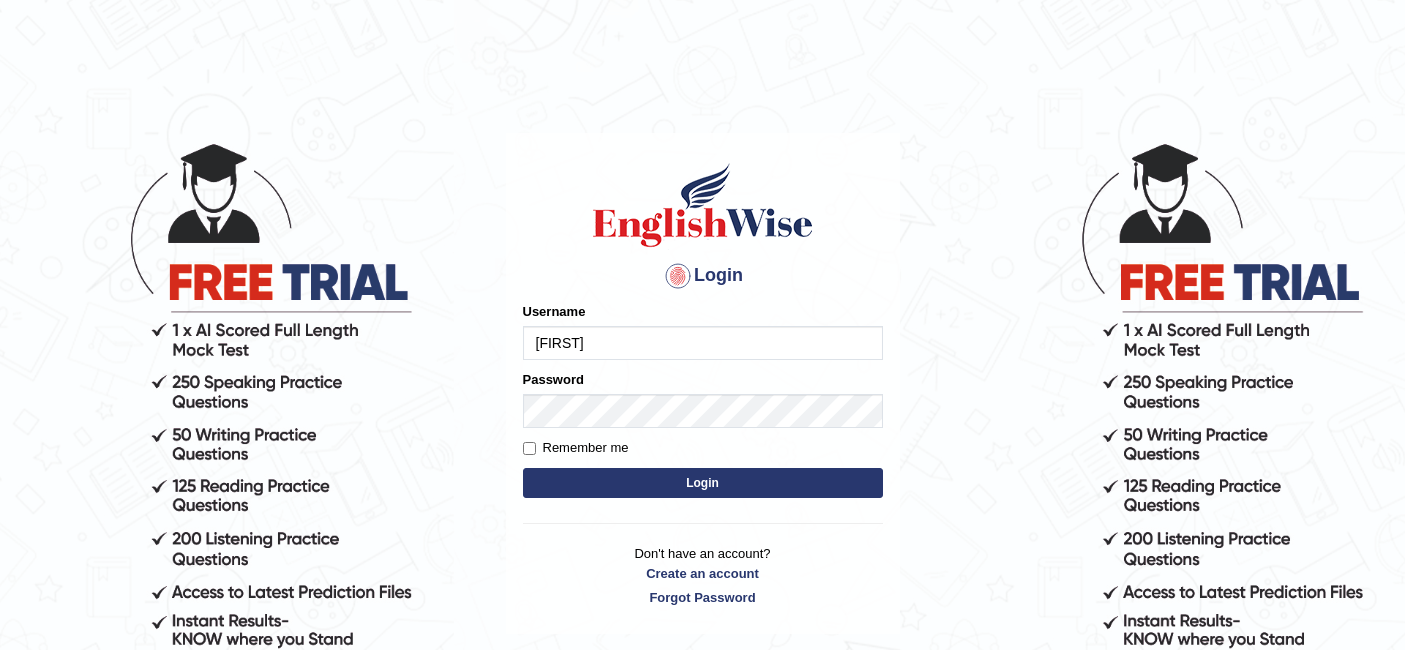 scroll, scrollTop: 0, scrollLeft: 0, axis: both 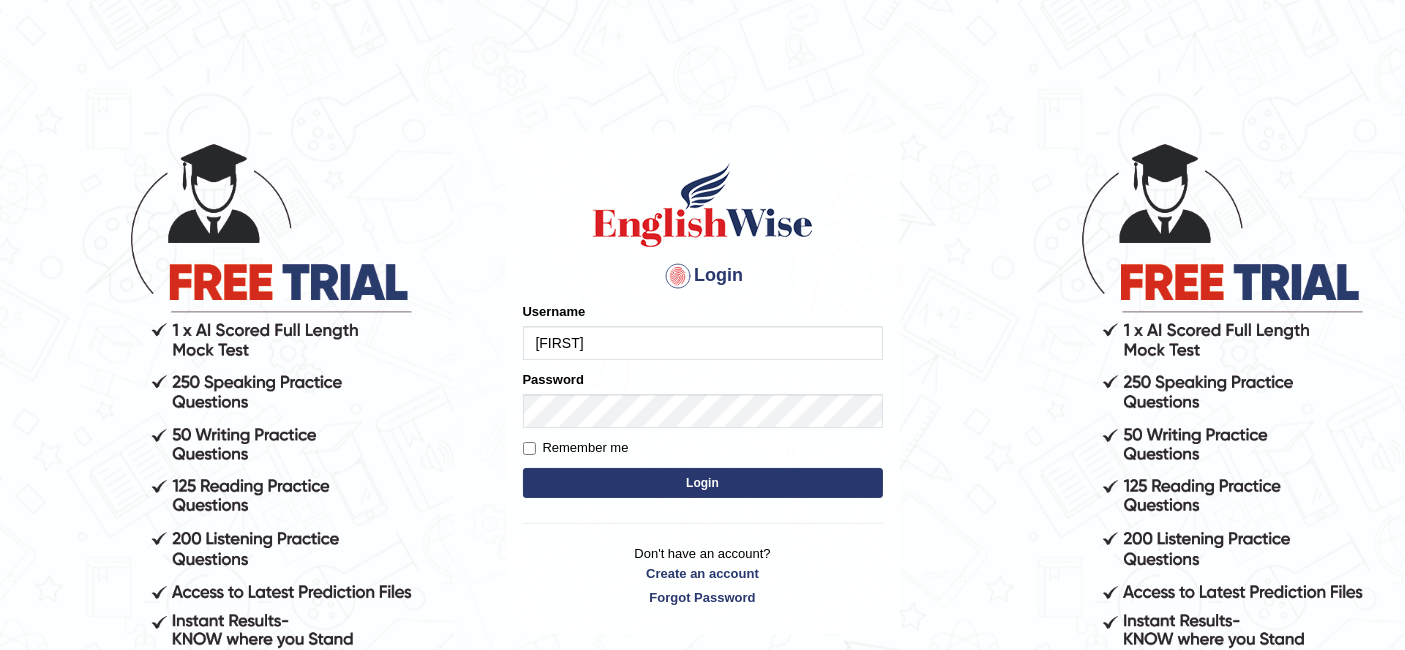 click on "aliakbar" at bounding box center (703, 343) 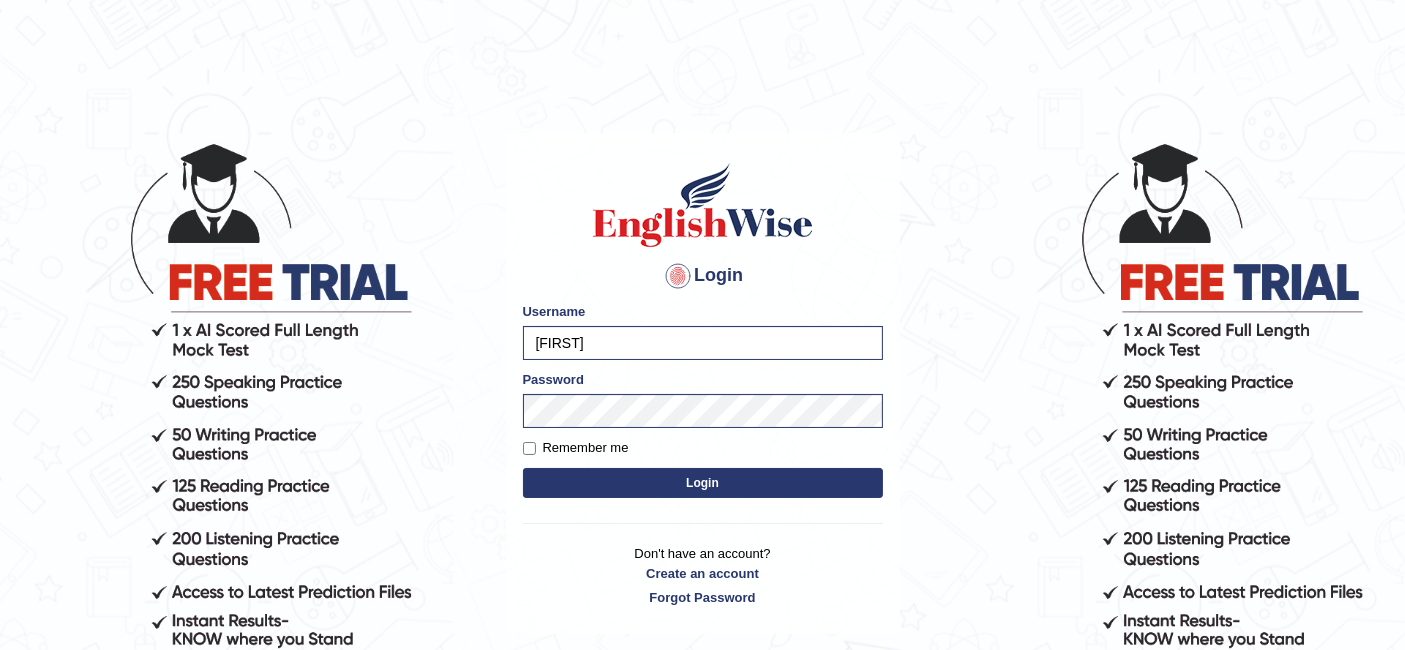 click on "Login" at bounding box center (703, 483) 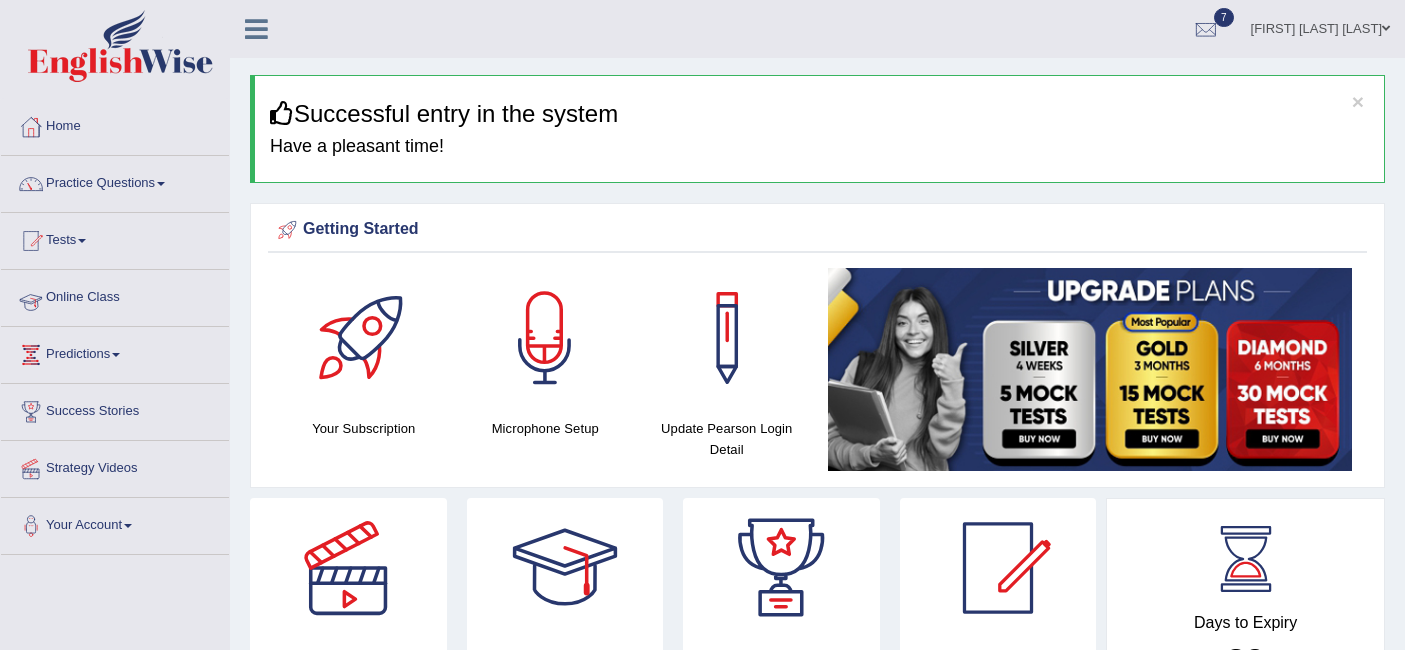 scroll, scrollTop: 0, scrollLeft: 0, axis: both 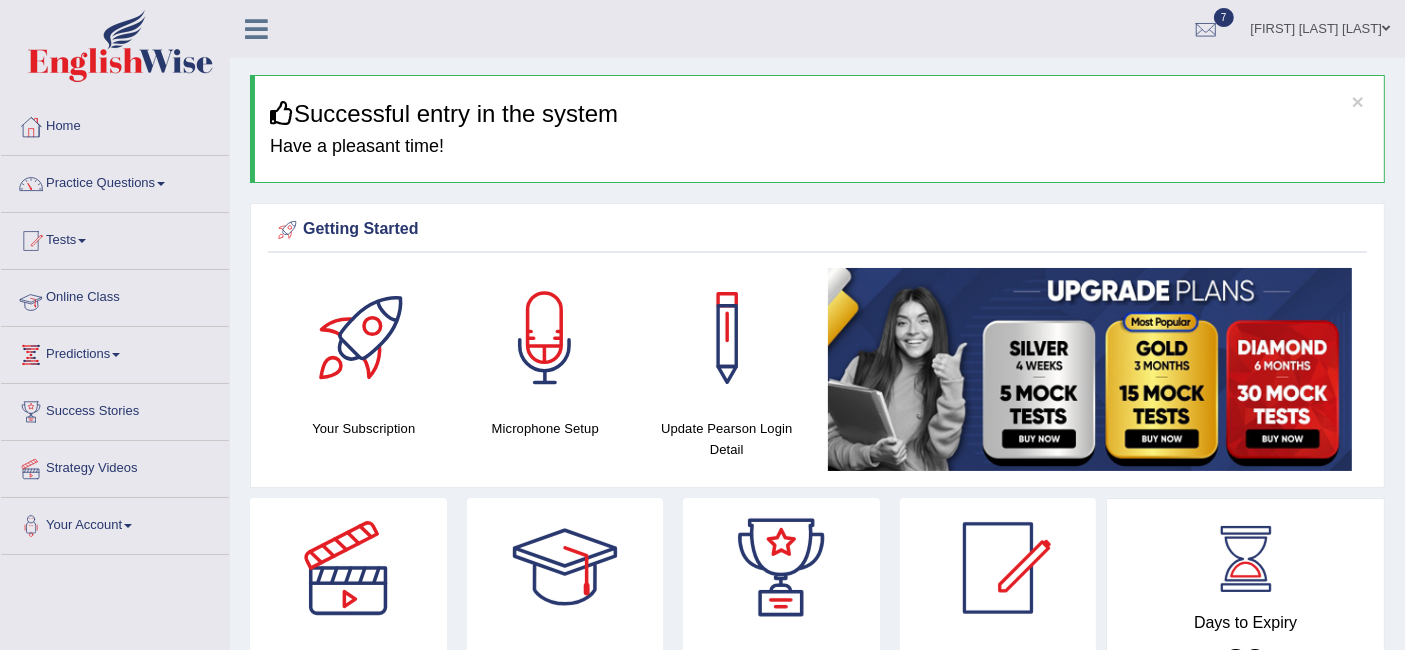 click on "Online Class" at bounding box center (115, 295) 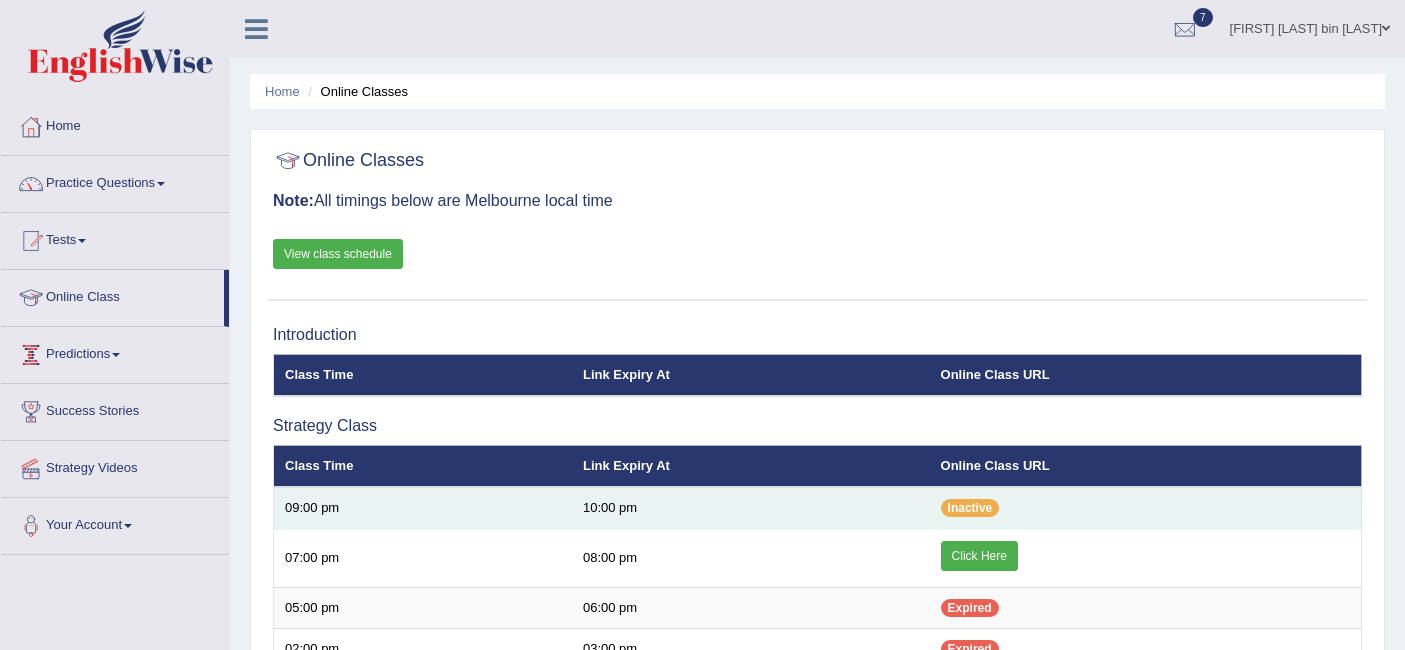 scroll, scrollTop: 0, scrollLeft: 0, axis: both 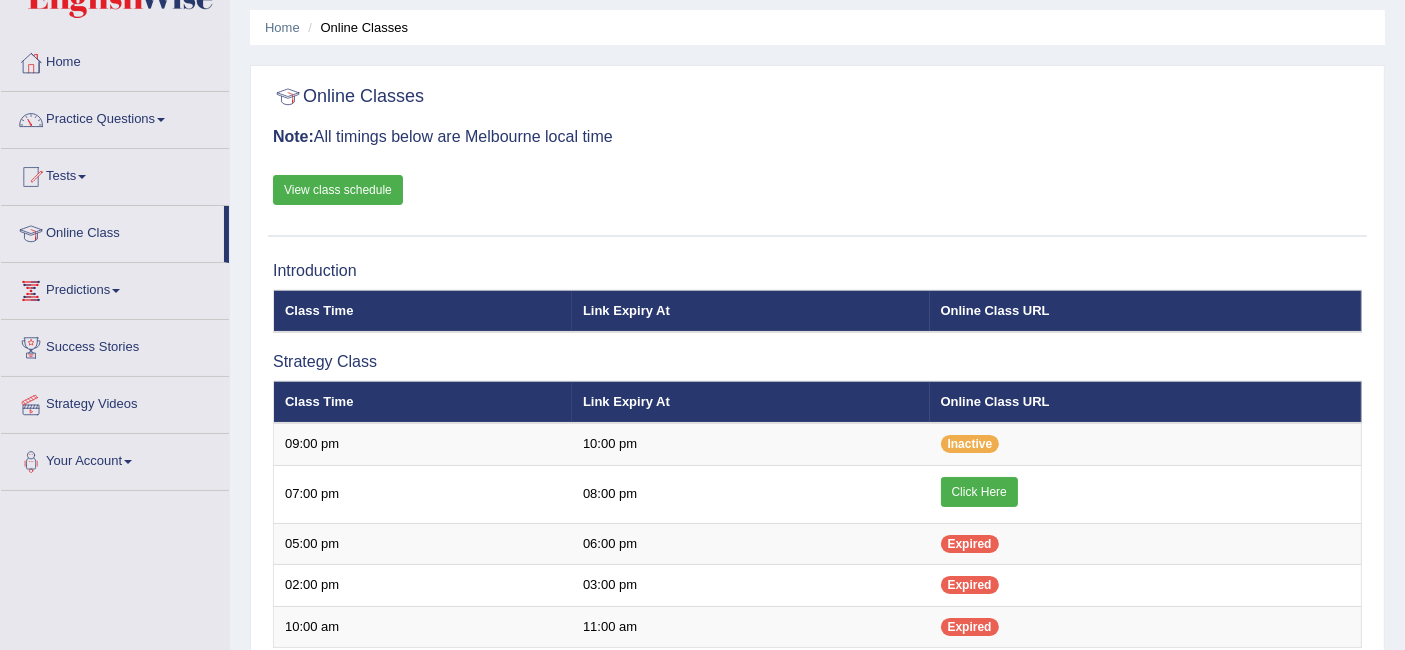 click on "View class schedule" at bounding box center (338, 190) 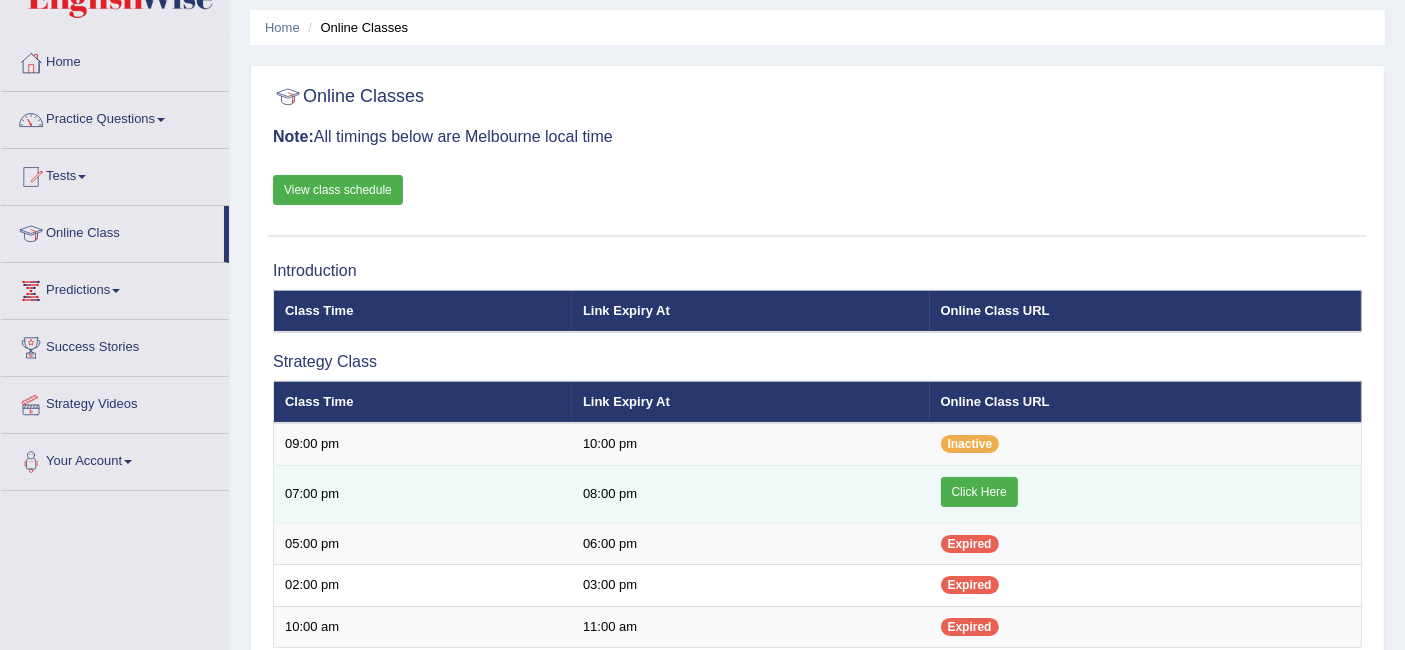 click on "Click Here" at bounding box center [979, 492] 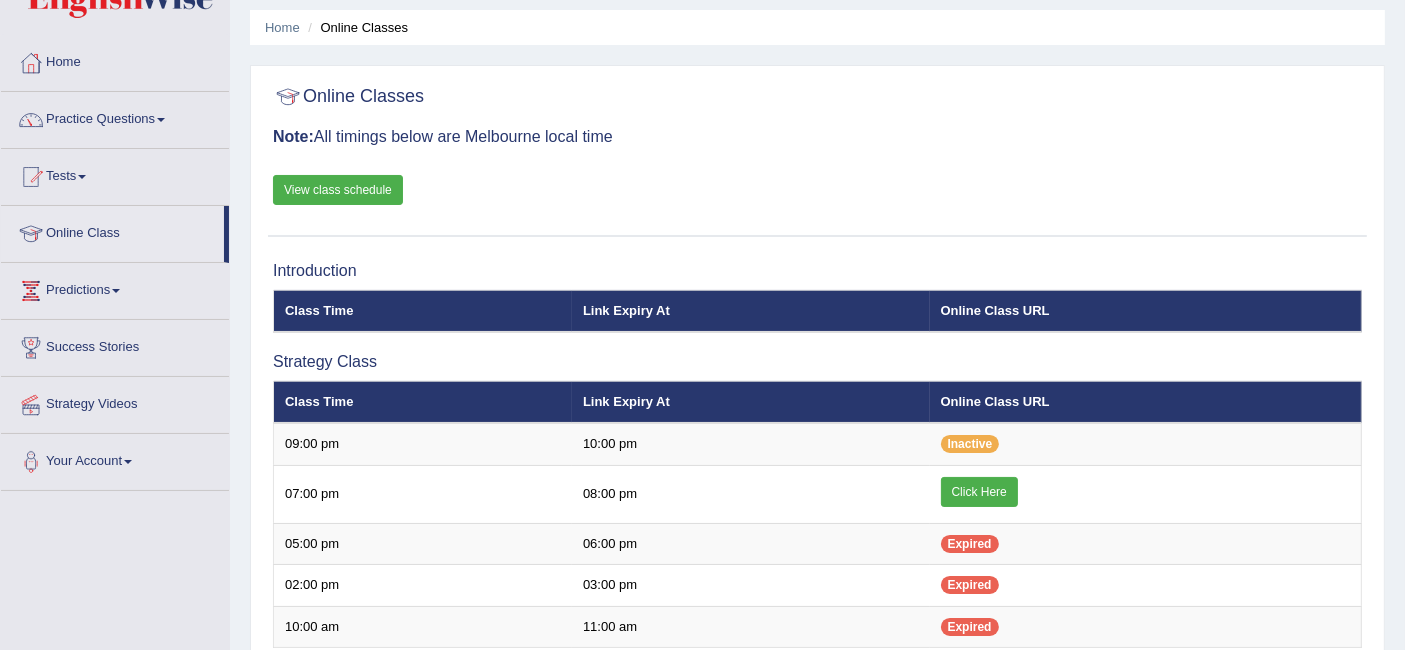 scroll, scrollTop: 64, scrollLeft: 0, axis: vertical 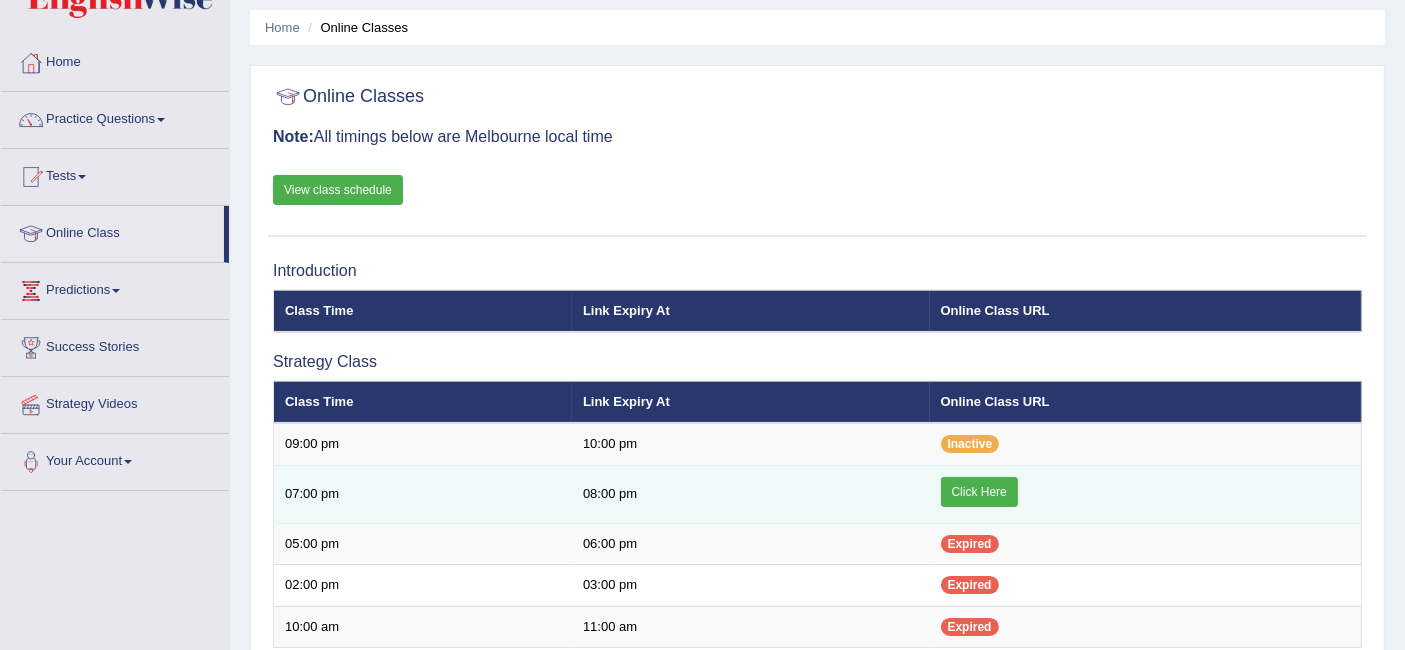 click on "Click Here" at bounding box center (979, 492) 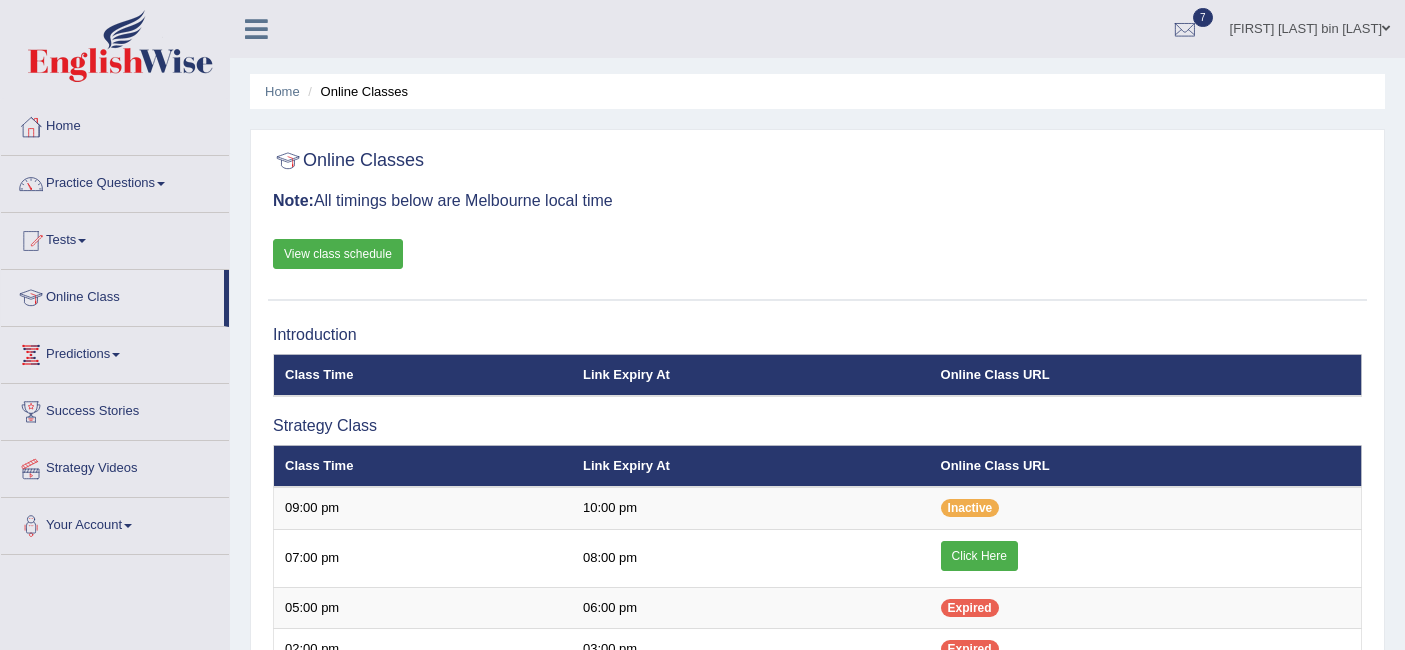 scroll, scrollTop: 64, scrollLeft: 0, axis: vertical 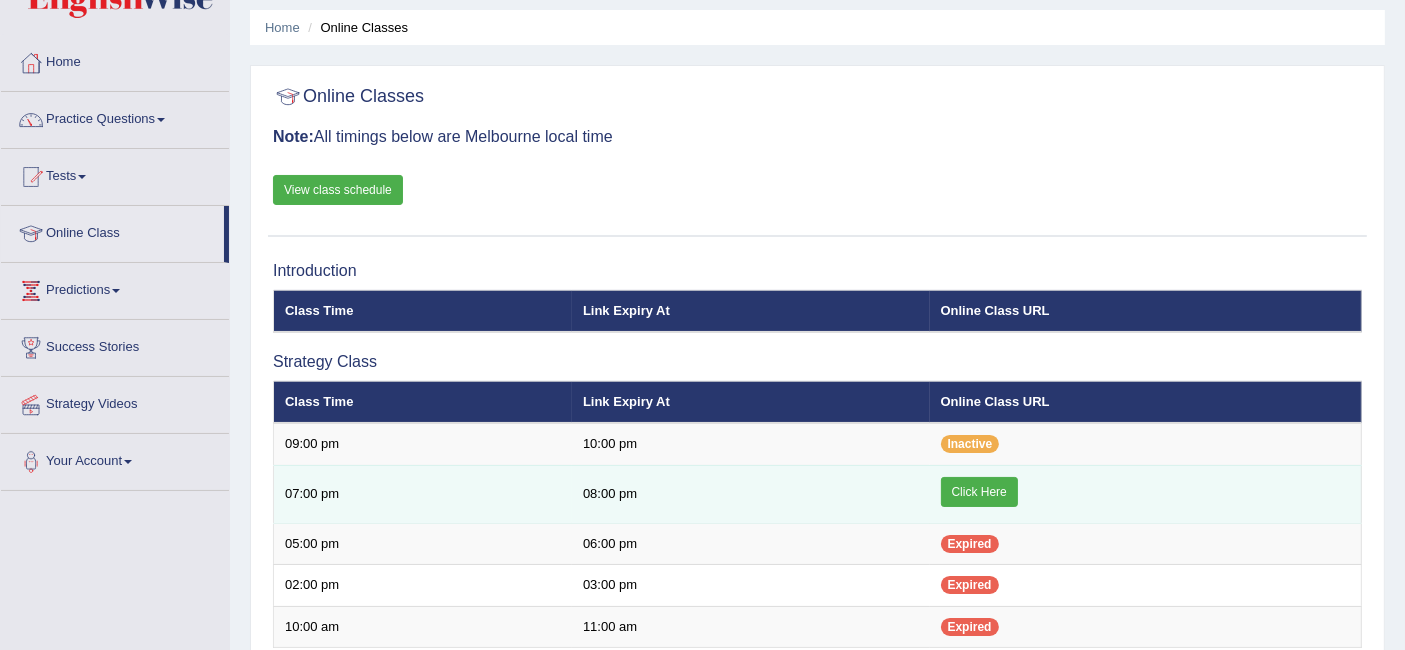 click on "Click Here" at bounding box center (979, 492) 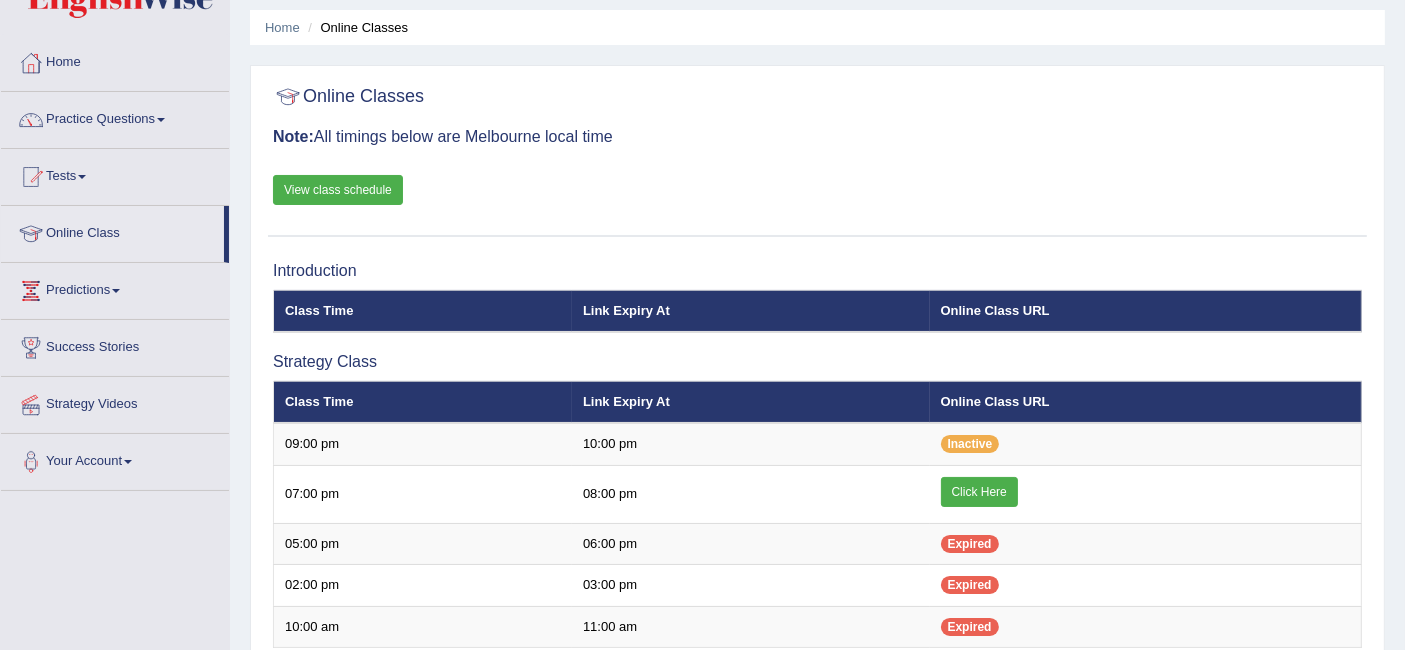 scroll, scrollTop: 64, scrollLeft: 0, axis: vertical 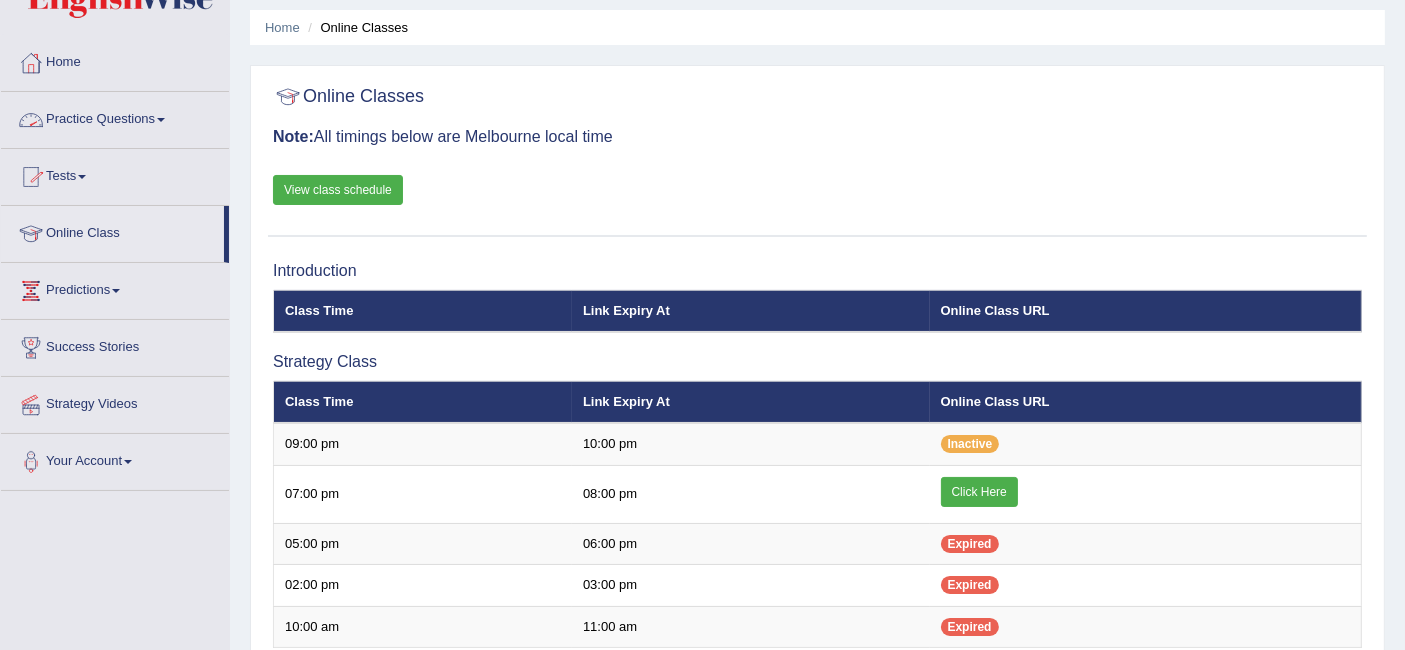 click on "Practice Questions" at bounding box center [115, 117] 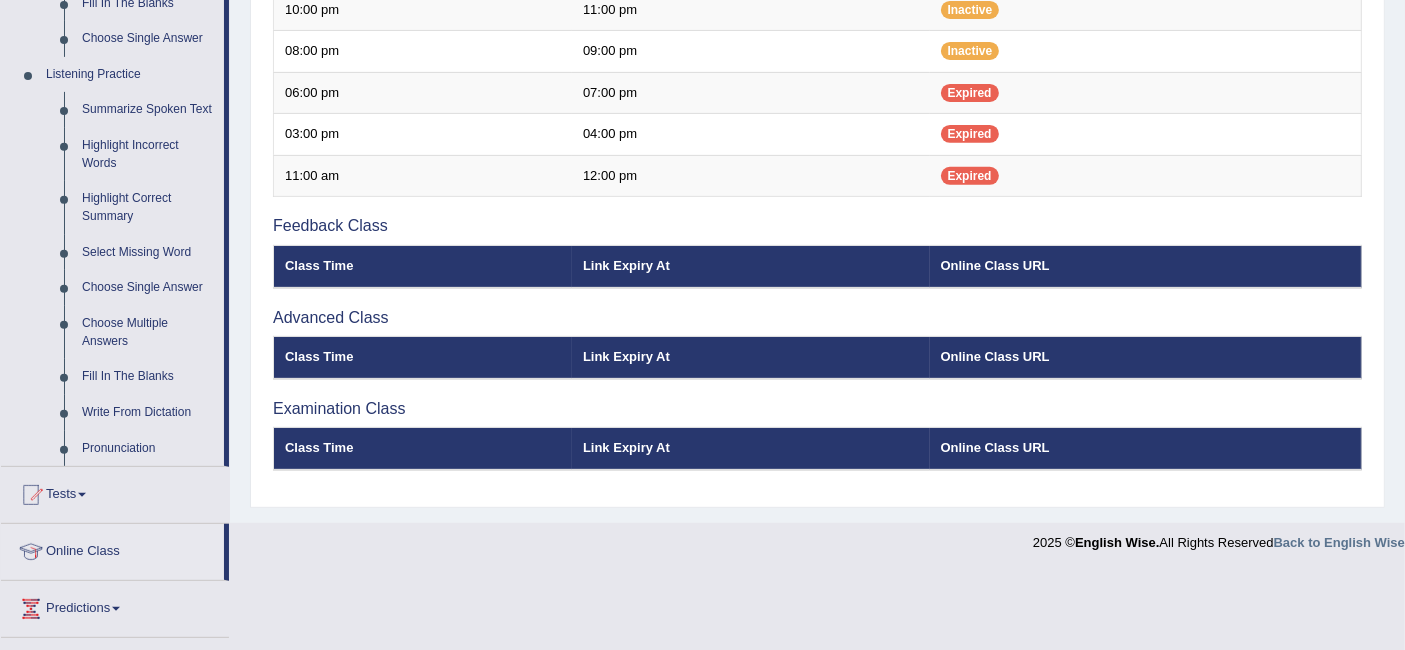 scroll, scrollTop: 866, scrollLeft: 0, axis: vertical 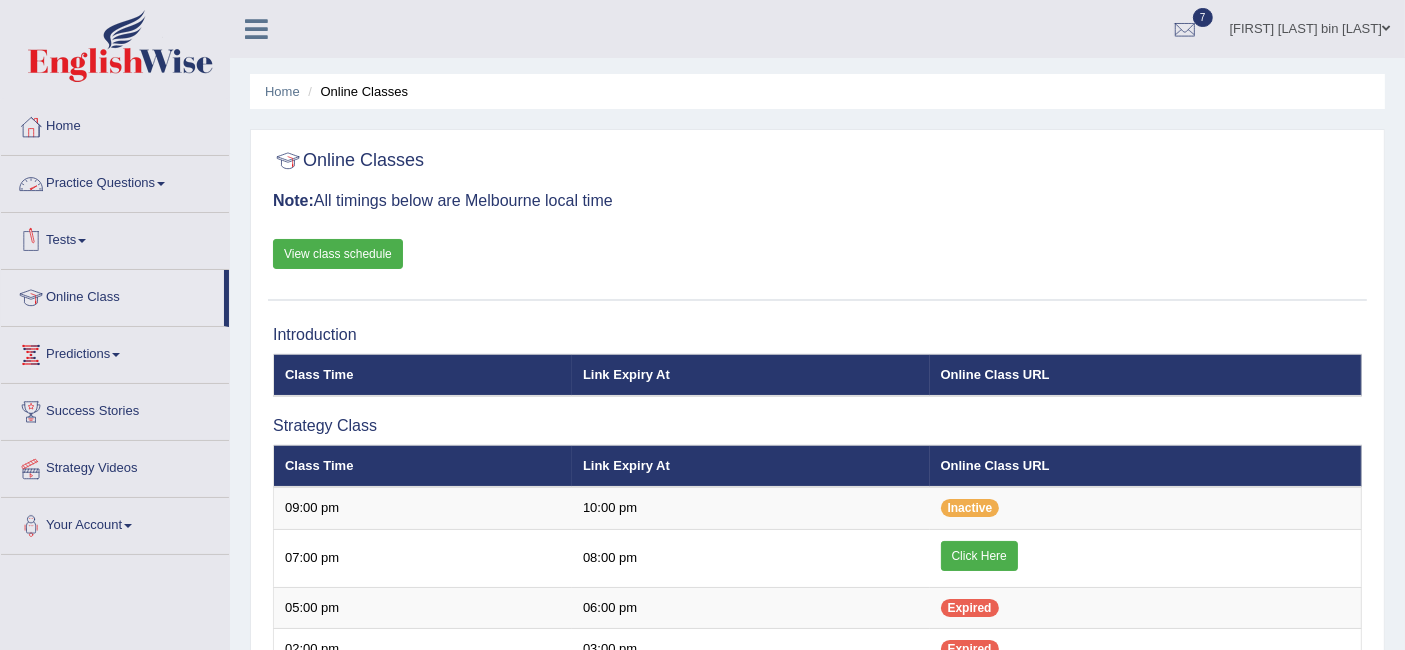 click on "Practice Questions" at bounding box center (115, 181) 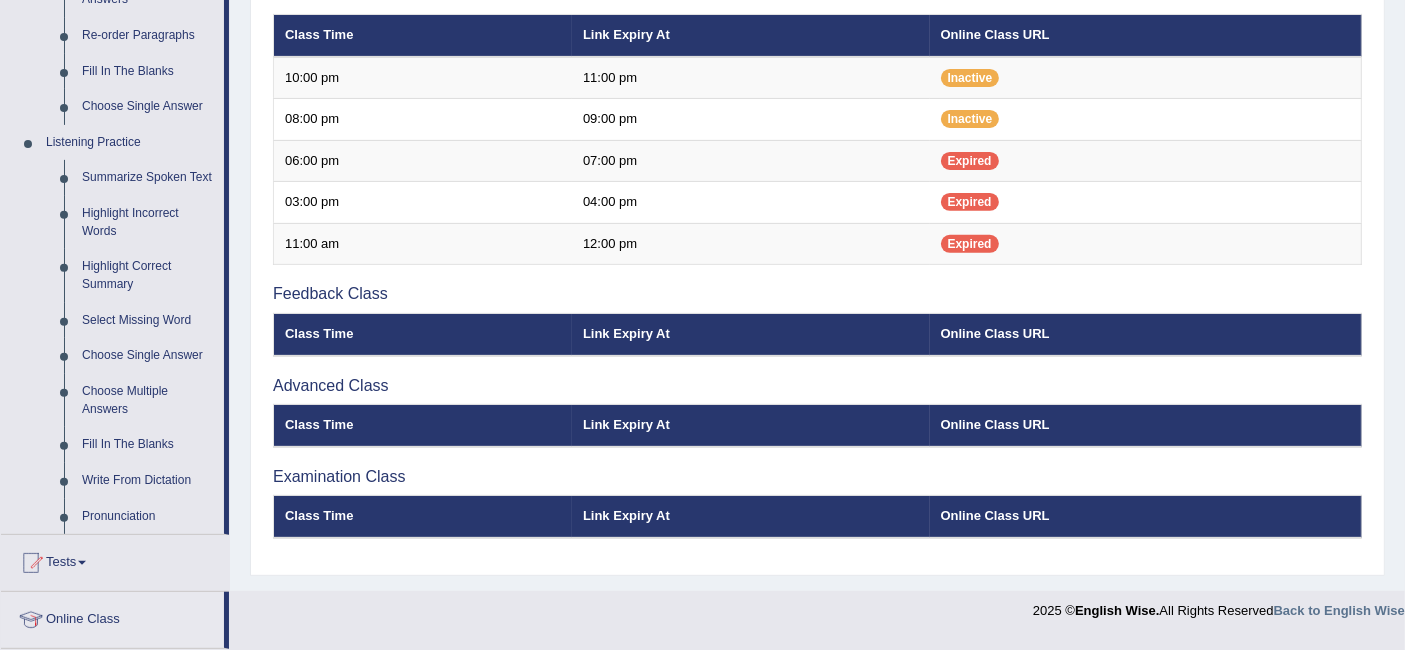 scroll, scrollTop: 748, scrollLeft: 0, axis: vertical 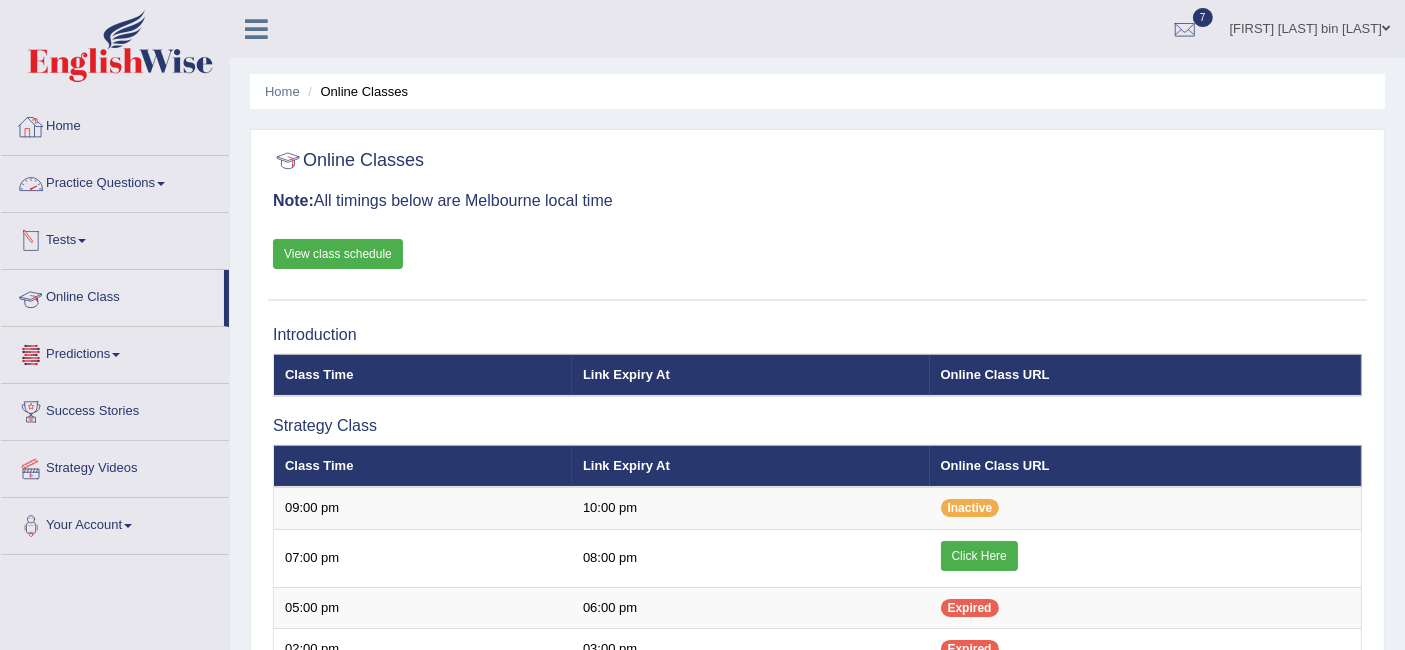 click on "Predictions" at bounding box center [115, 352] 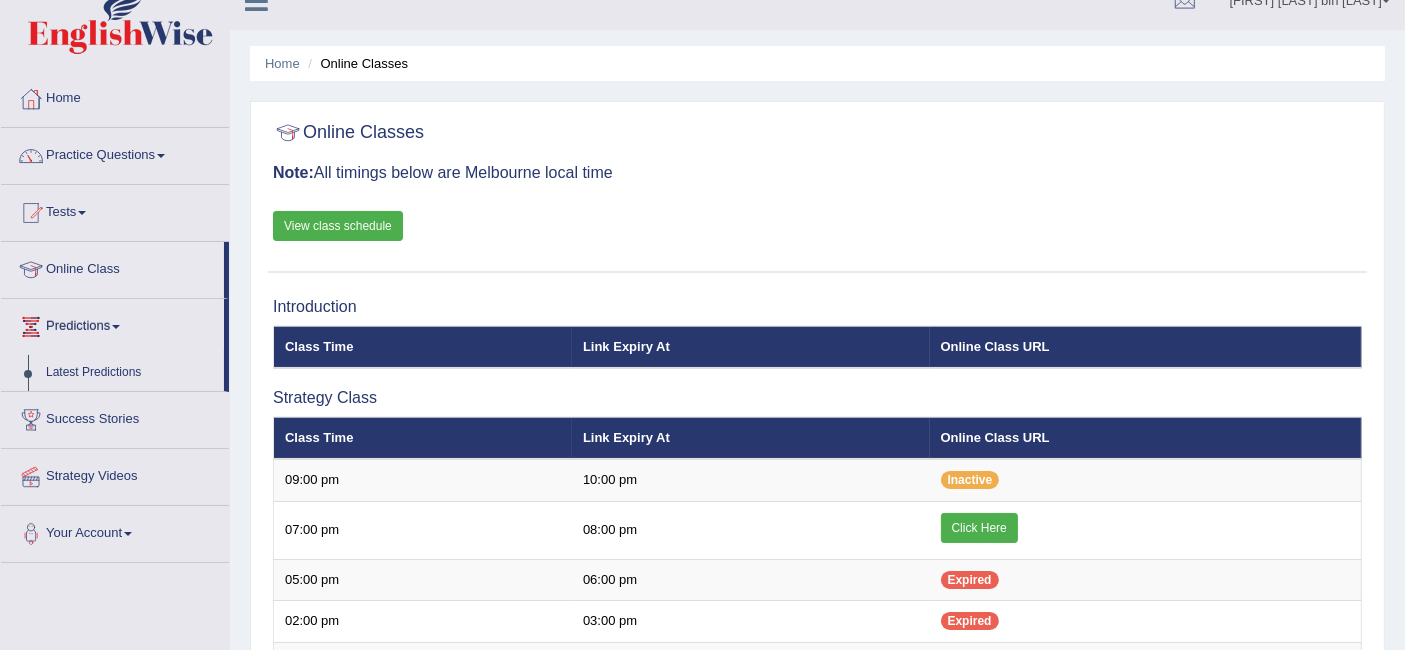 scroll, scrollTop: 28, scrollLeft: 0, axis: vertical 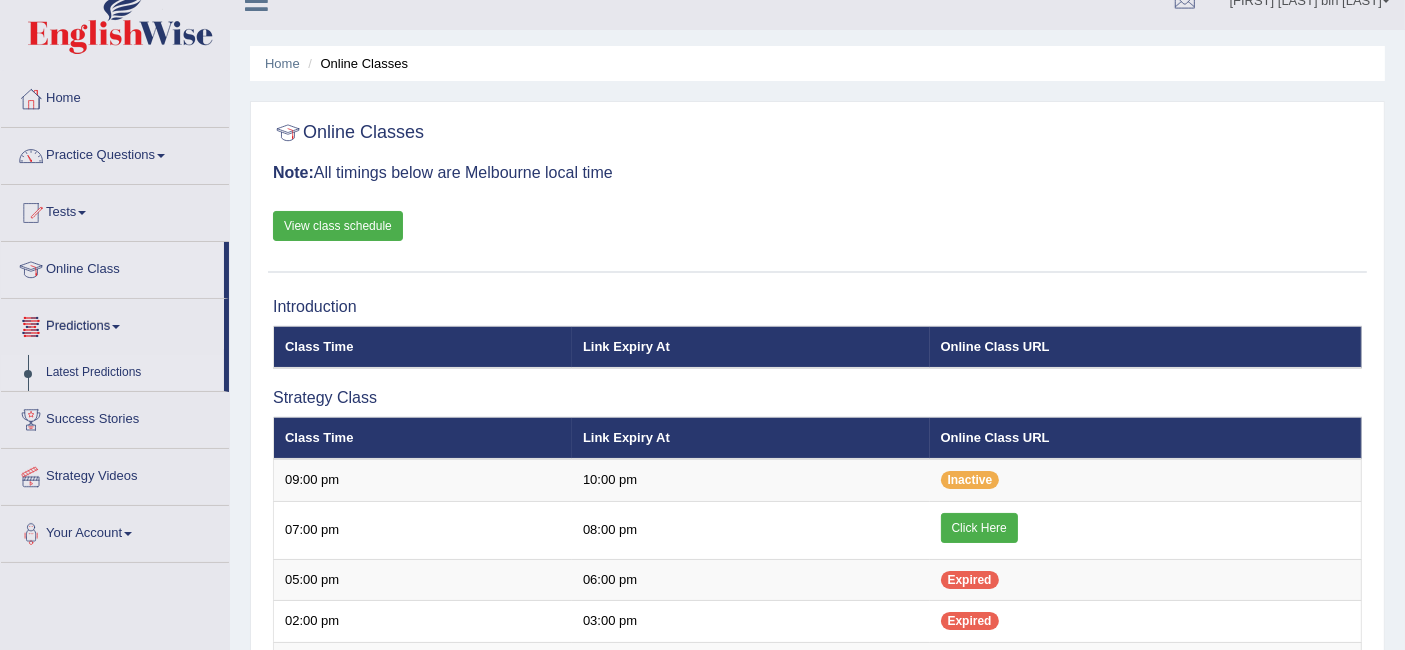 click on "Latest Predictions" at bounding box center (130, 373) 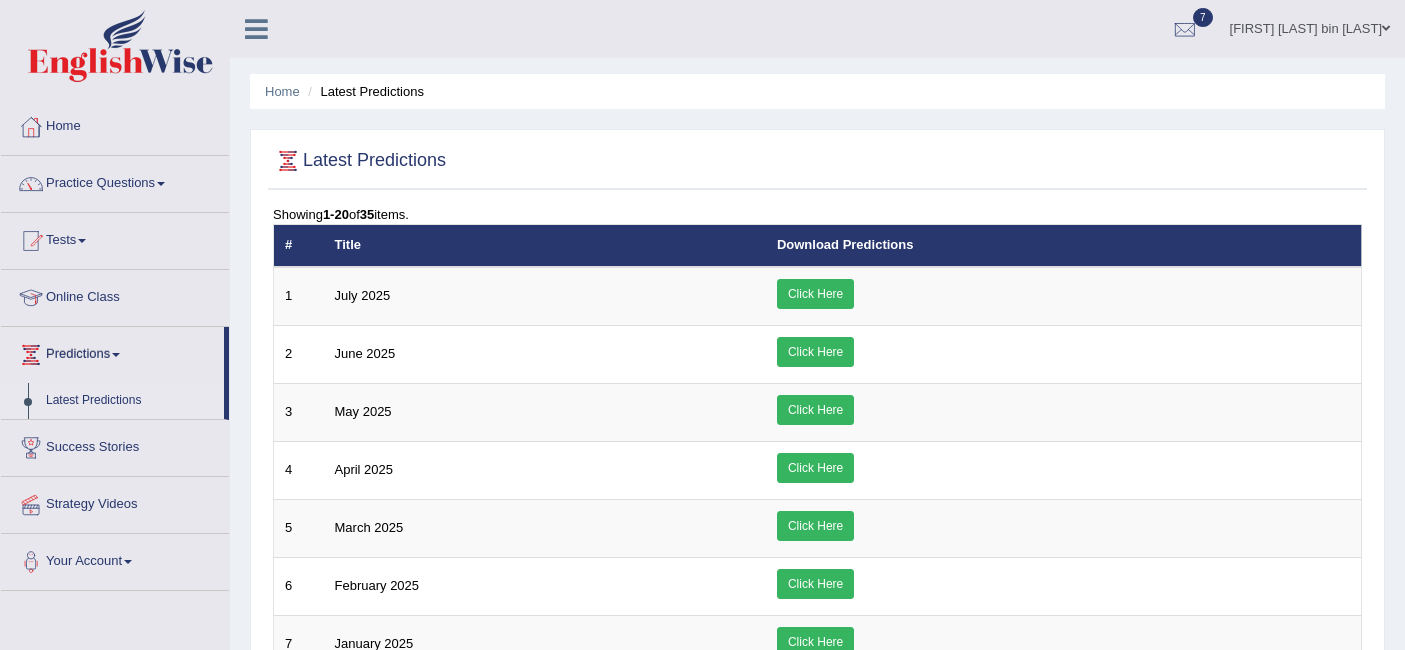 scroll, scrollTop: 0, scrollLeft: 0, axis: both 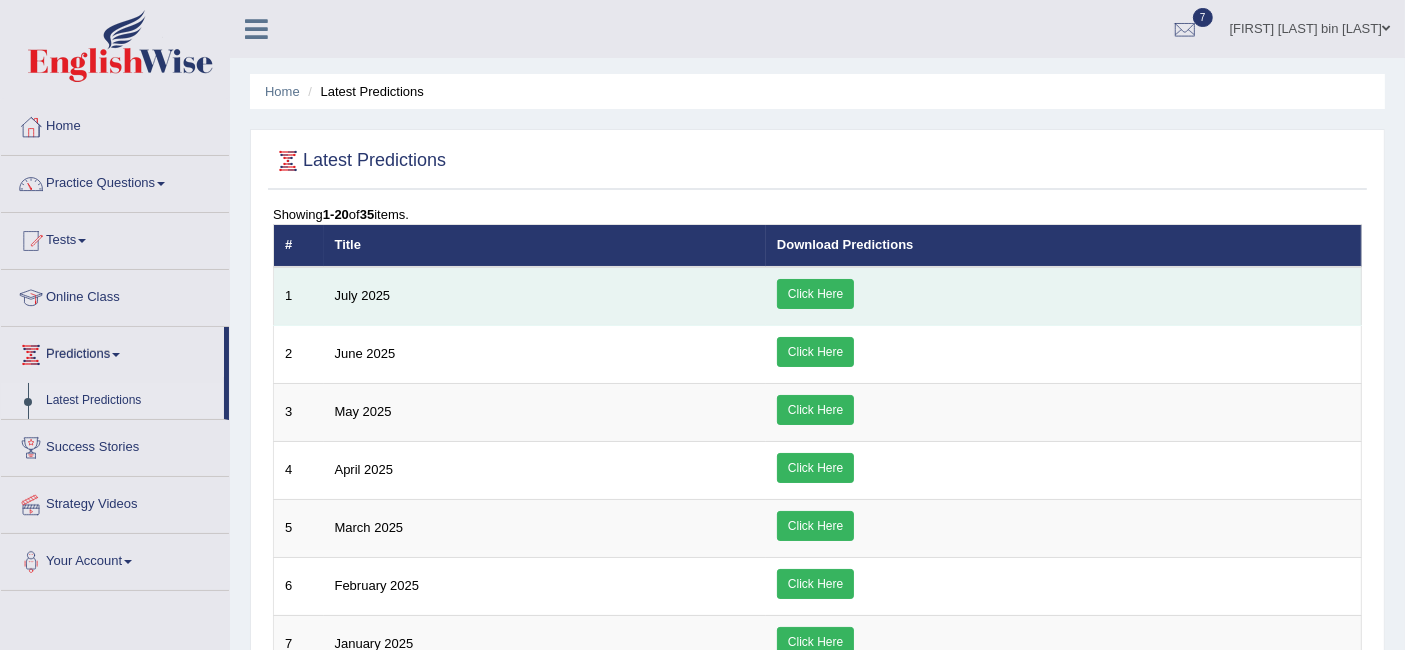click on "Click Here" at bounding box center [815, 294] 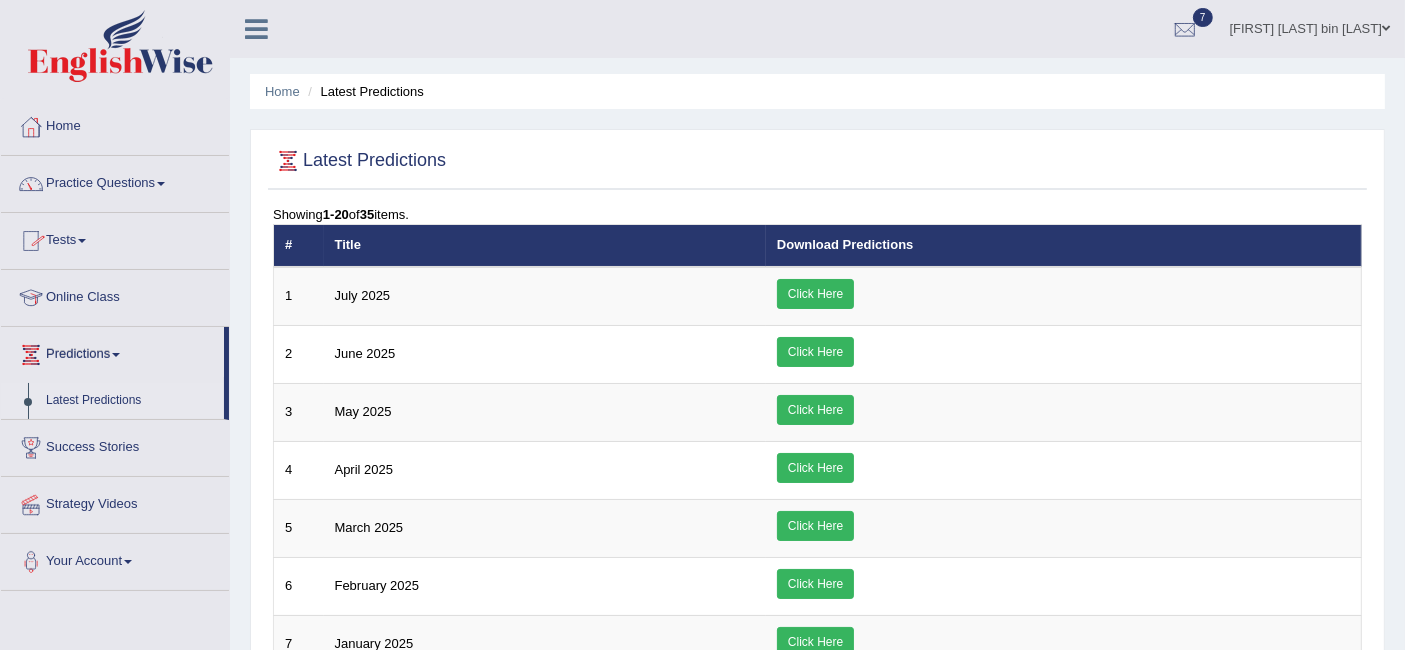 click on "Tests" at bounding box center [115, 238] 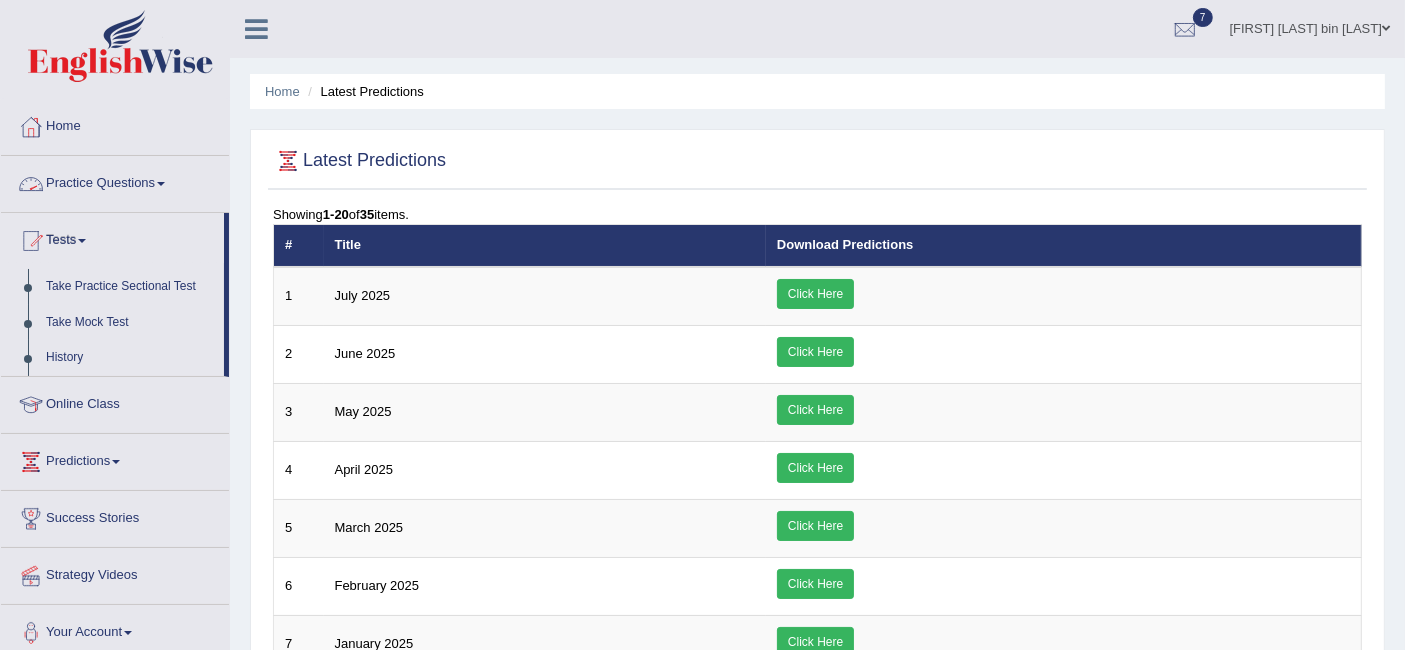 click on "Practice Questions" at bounding box center [115, 181] 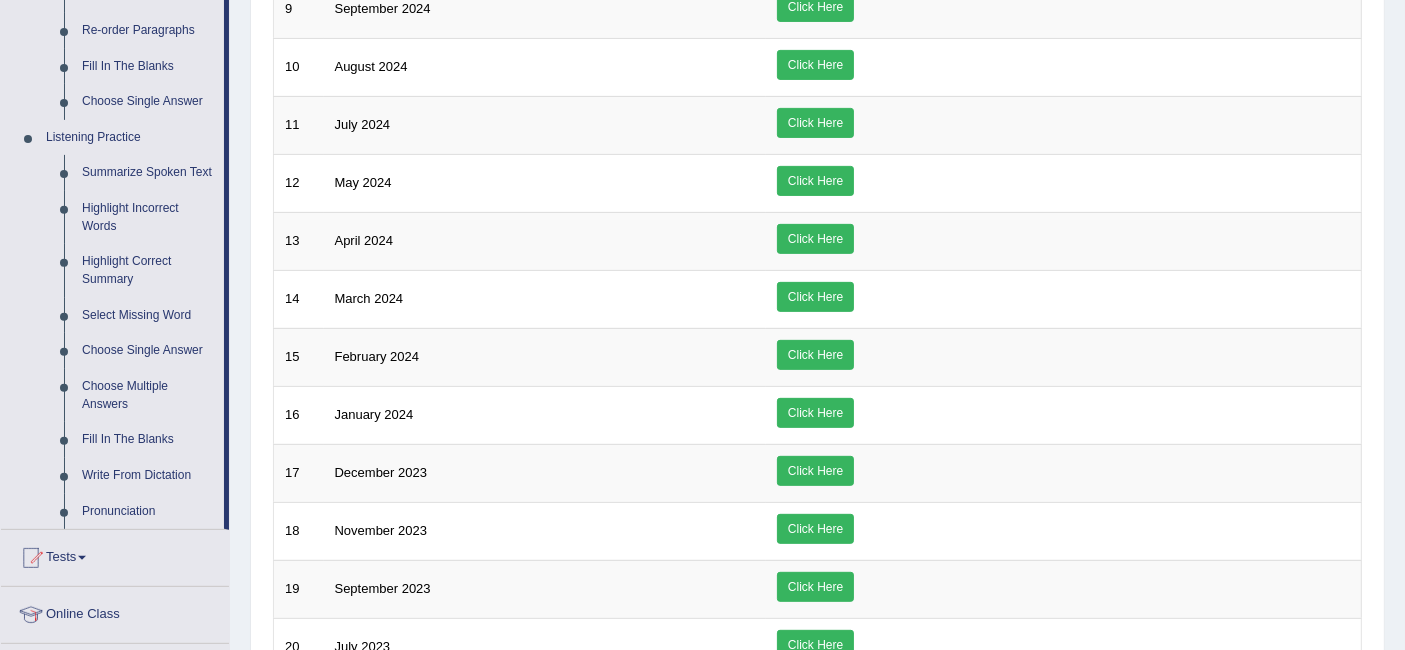 scroll, scrollTop: 760, scrollLeft: 0, axis: vertical 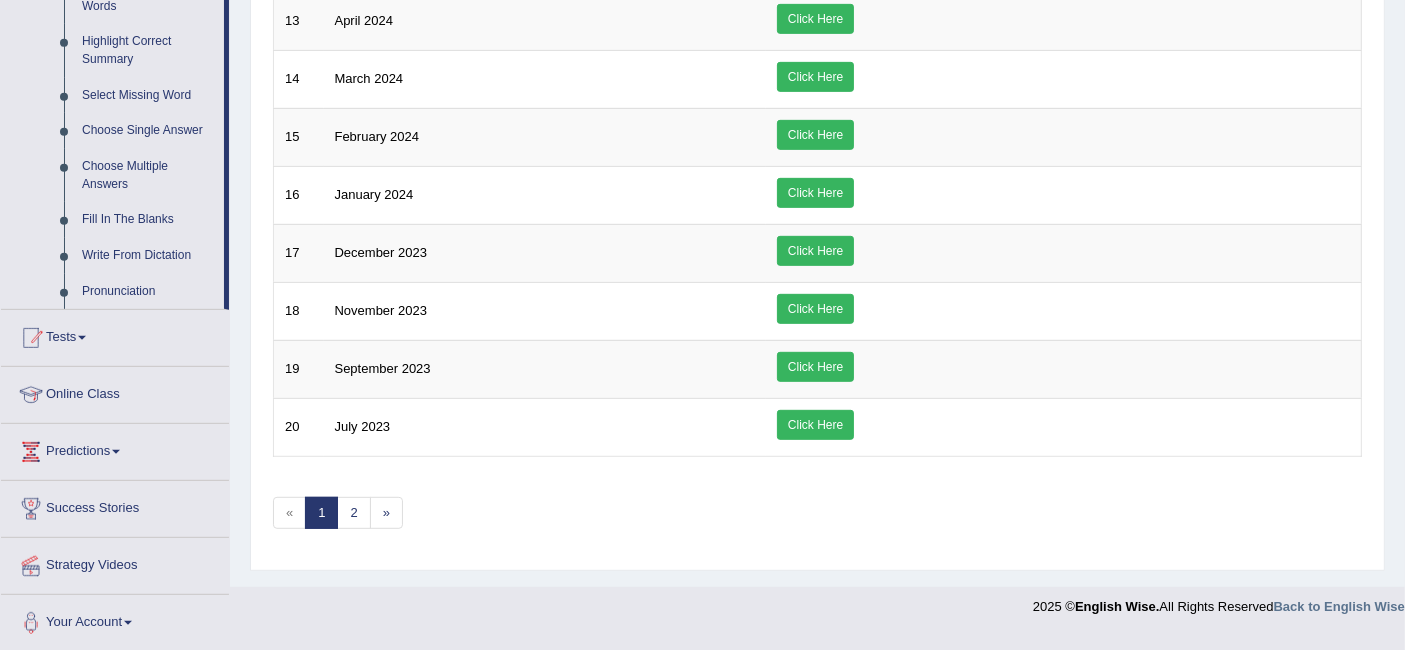 click on "Tests" at bounding box center [115, 335] 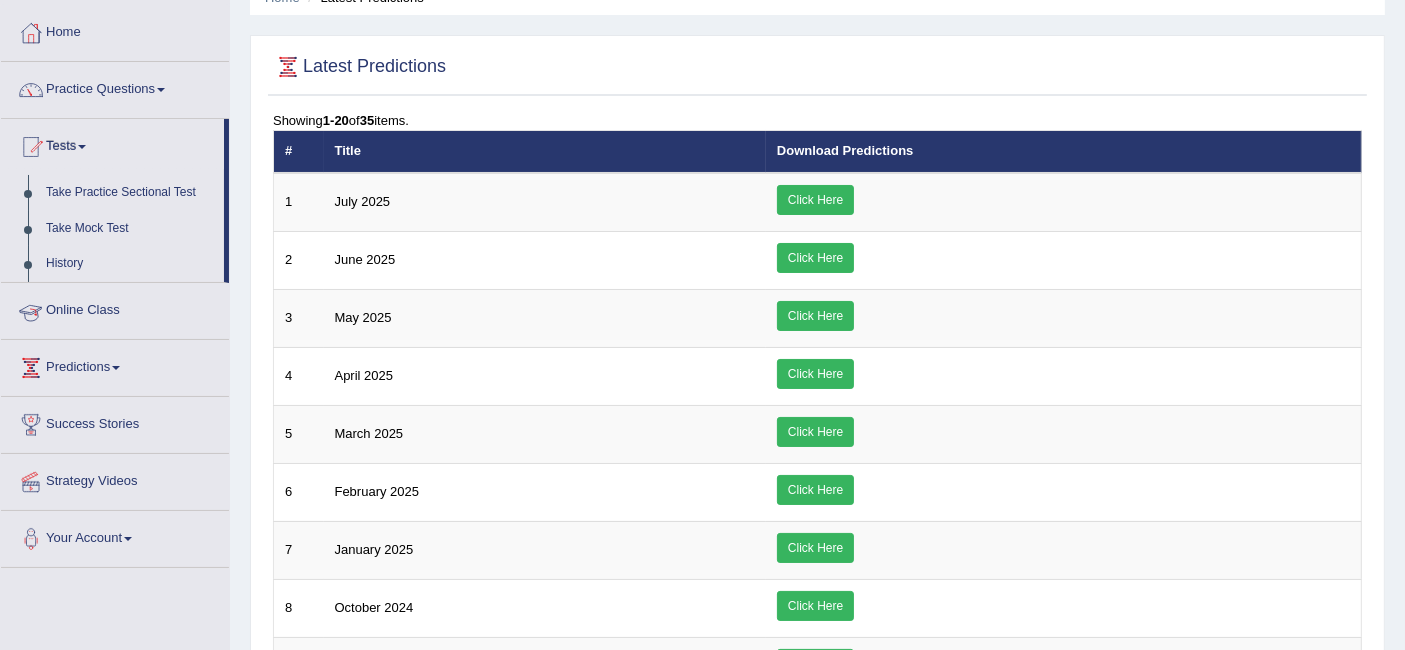 scroll, scrollTop: 96, scrollLeft: 0, axis: vertical 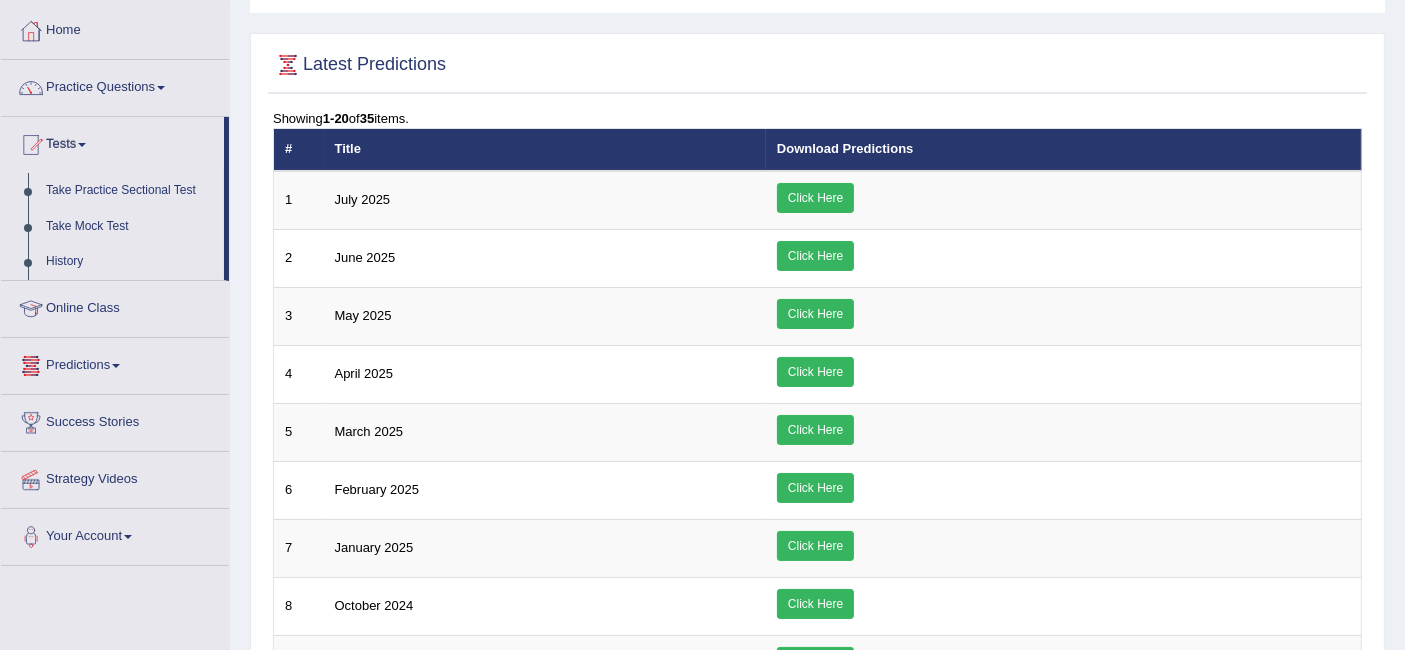 click on "Online Class" at bounding box center (115, 306) 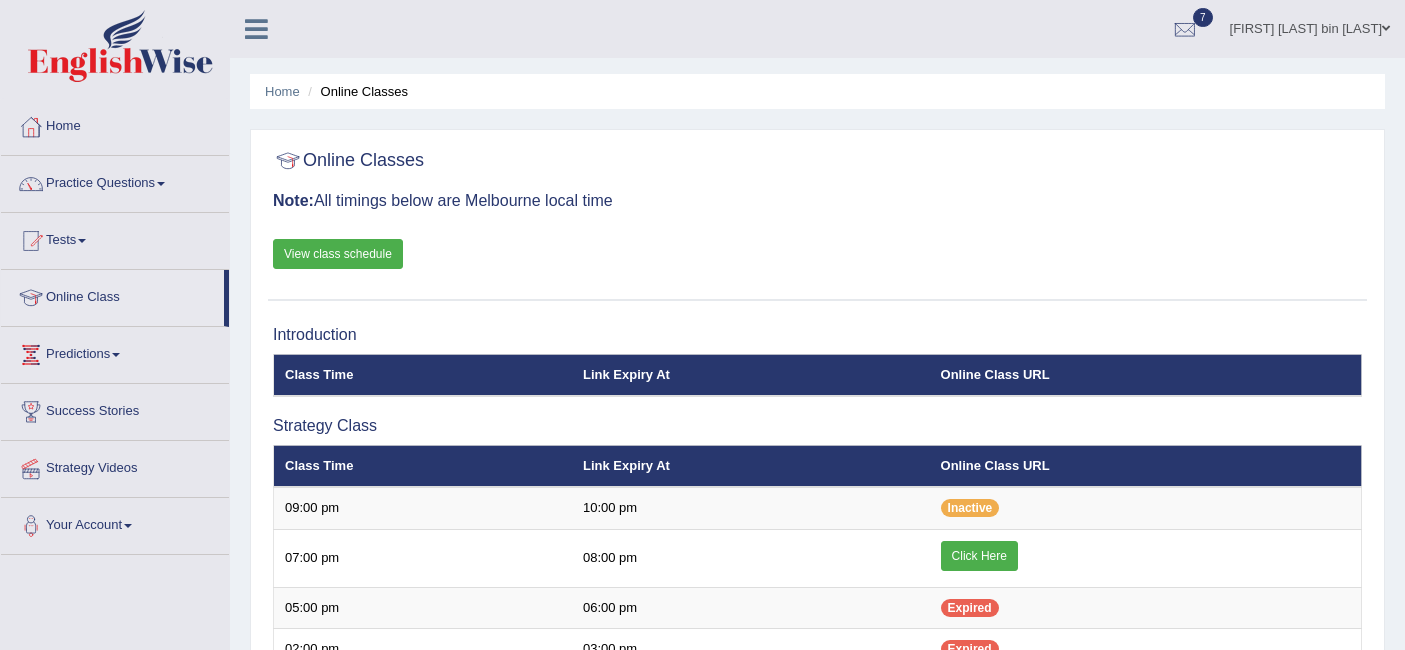 scroll, scrollTop: 0, scrollLeft: 0, axis: both 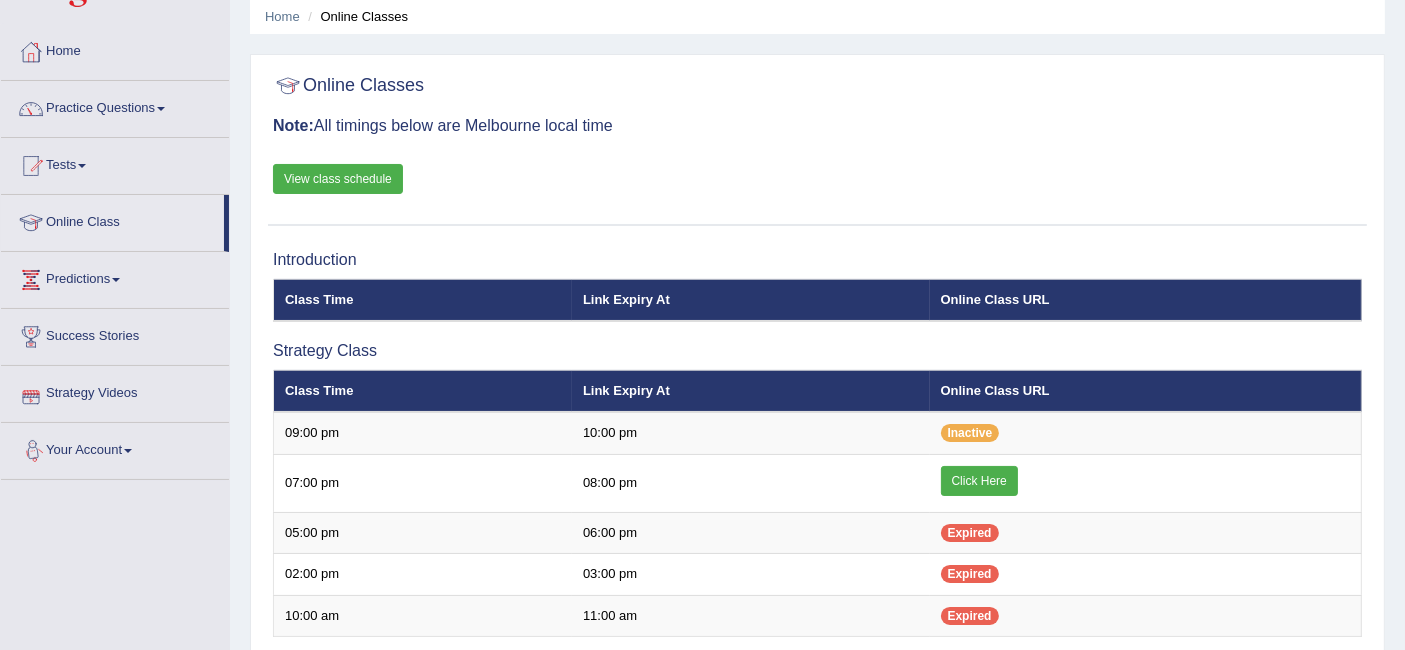 click on "Strategy Videos" at bounding box center (115, 391) 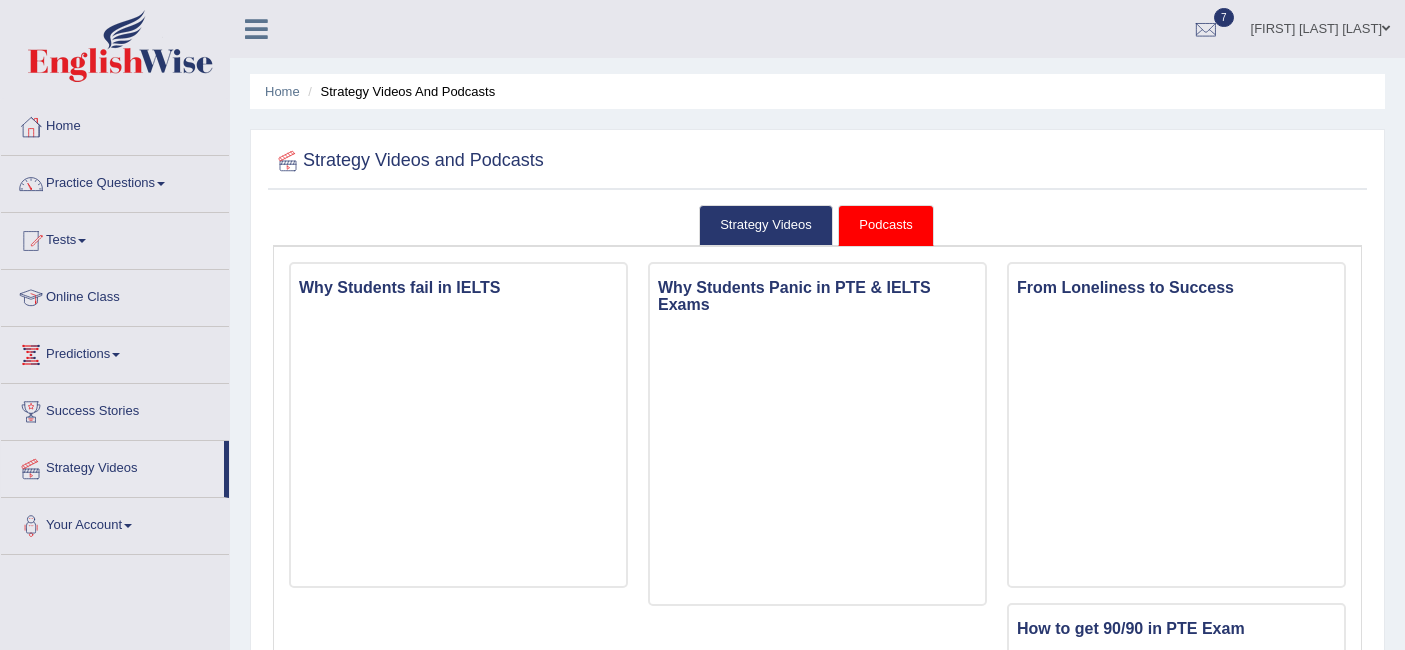 scroll, scrollTop: 0, scrollLeft: 0, axis: both 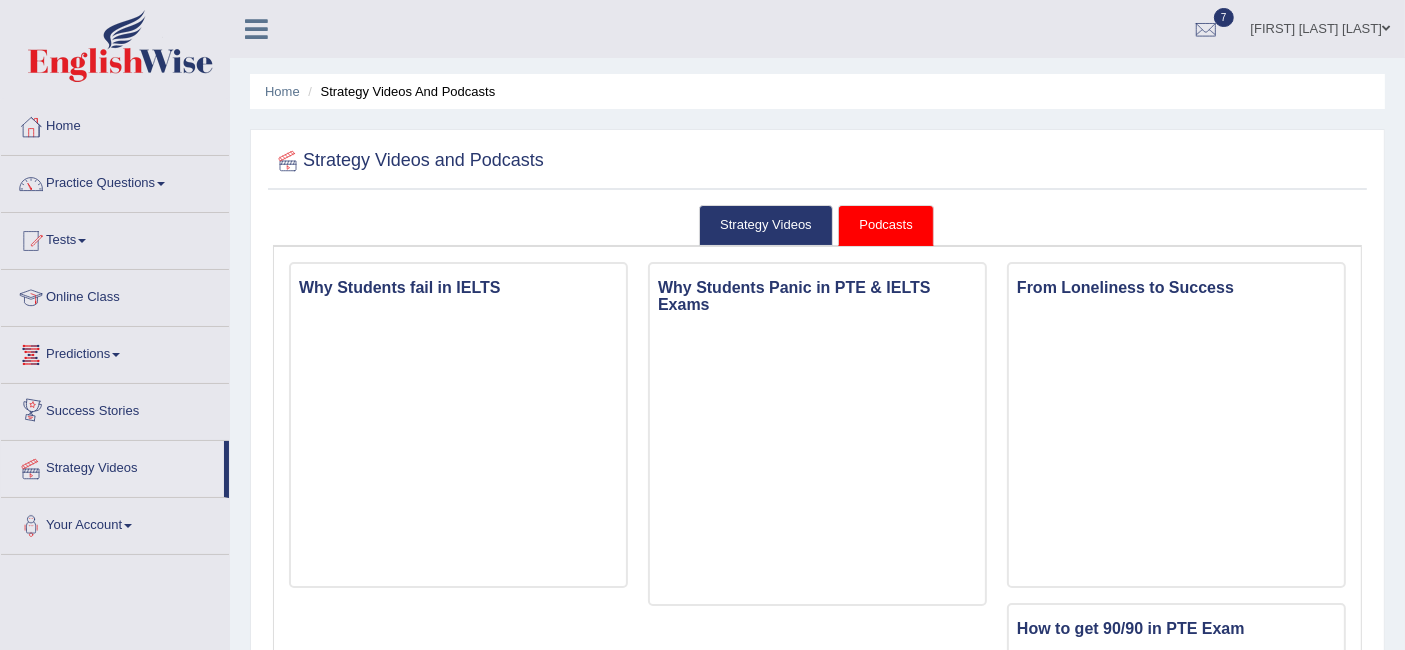 click on "Success Stories" at bounding box center [115, 409] 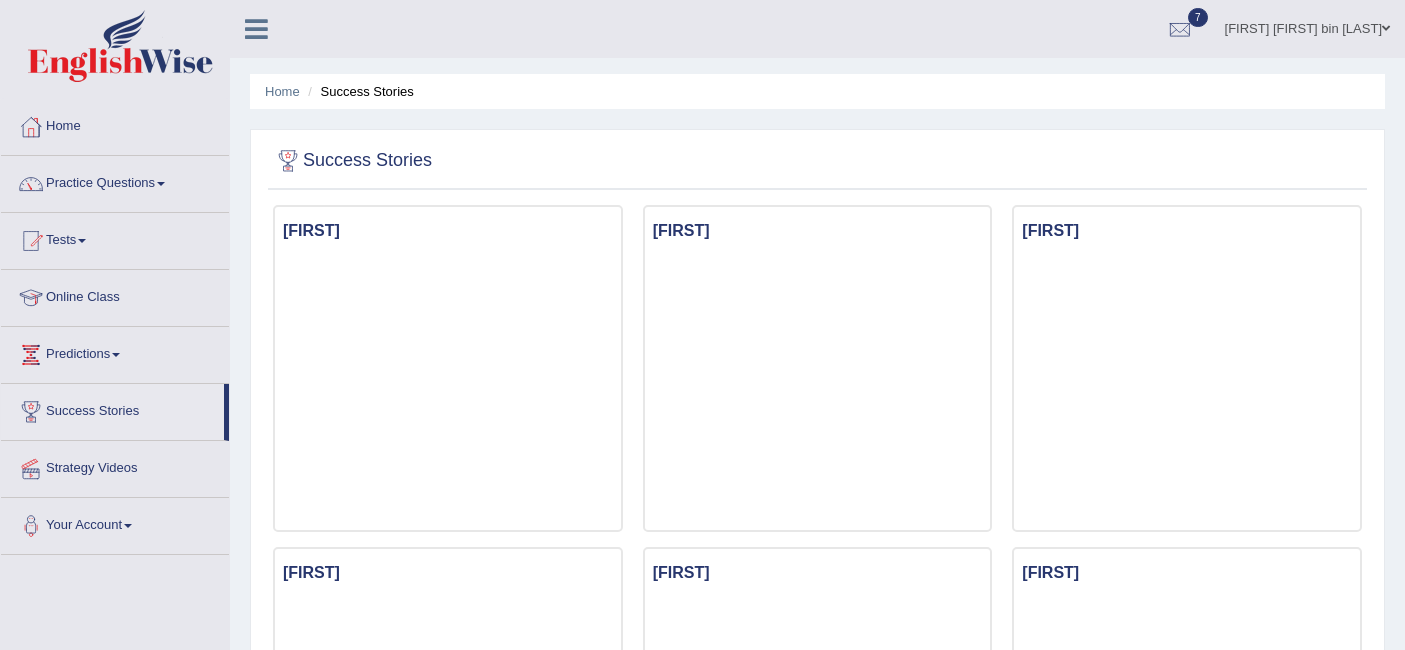 scroll, scrollTop: 0, scrollLeft: 0, axis: both 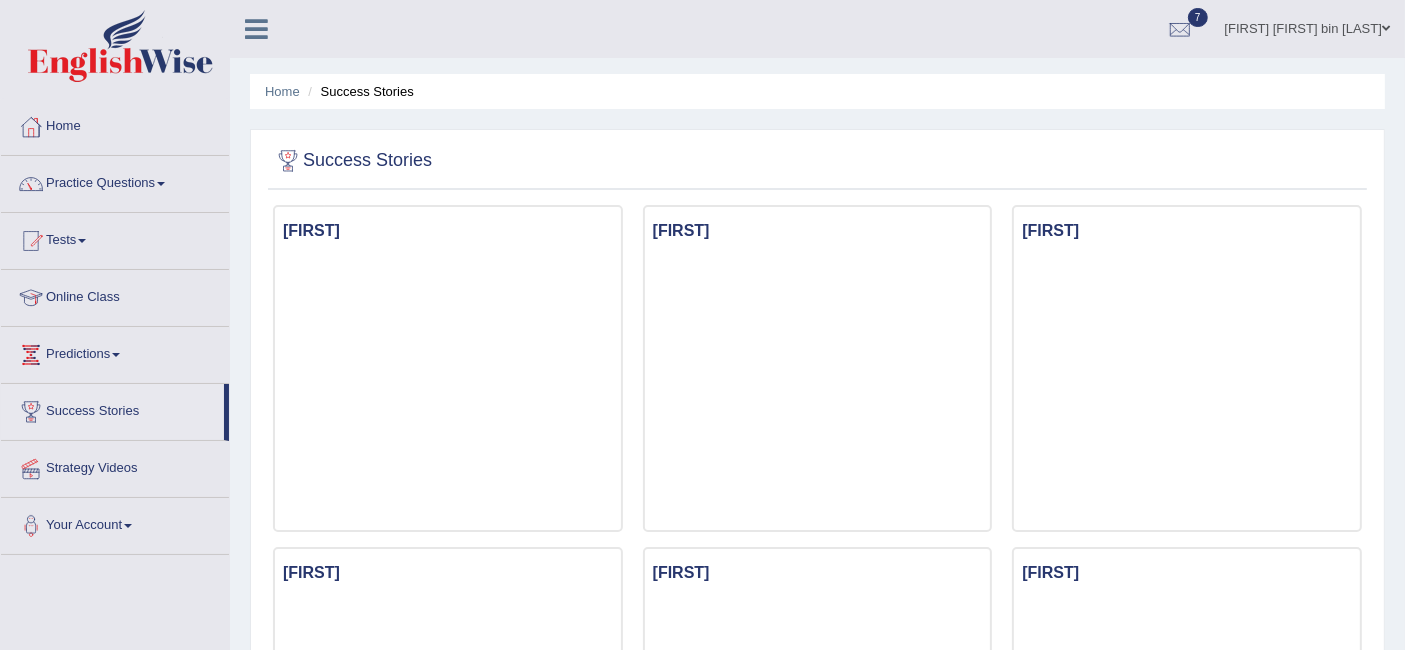 click on "Predictions" at bounding box center (115, 352) 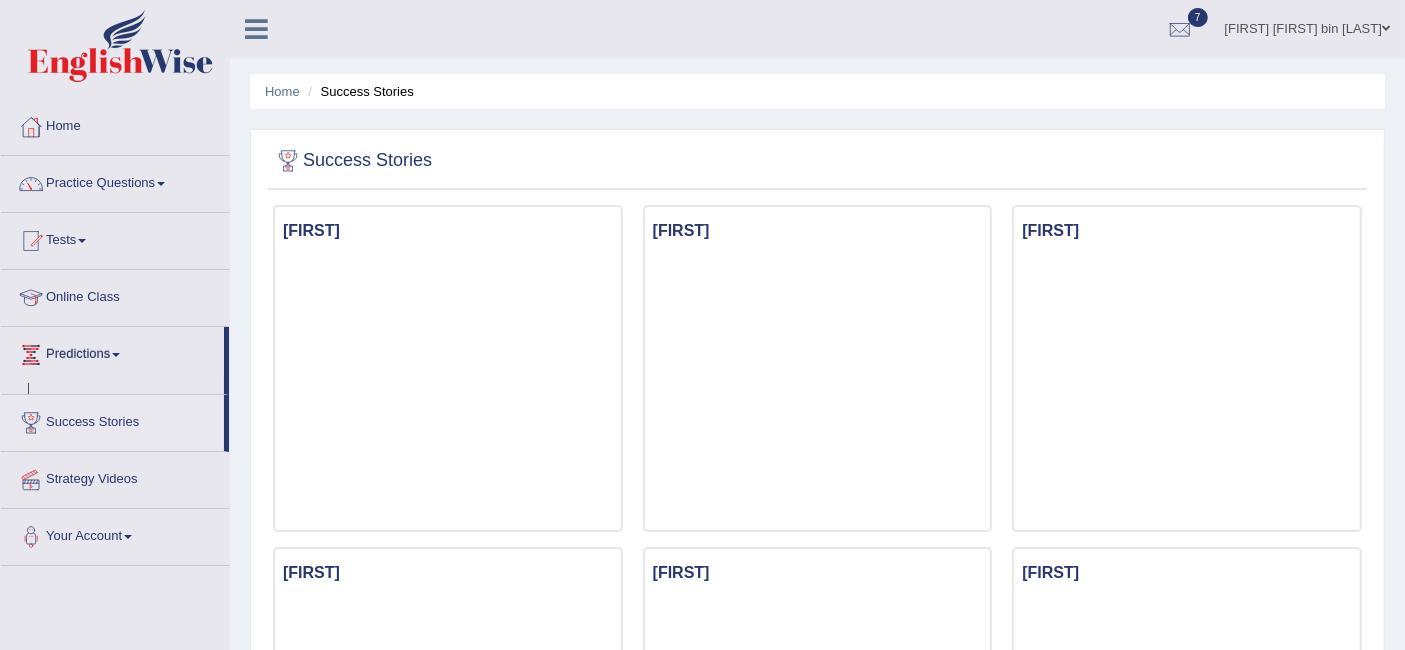 click on "Predictions" at bounding box center (112, 352) 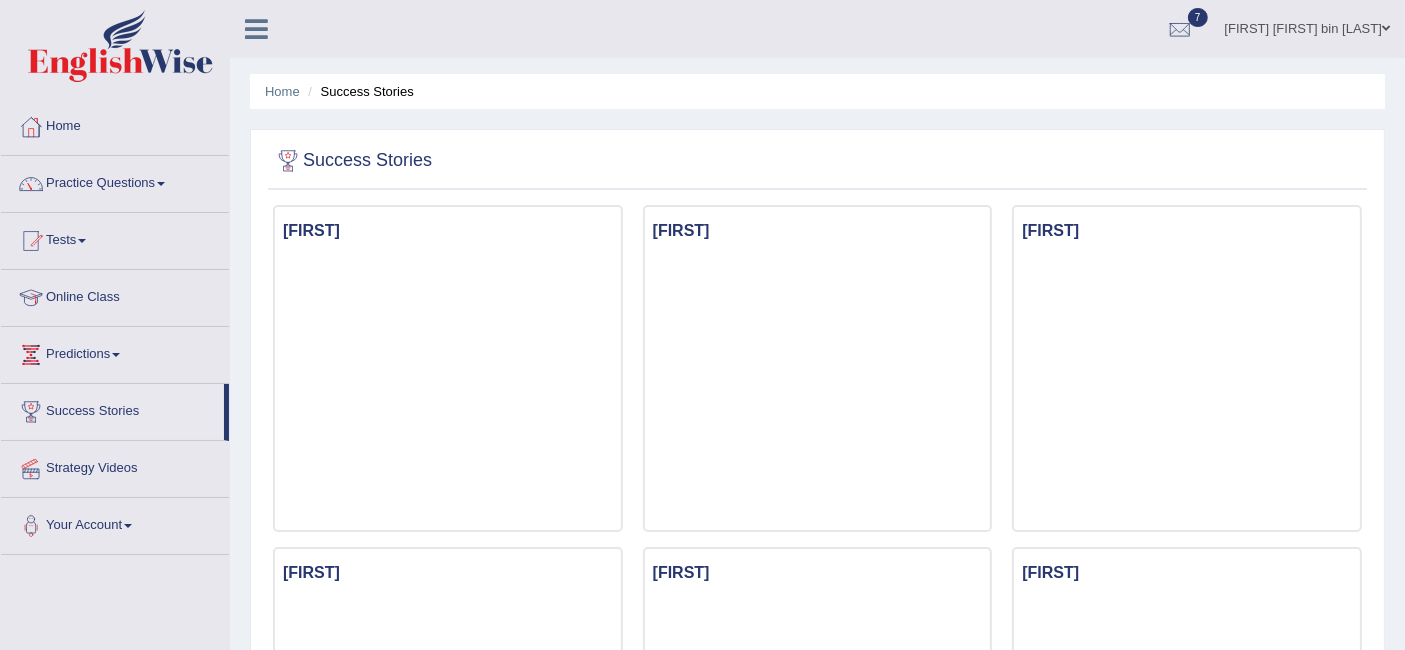 click on "Predictions" at bounding box center [115, 352] 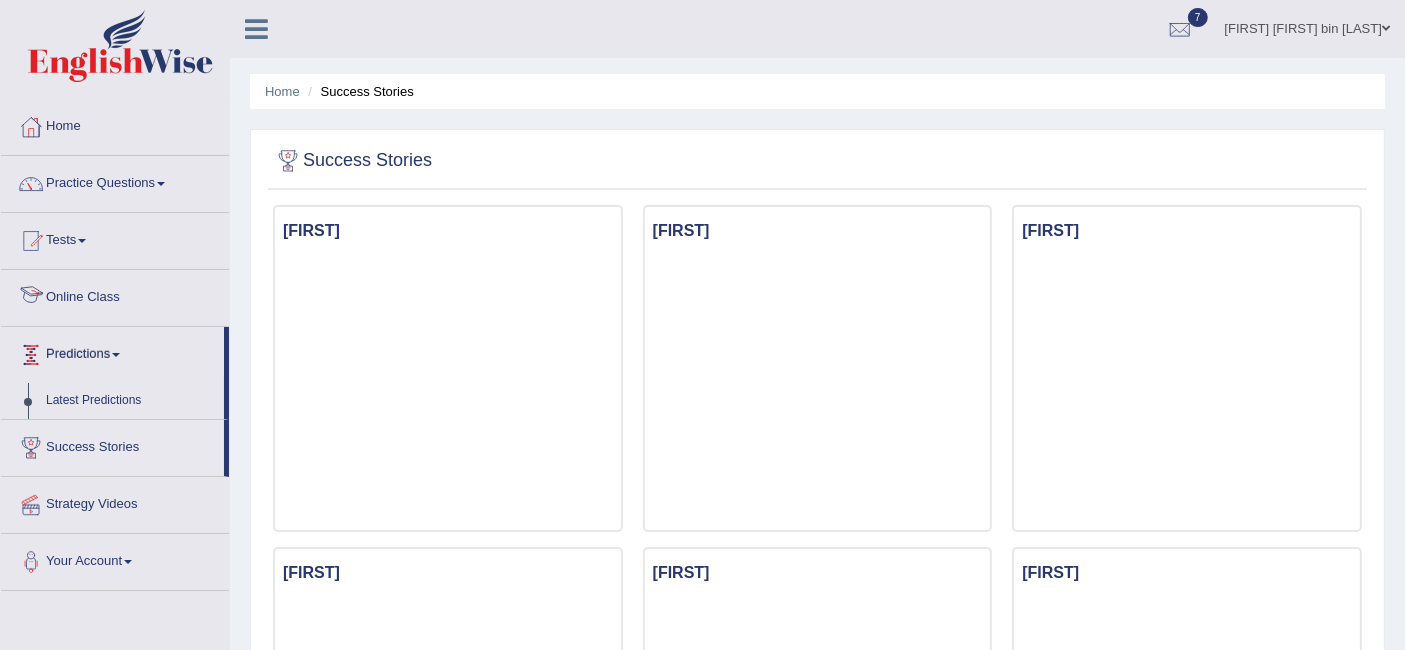 click on "Online Class" at bounding box center (115, 295) 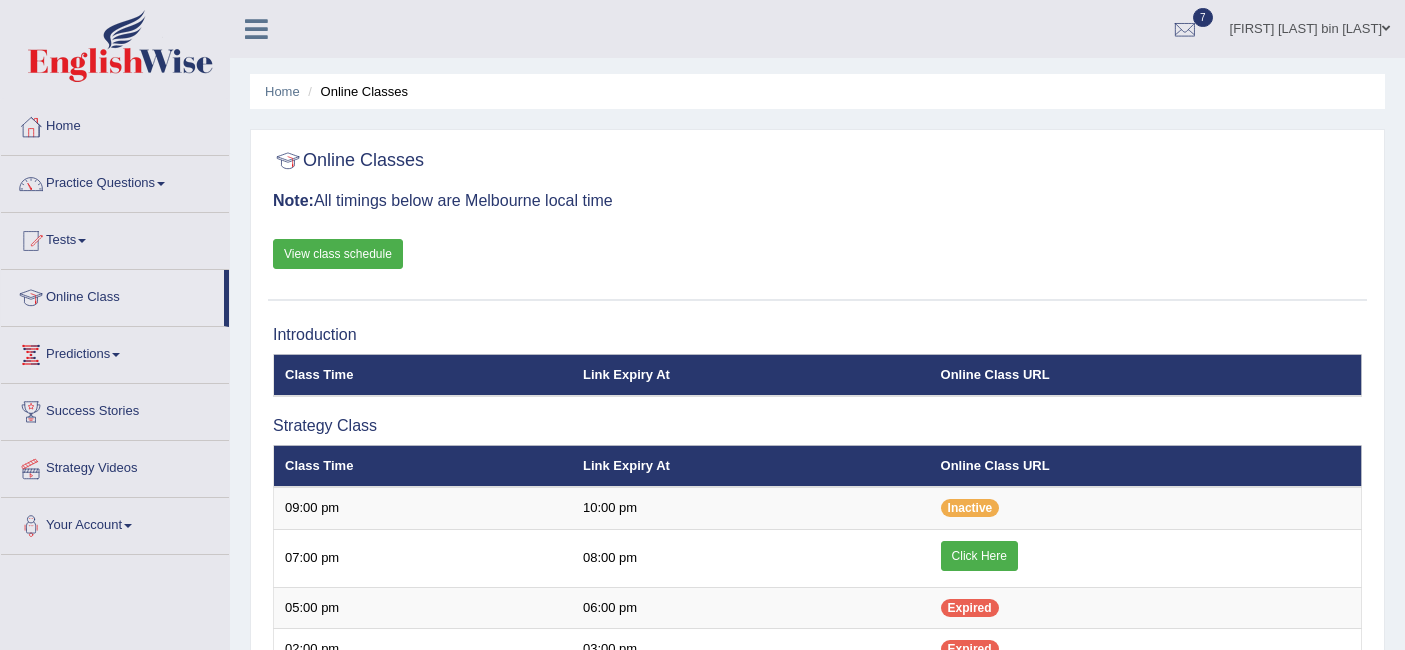 scroll, scrollTop: 0, scrollLeft: 0, axis: both 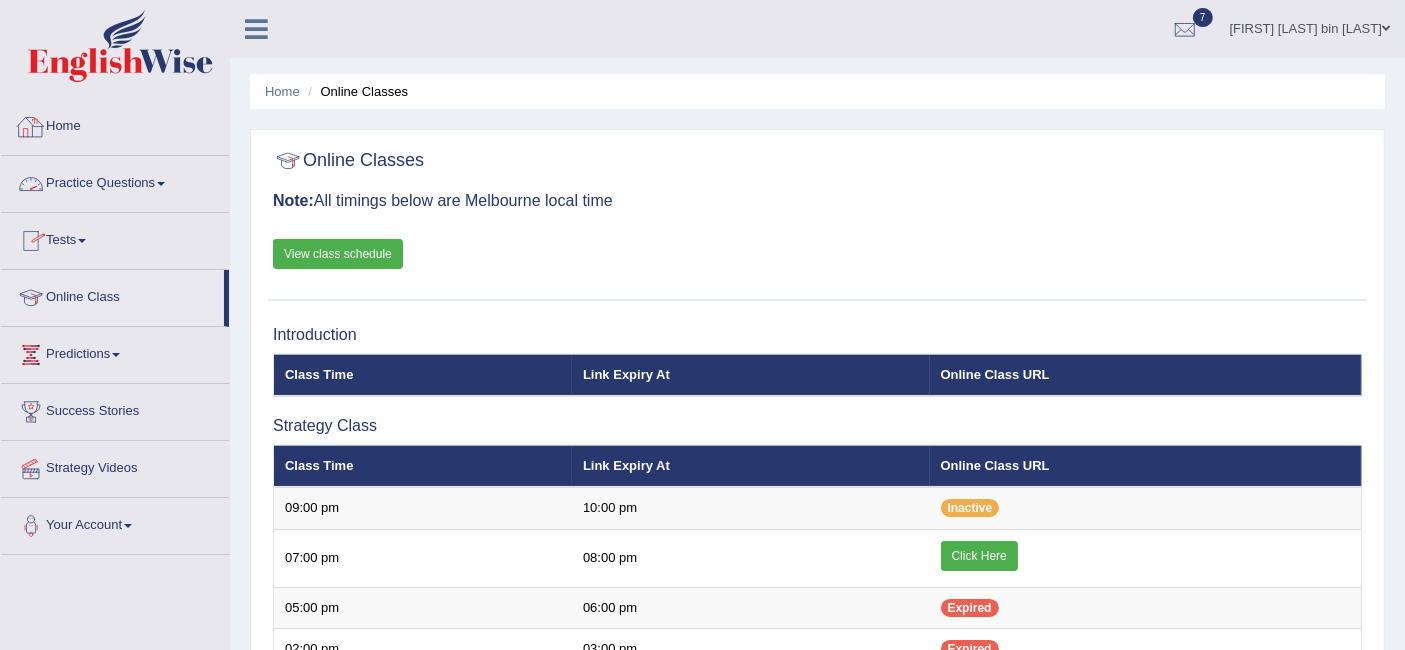 click on "Home" at bounding box center [115, 124] 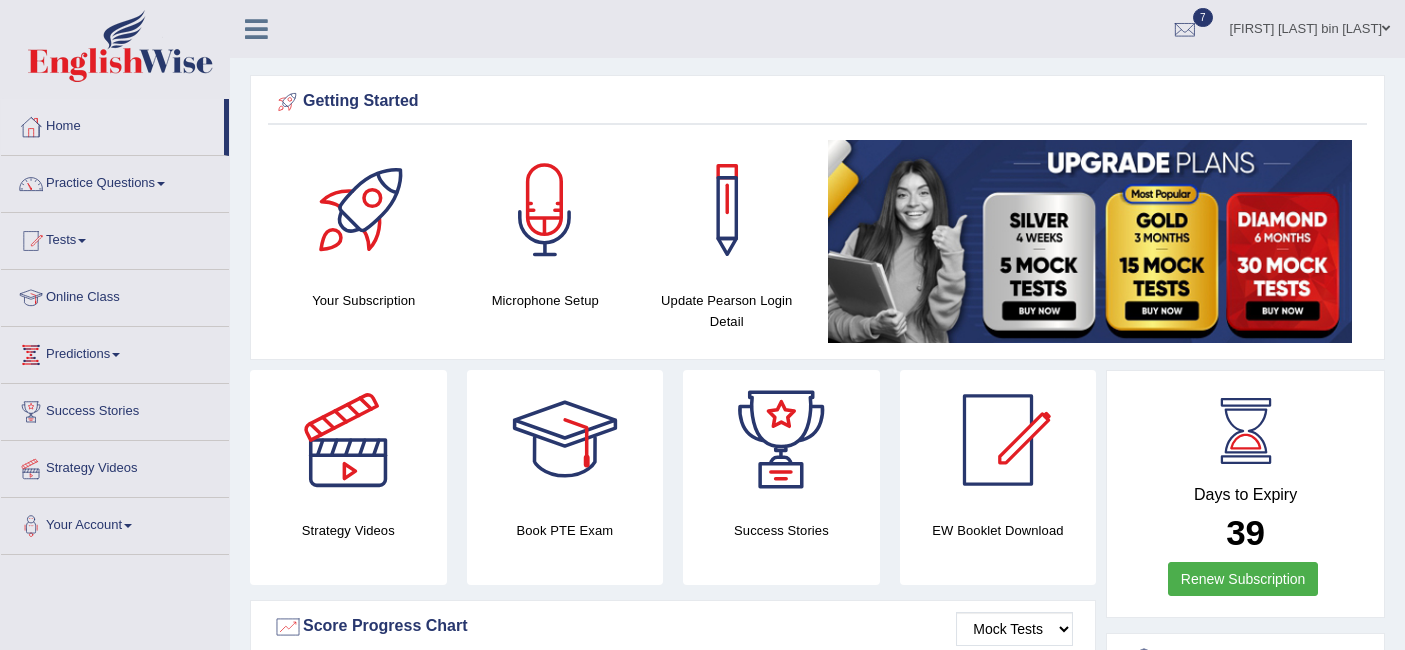 scroll, scrollTop: 0, scrollLeft: 0, axis: both 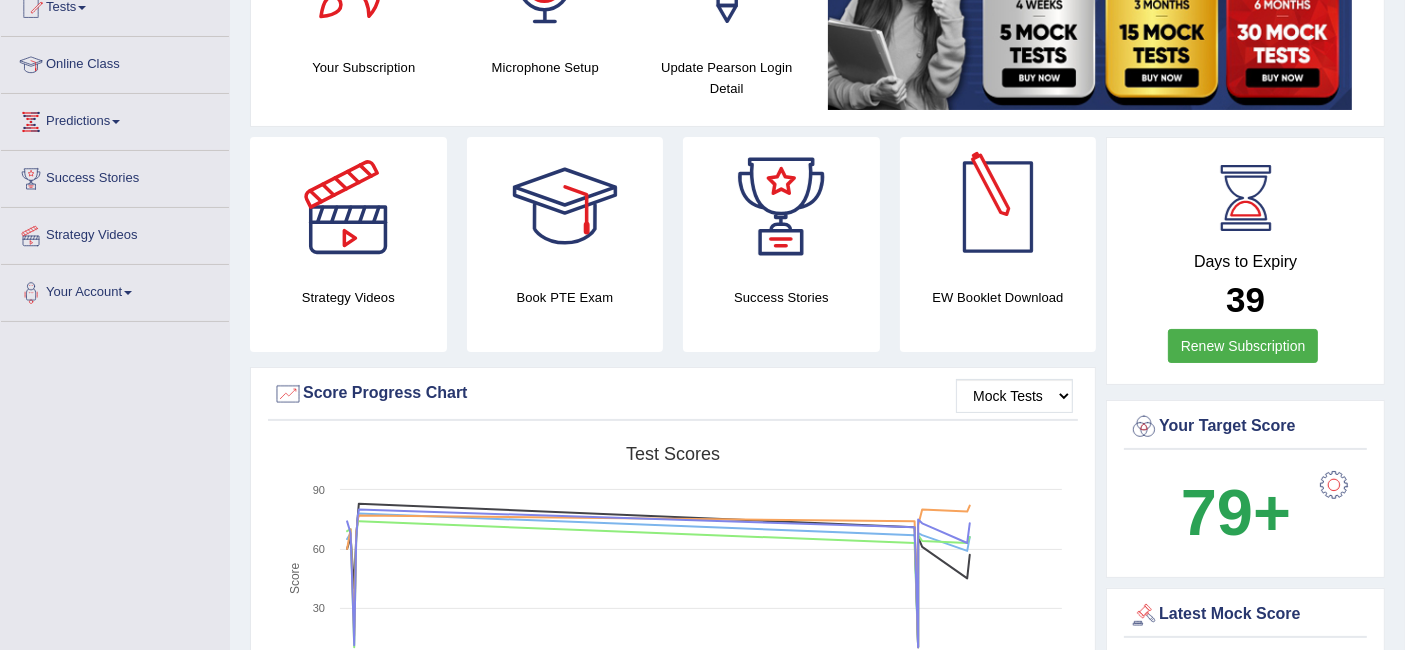 click at bounding box center (998, 207) 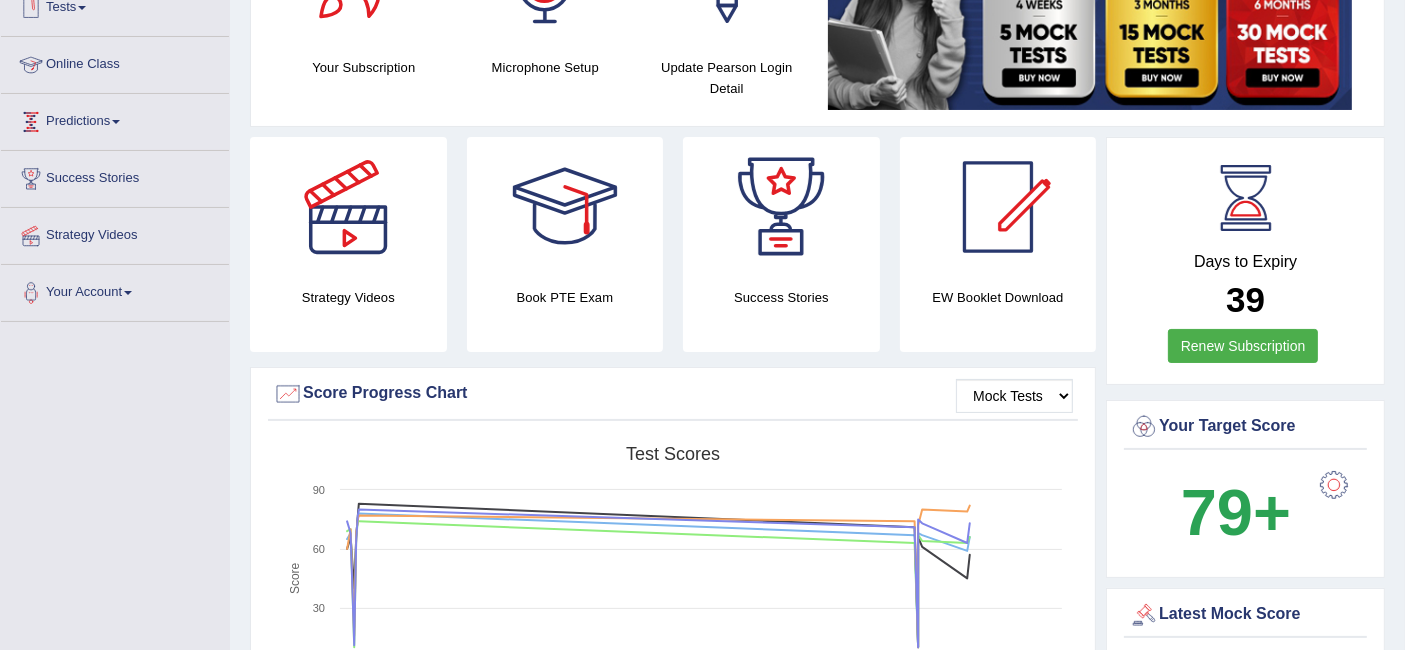 scroll, scrollTop: 0, scrollLeft: 0, axis: both 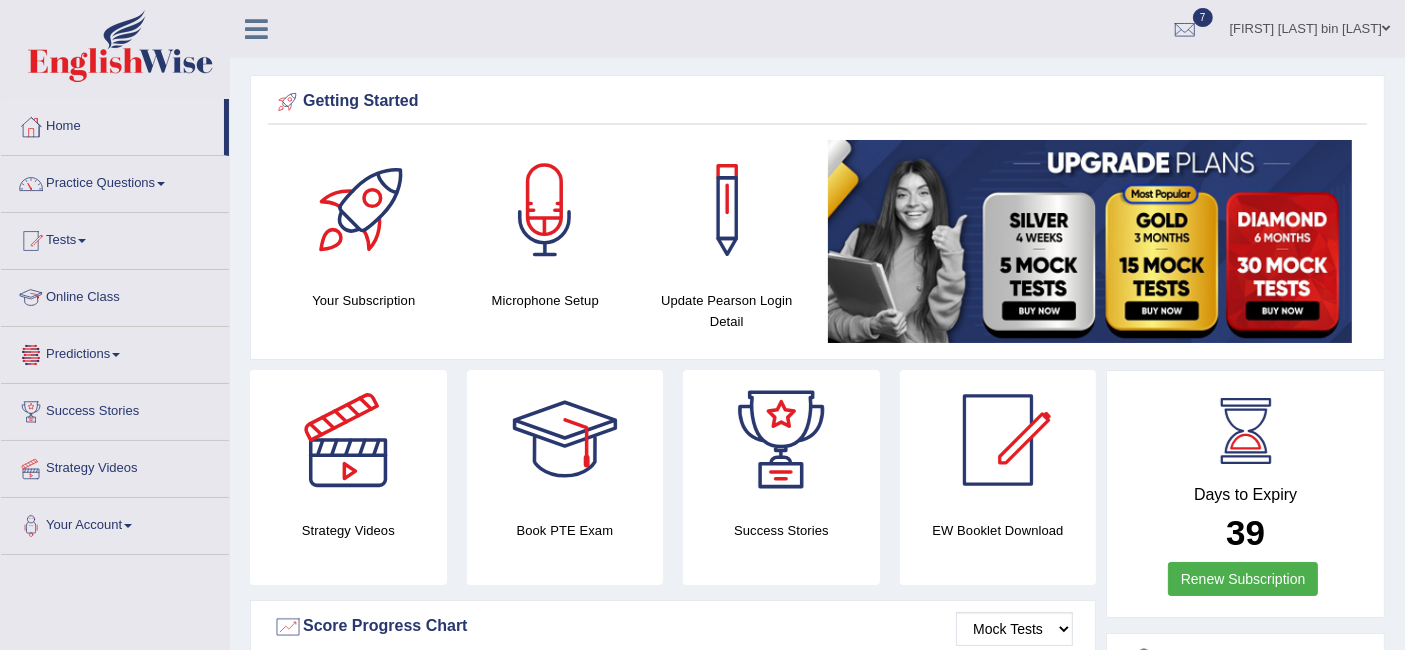 click on "Predictions" at bounding box center [115, 352] 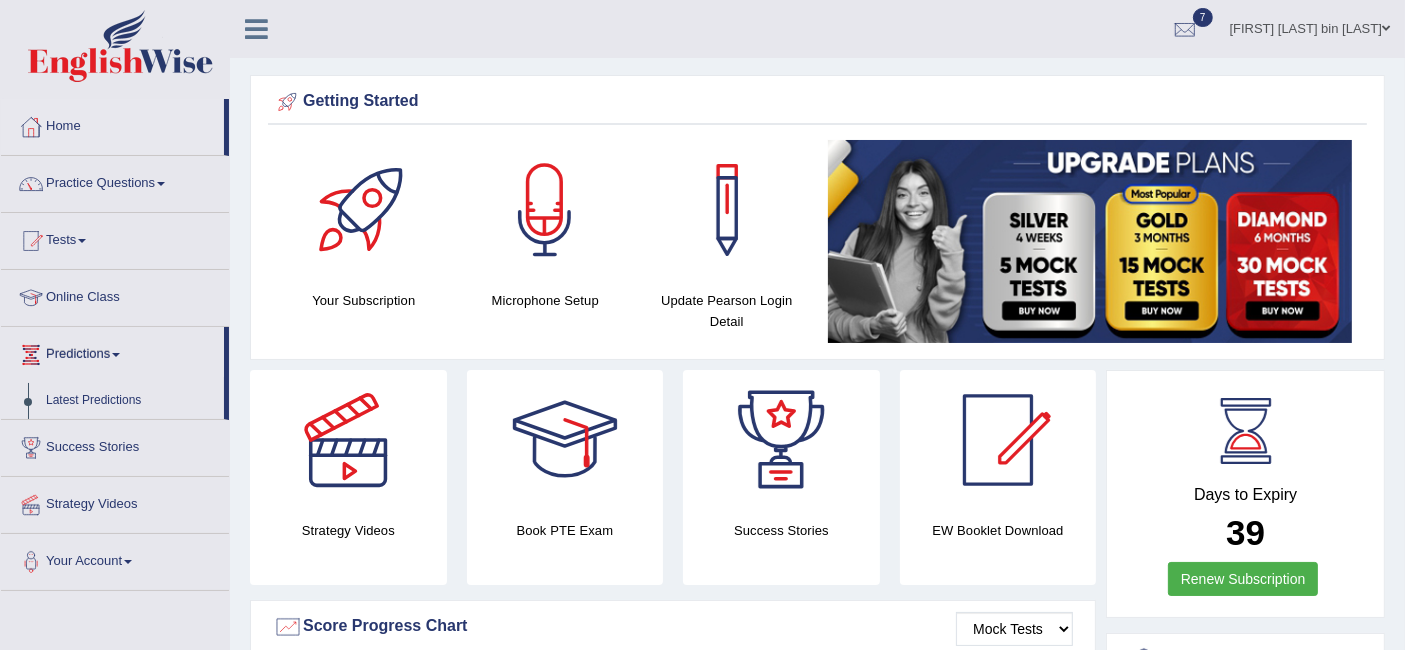 click on "Predictions" at bounding box center (112, 352) 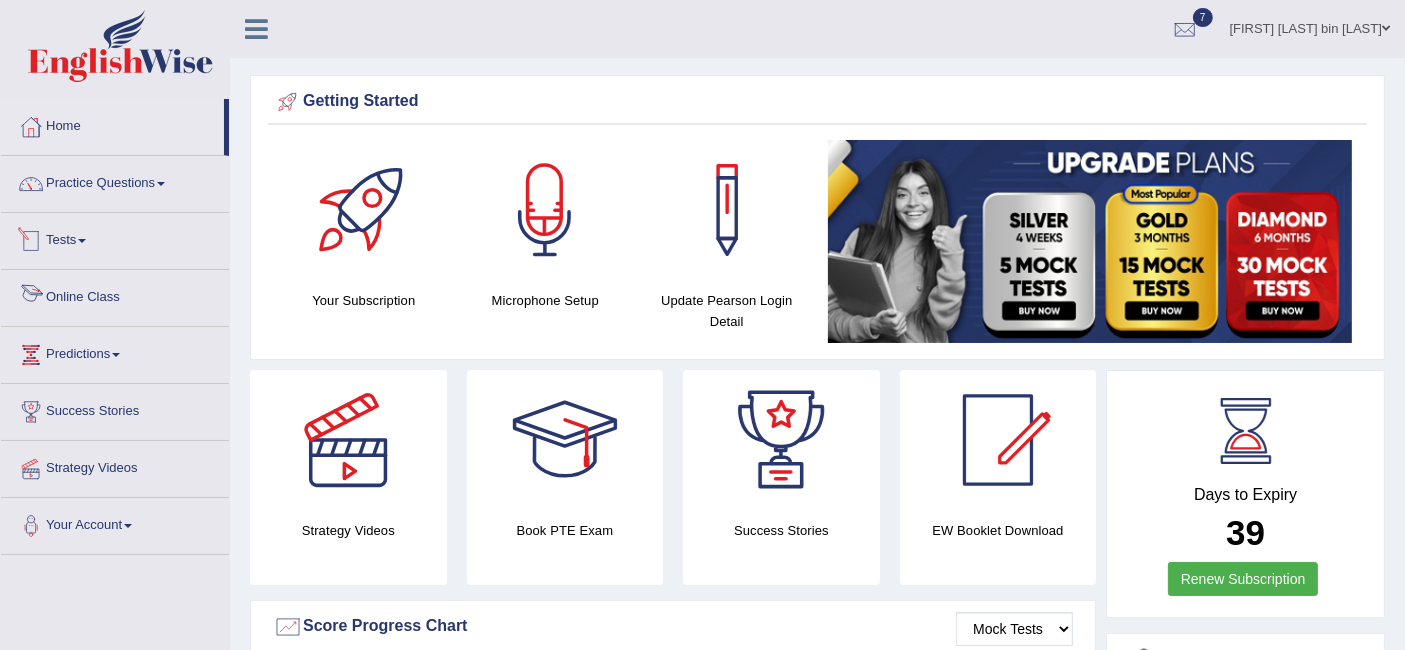 click on "Tests" at bounding box center [115, 238] 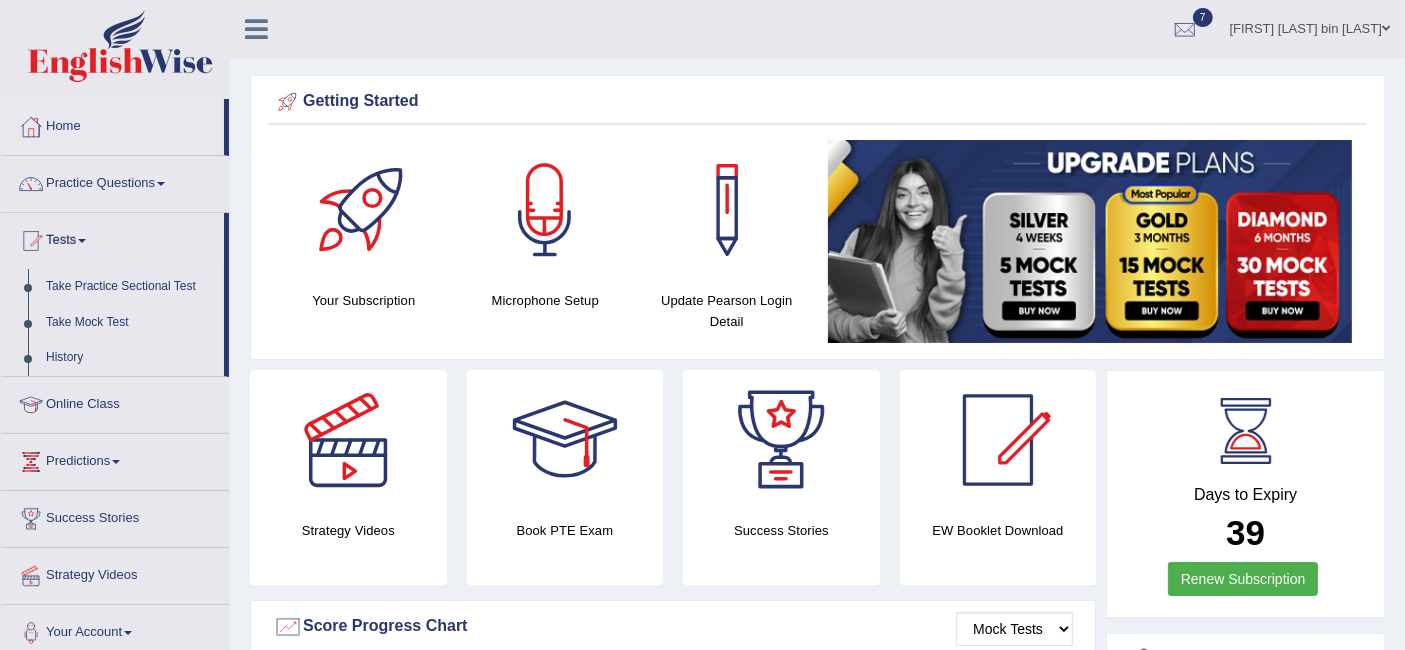 click on "Tests" at bounding box center [112, 238] 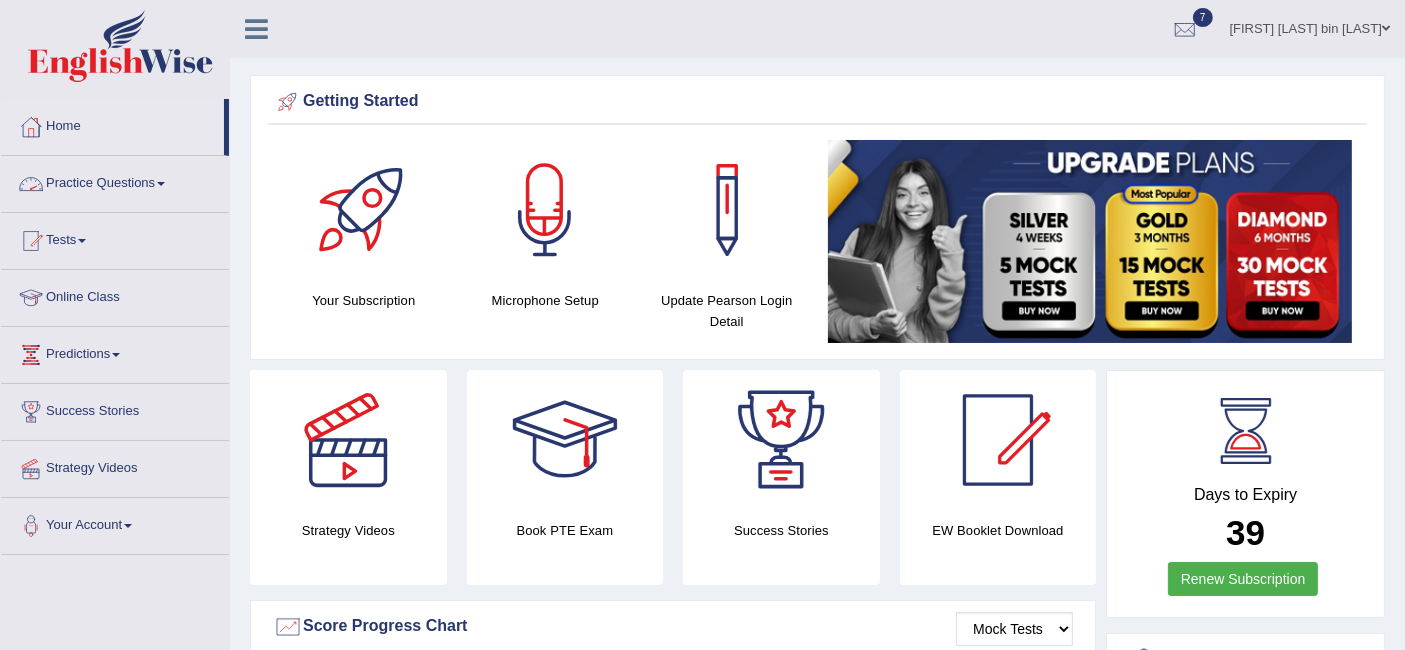click on "Practice Questions" at bounding box center (115, 181) 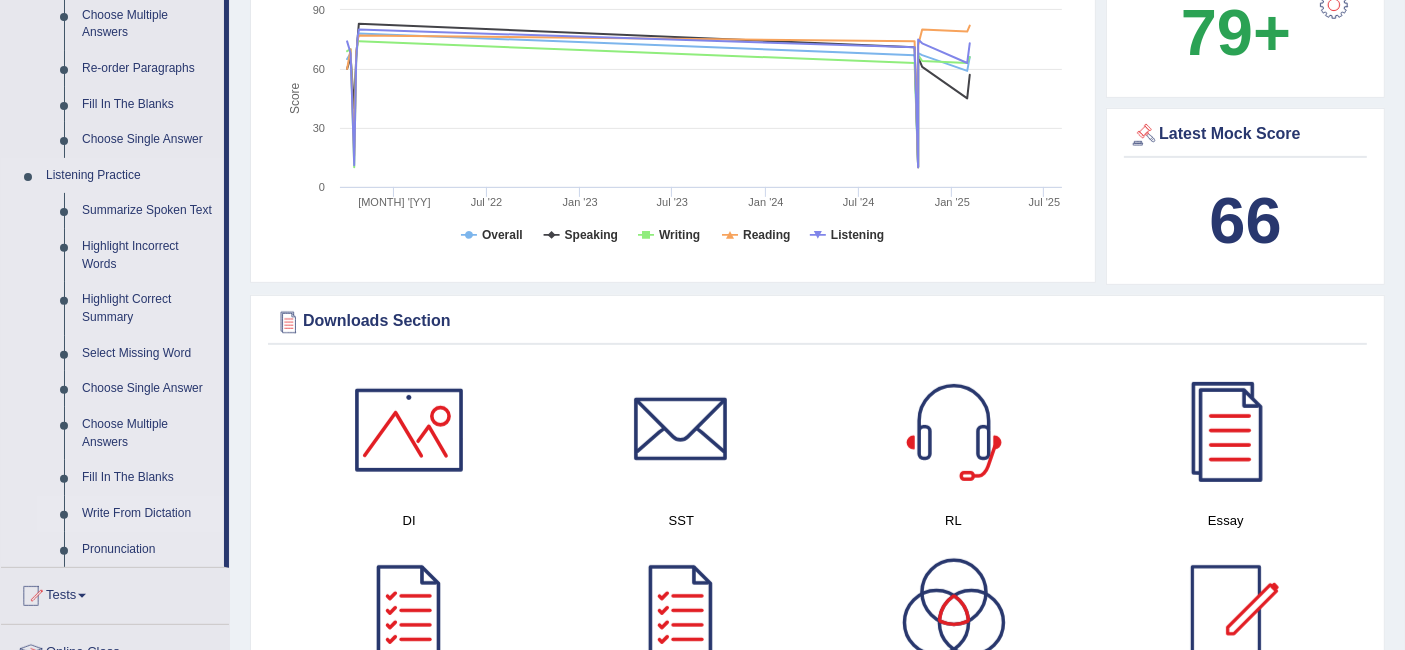 scroll, scrollTop: 712, scrollLeft: 0, axis: vertical 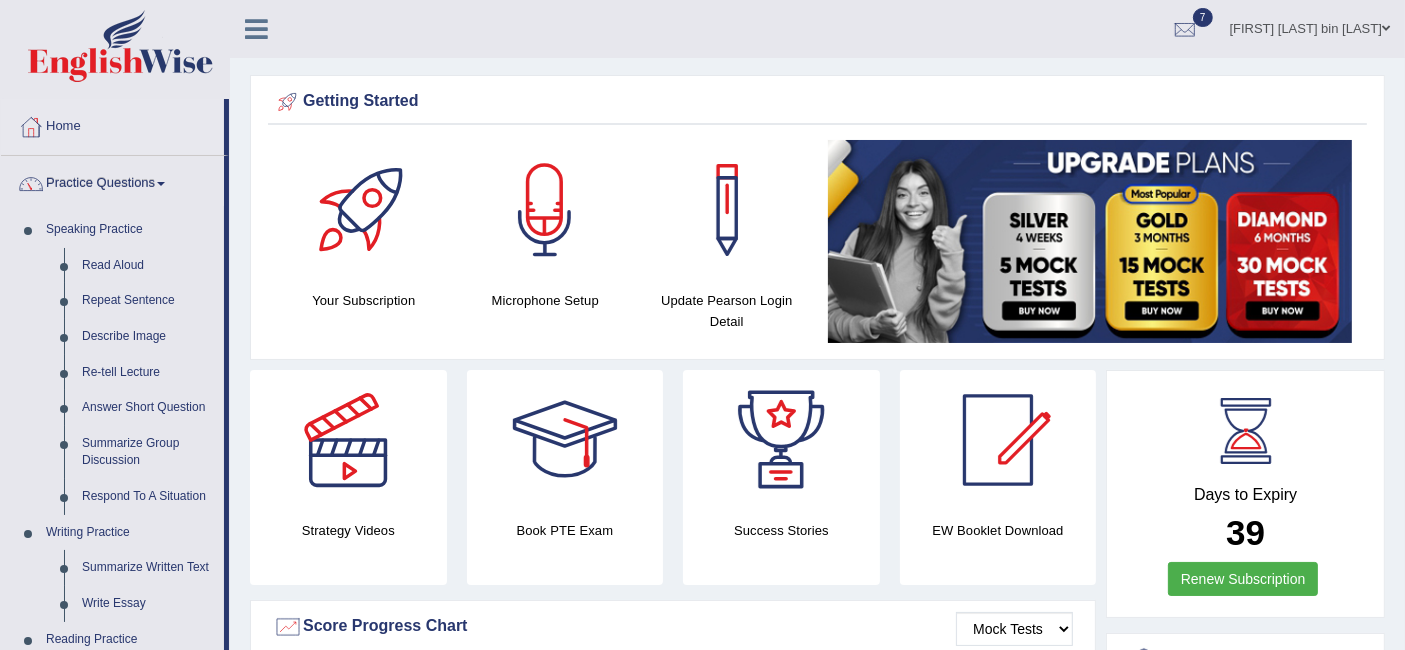 click at bounding box center (1246, 431) 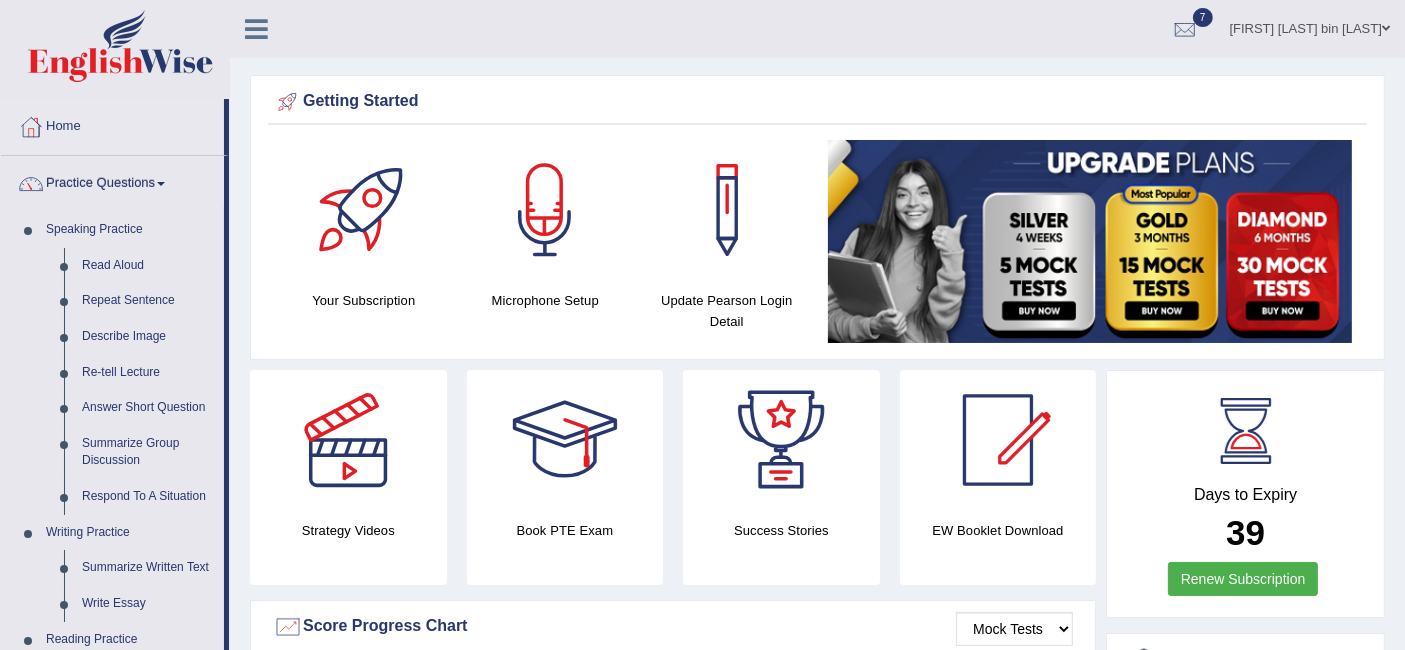 click on "Renew Subscription" at bounding box center [1243, 579] 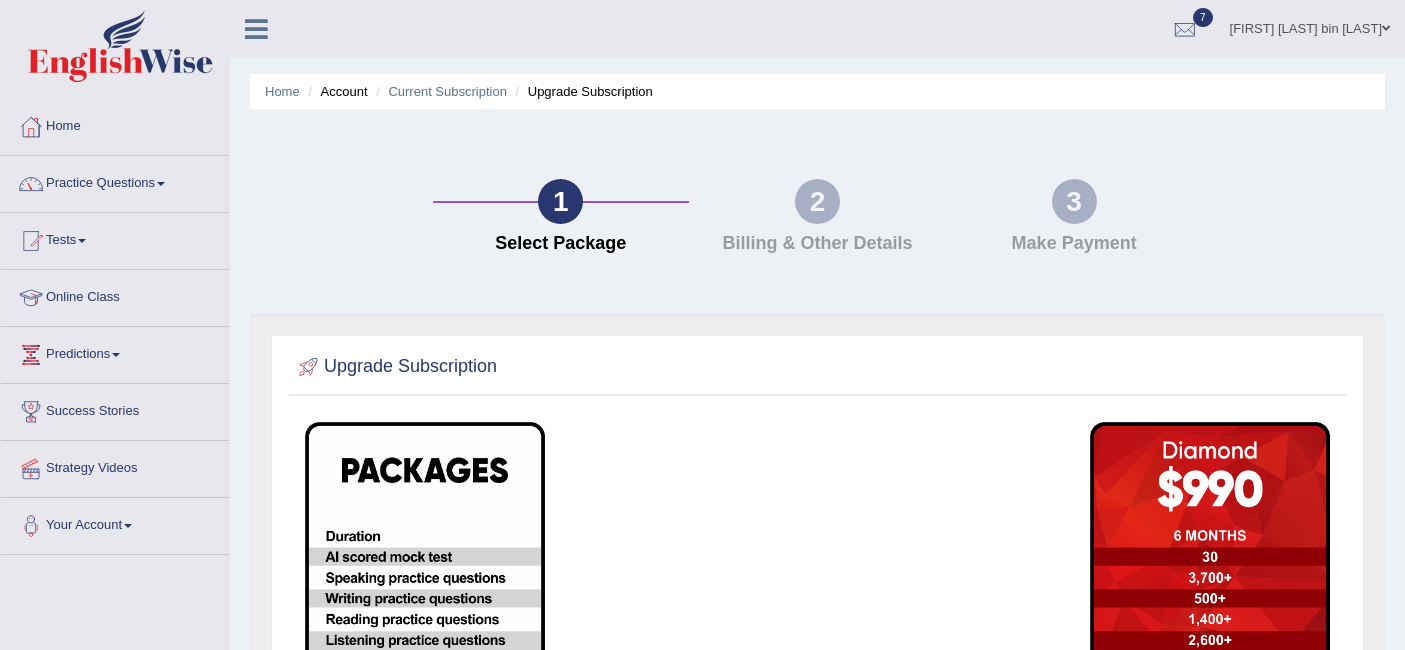 scroll, scrollTop: 0, scrollLeft: 0, axis: both 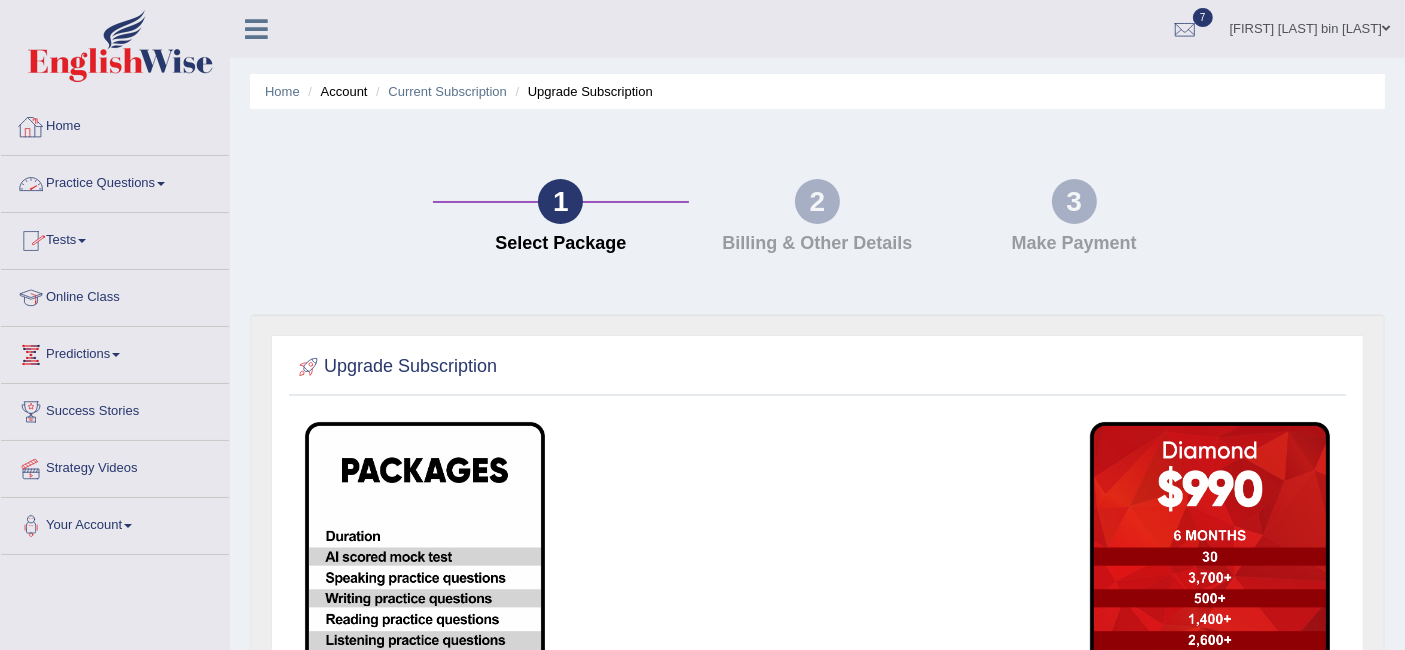 click on "Home" at bounding box center (115, 124) 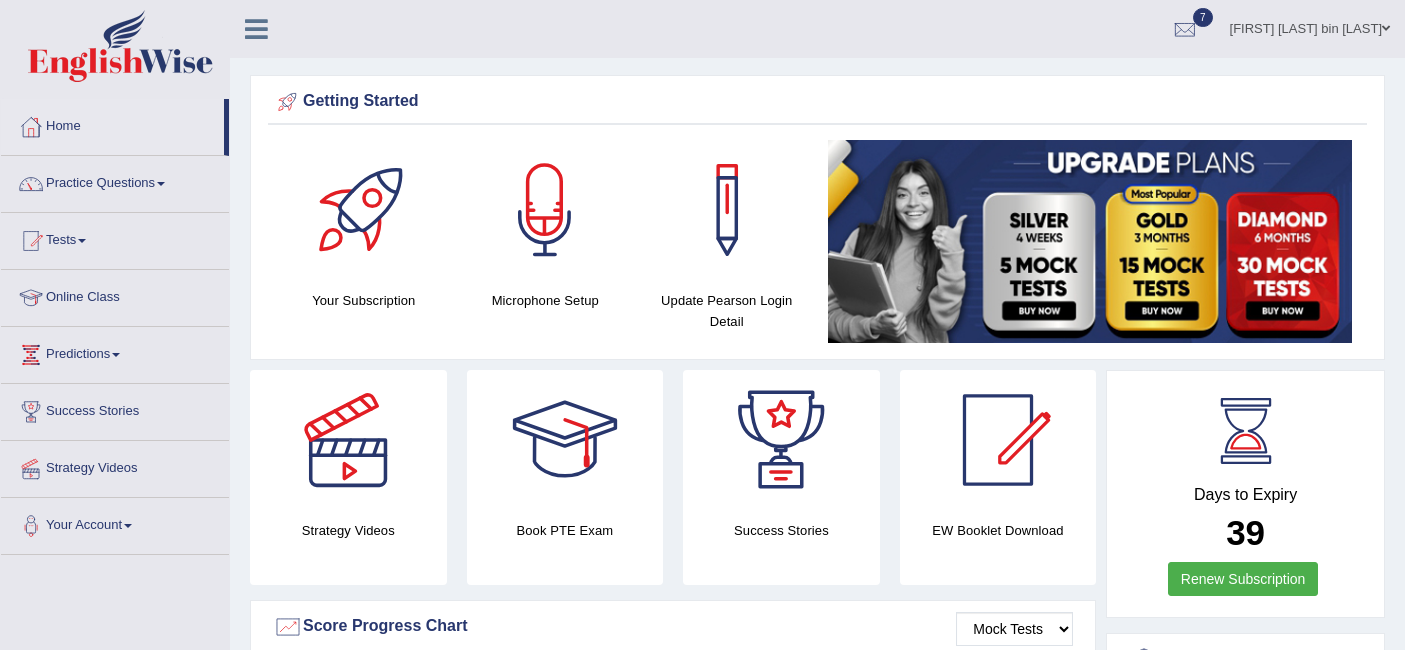 scroll, scrollTop: 0, scrollLeft: 0, axis: both 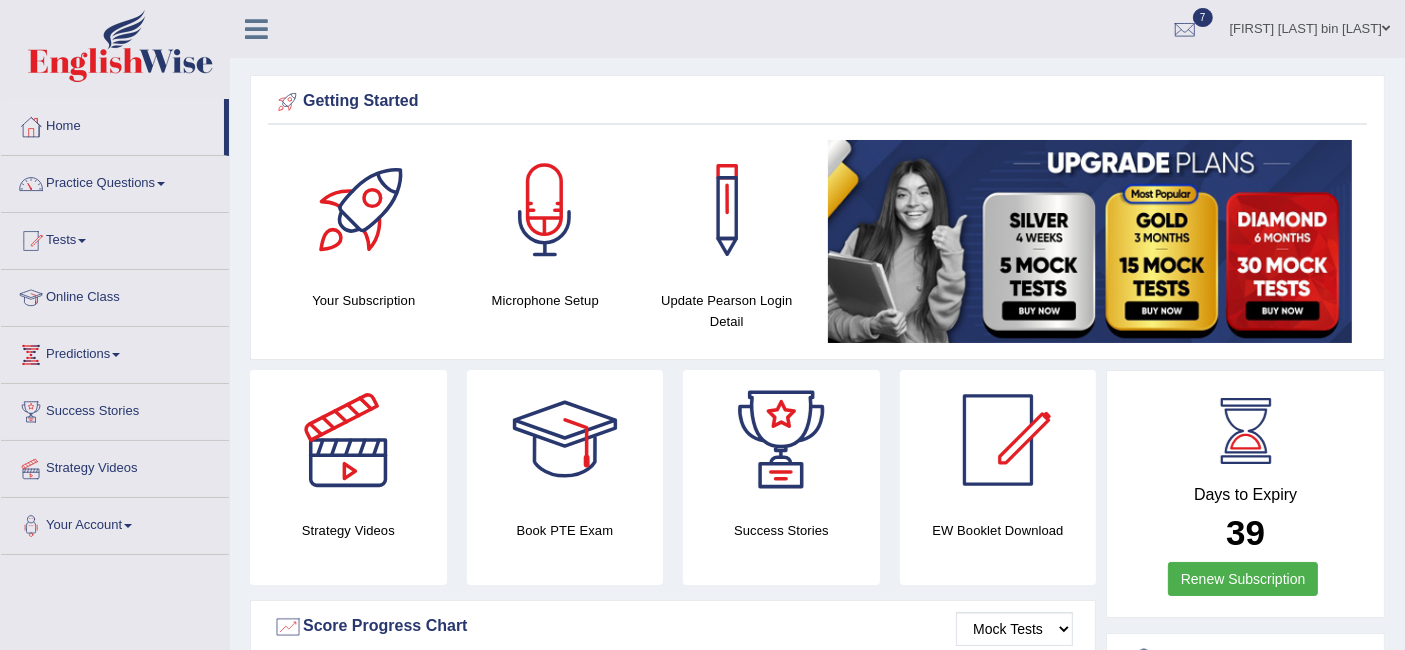 click on "[FIRST] [LAST] [LAST]" at bounding box center (1310, 26) 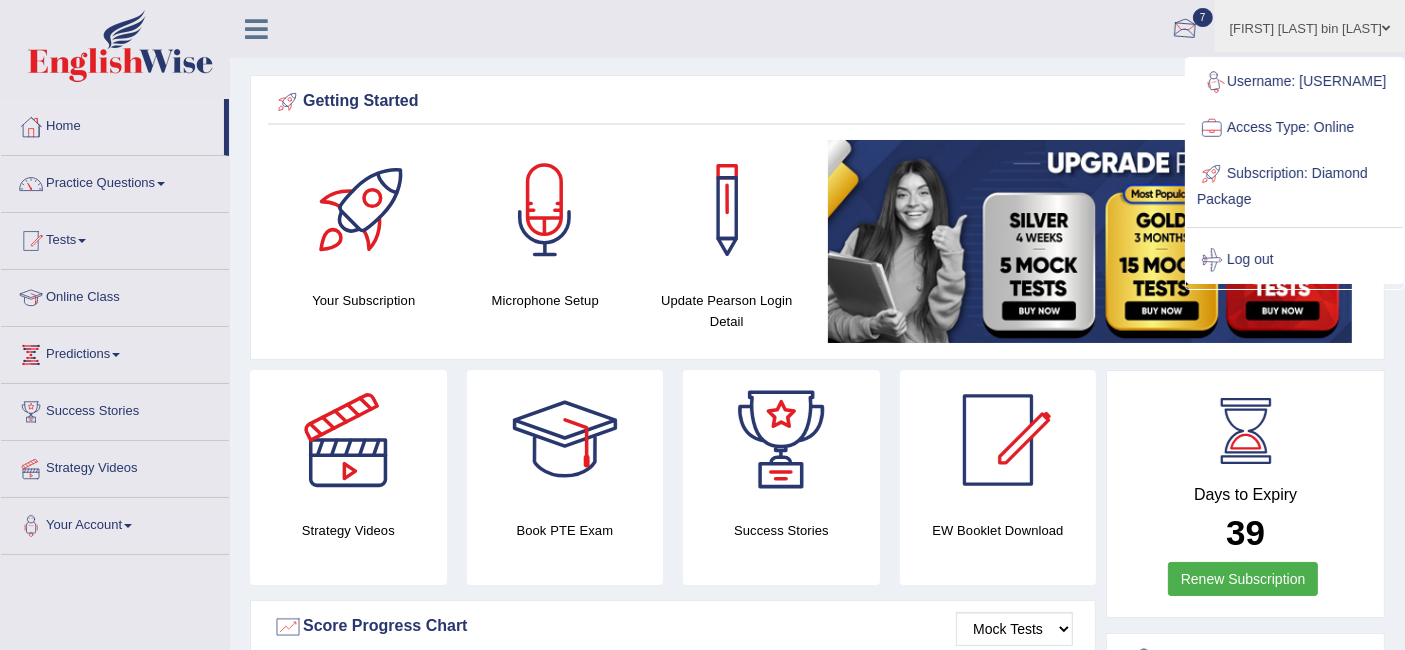 click at bounding box center (1185, 30) 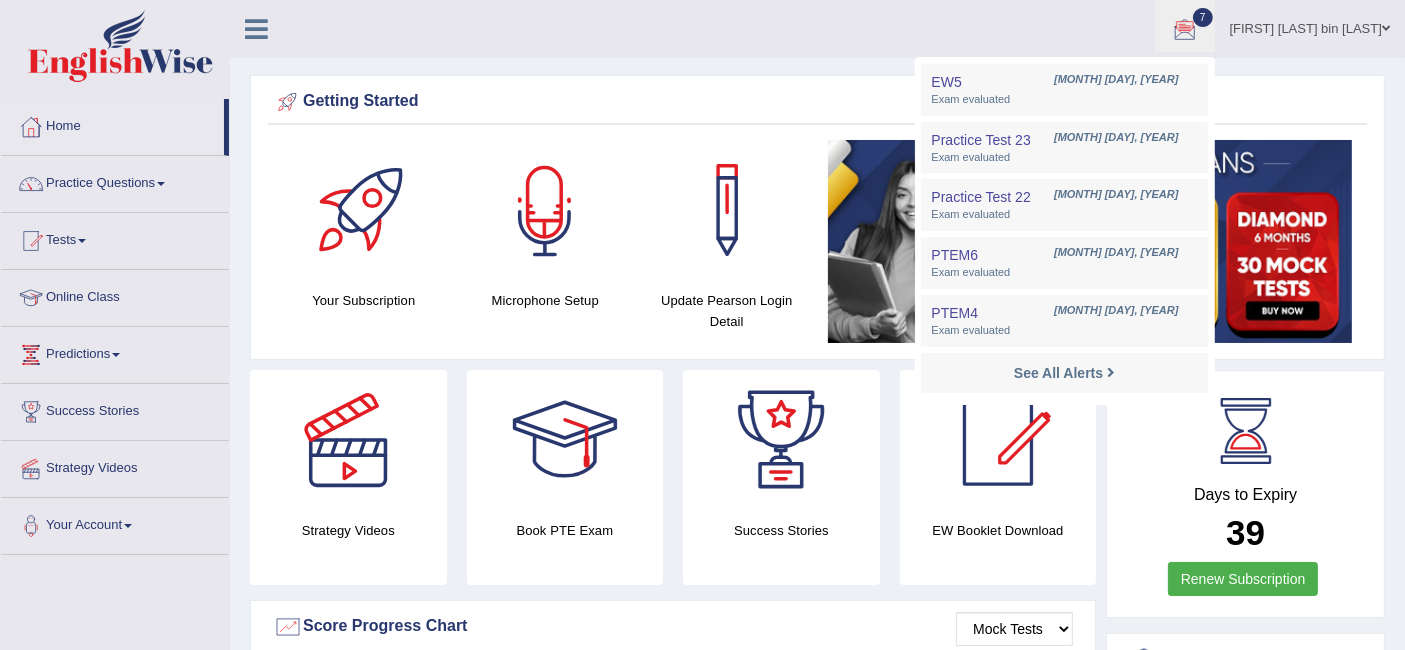 click at bounding box center (545, 210) 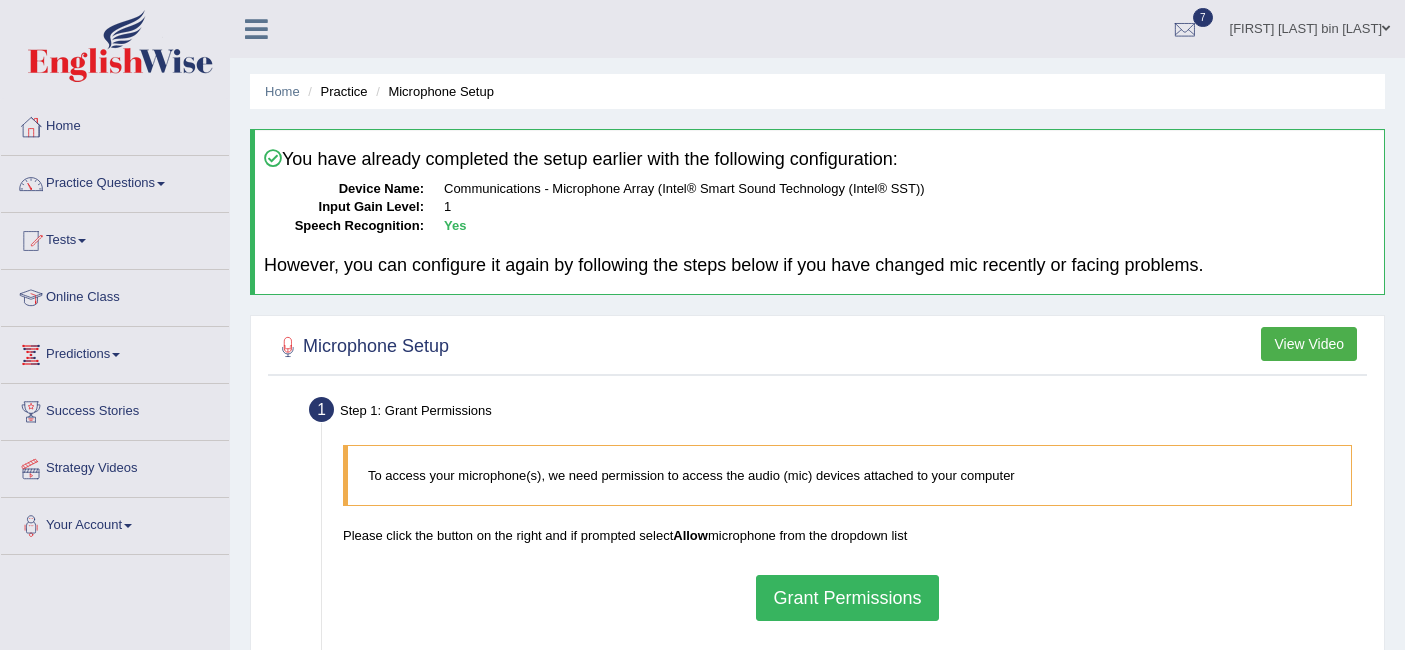 scroll, scrollTop: 0, scrollLeft: 0, axis: both 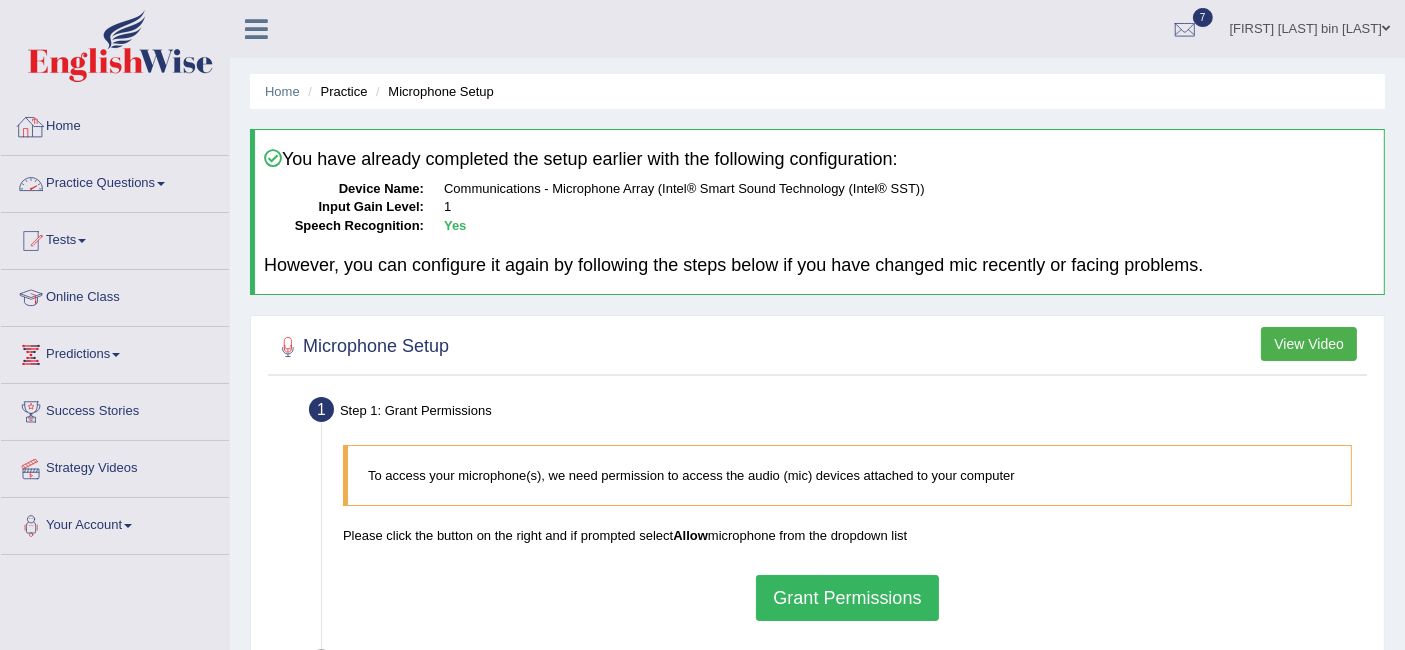 click on "Home" at bounding box center (115, 124) 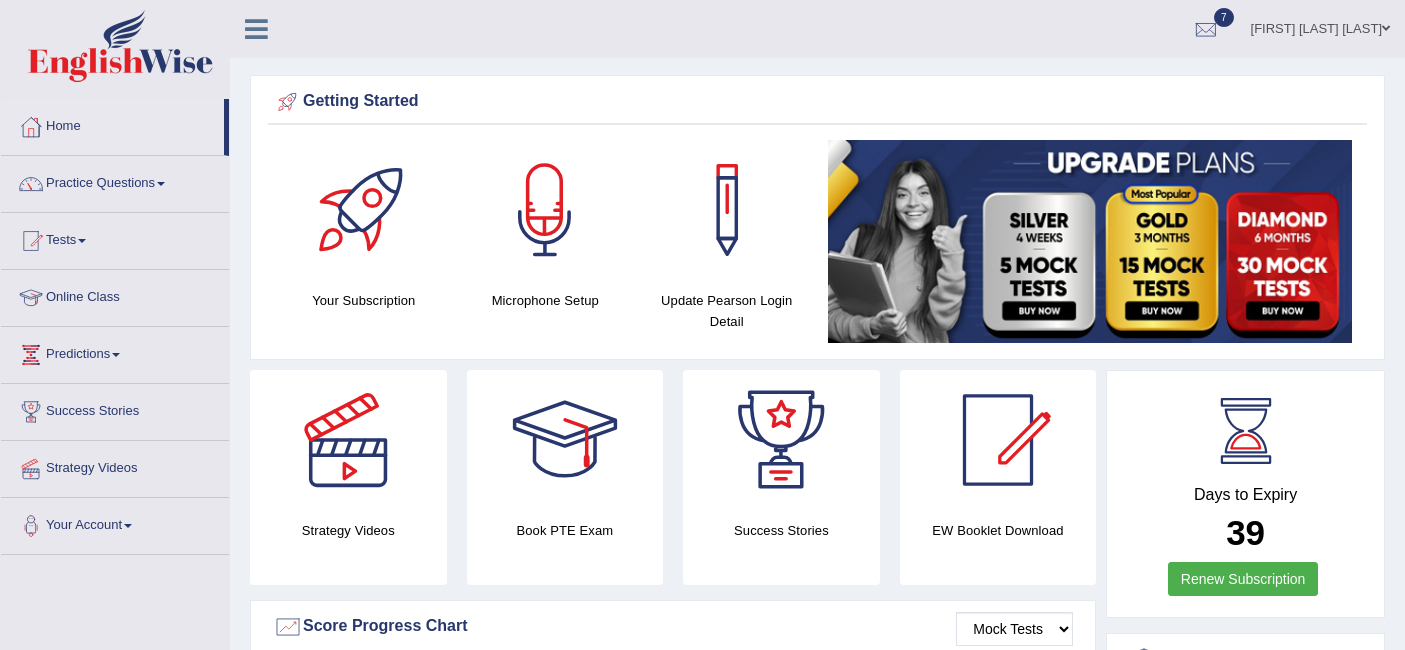 scroll, scrollTop: 0, scrollLeft: 0, axis: both 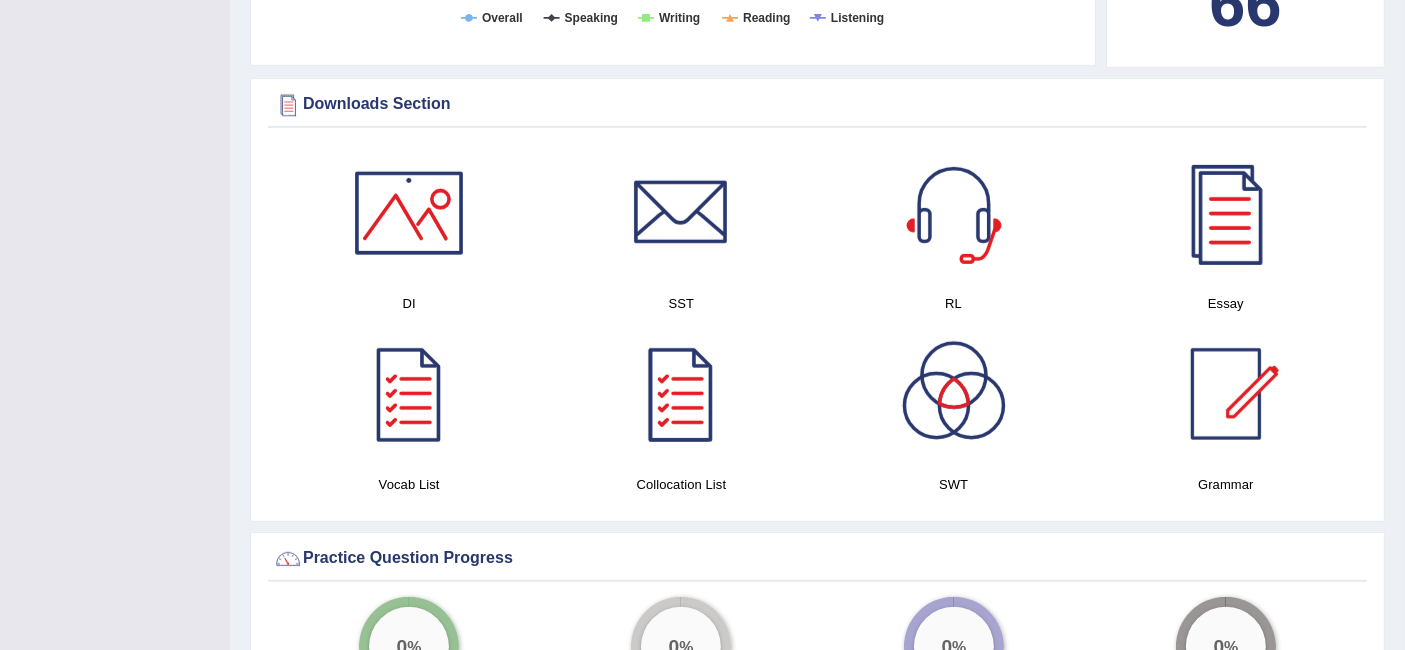 click at bounding box center (409, 213) 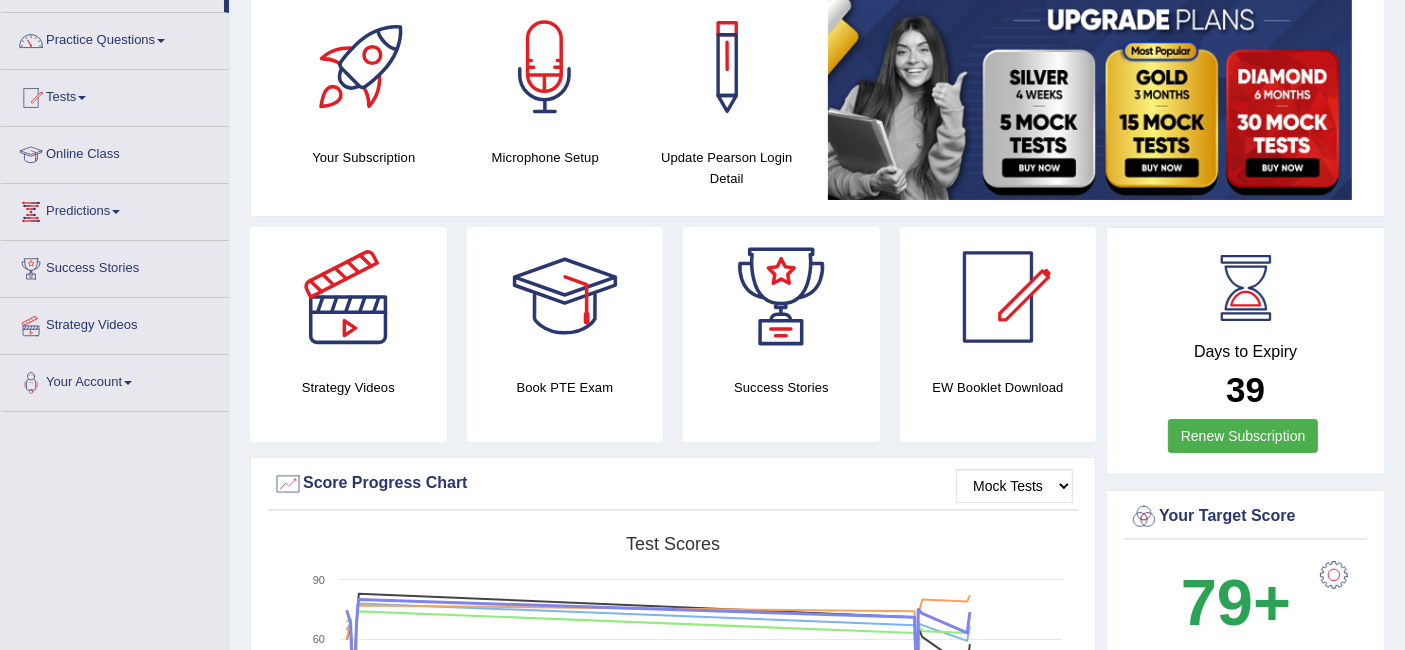 scroll, scrollTop: 0, scrollLeft: 0, axis: both 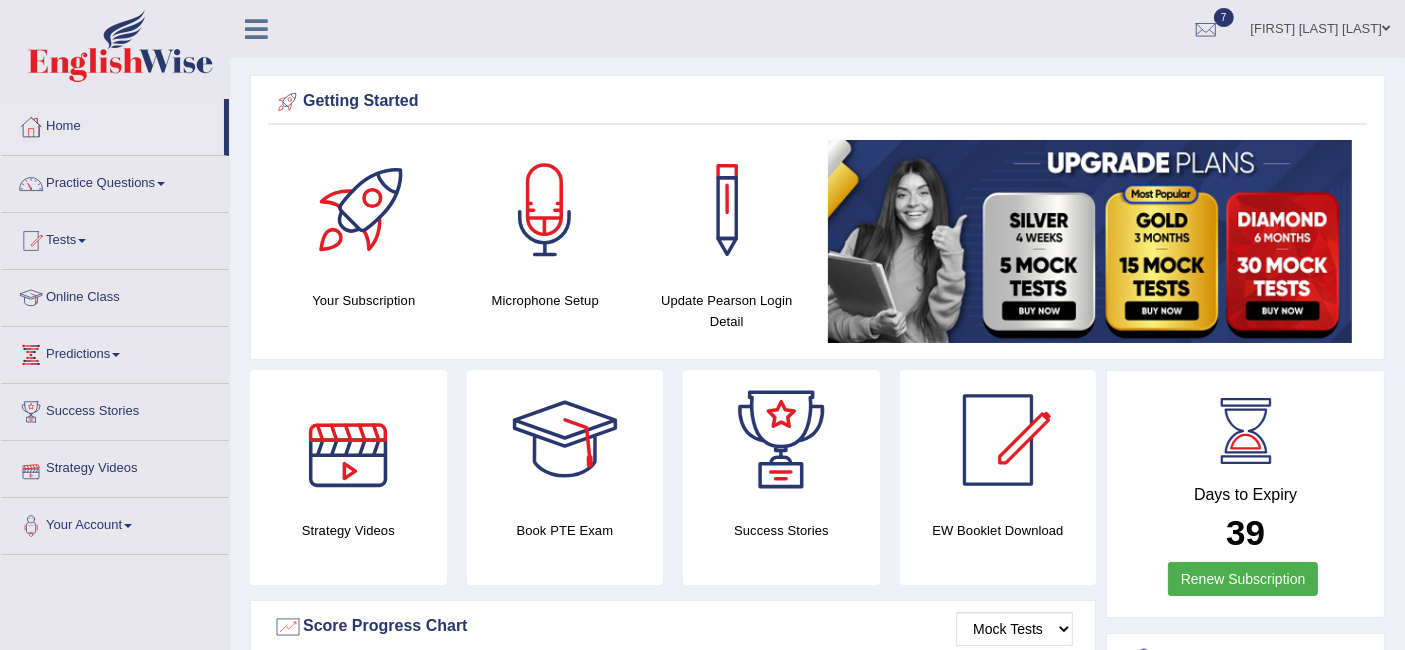 click on "Strategy Videos" at bounding box center [115, 466] 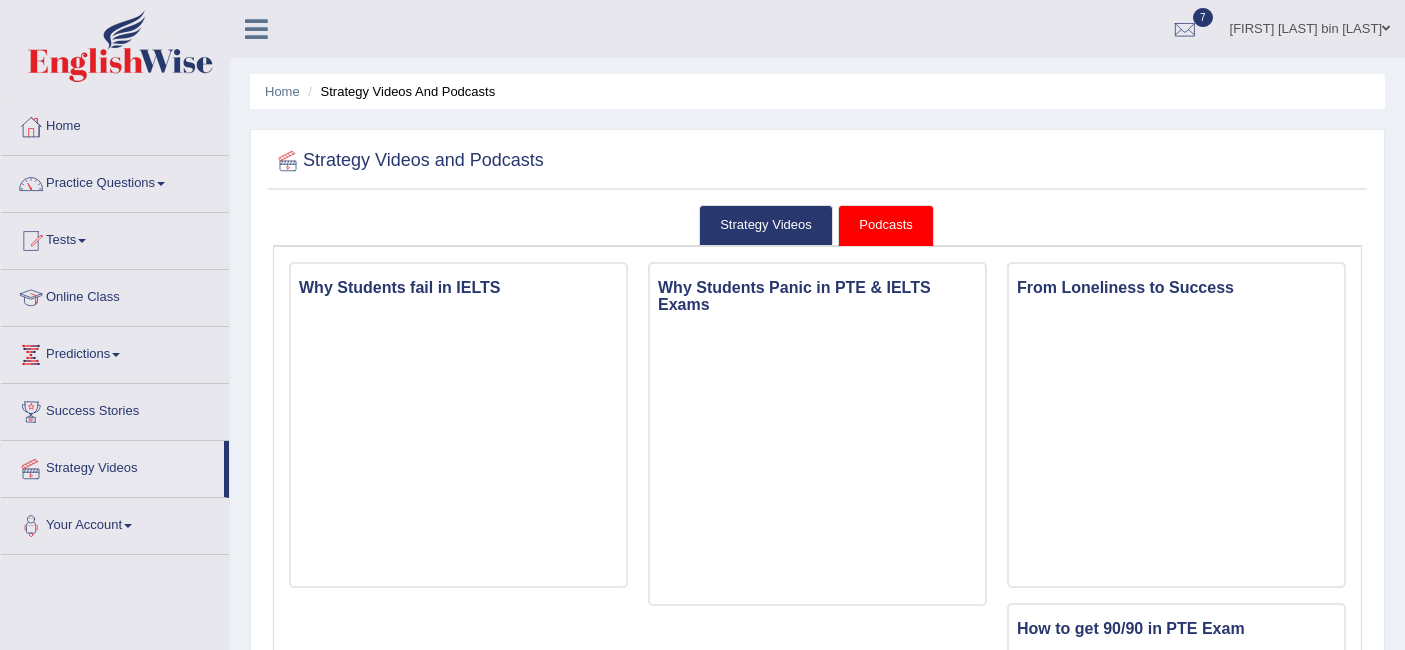 scroll, scrollTop: 0, scrollLeft: 0, axis: both 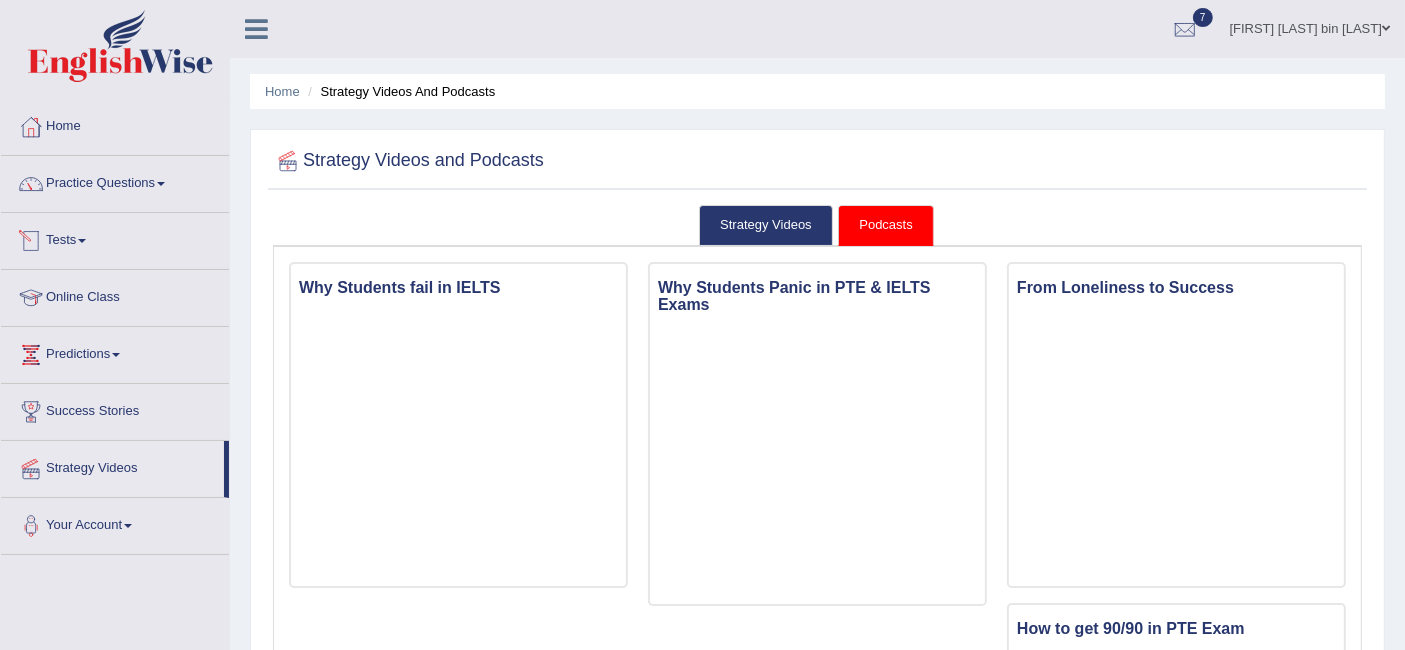 click on "Tests" at bounding box center (115, 238) 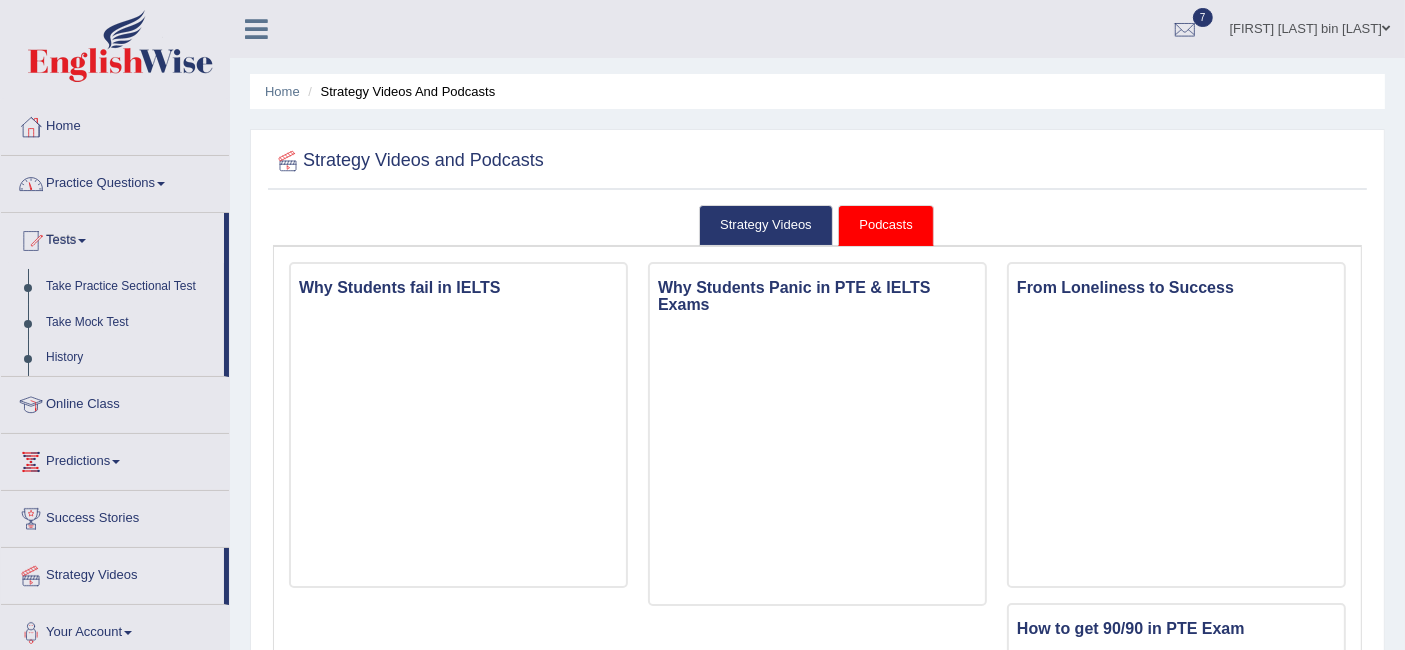 click on "Practice Questions" at bounding box center (115, 181) 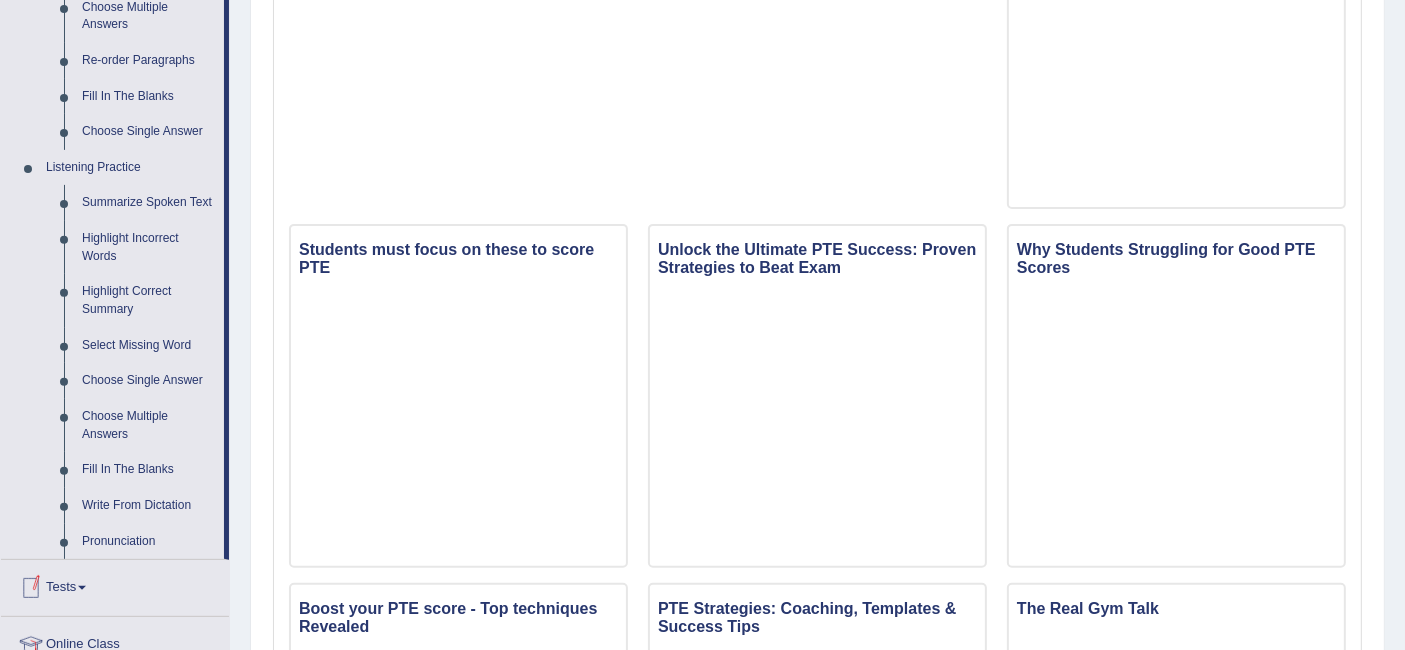 scroll, scrollTop: 720, scrollLeft: 0, axis: vertical 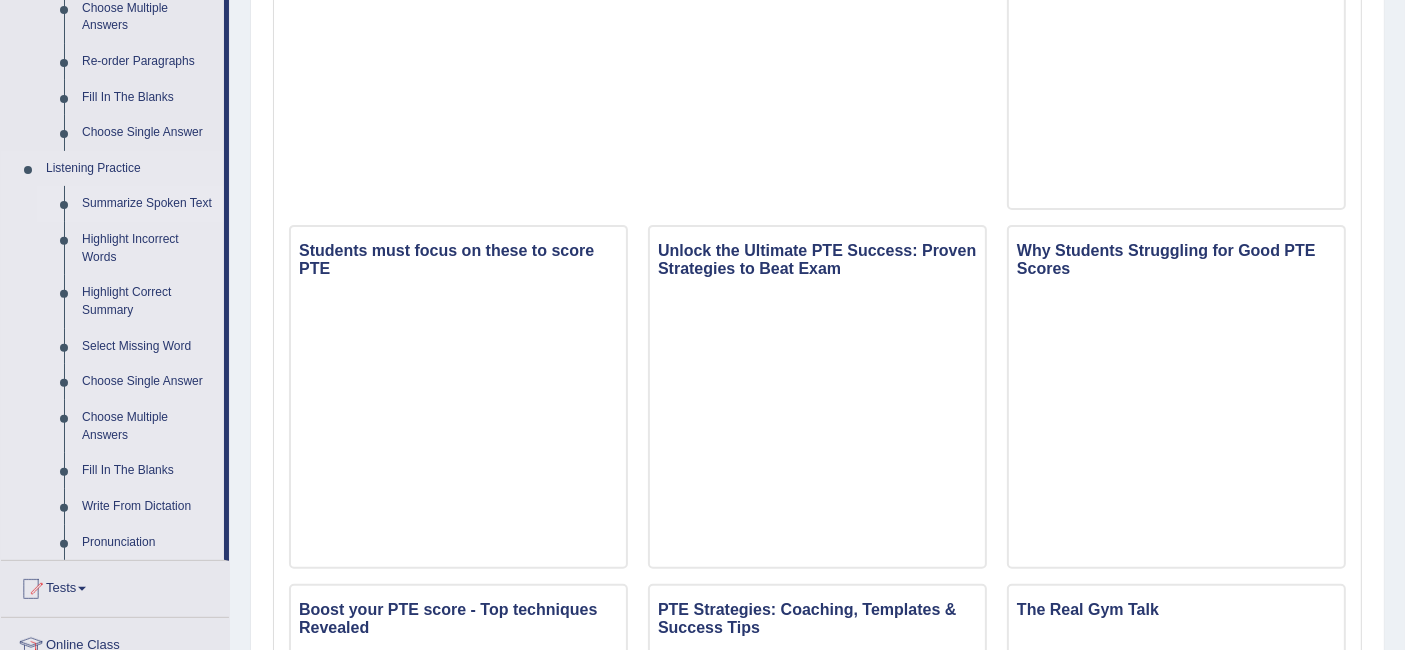 click on "Summarize Spoken Text" at bounding box center (148, 204) 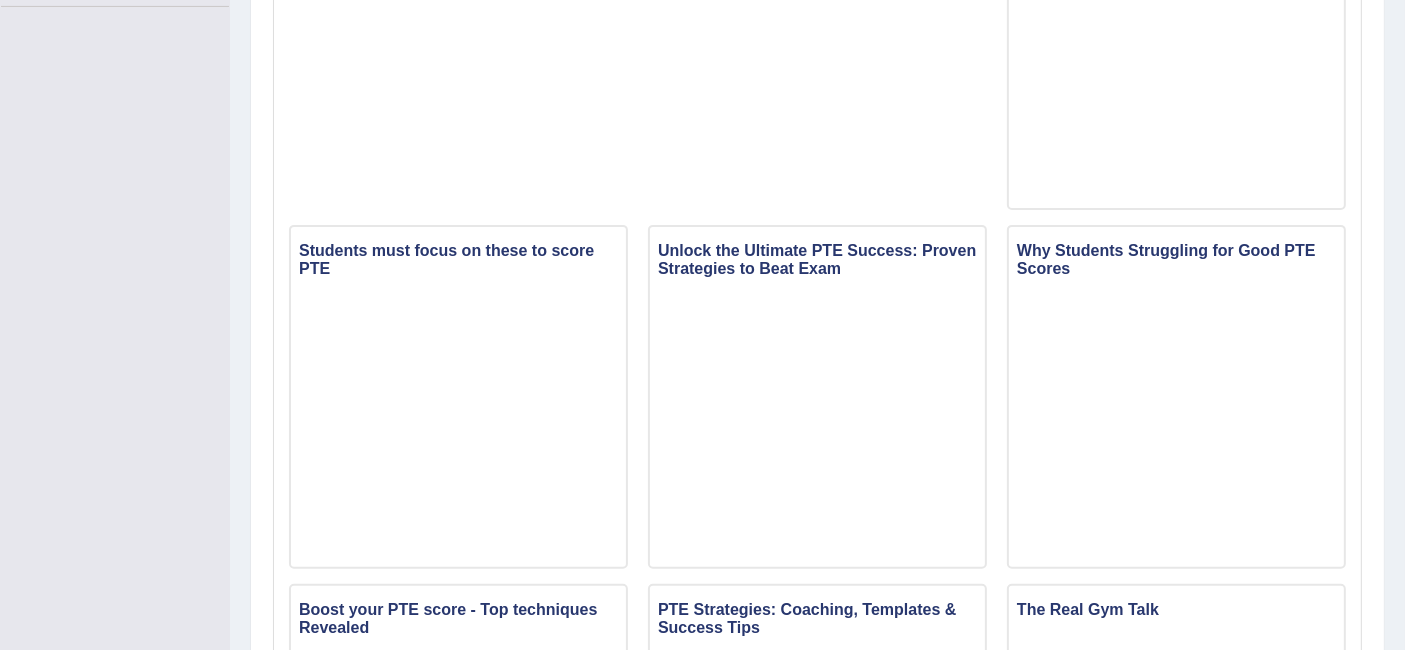 scroll, scrollTop: 249, scrollLeft: 0, axis: vertical 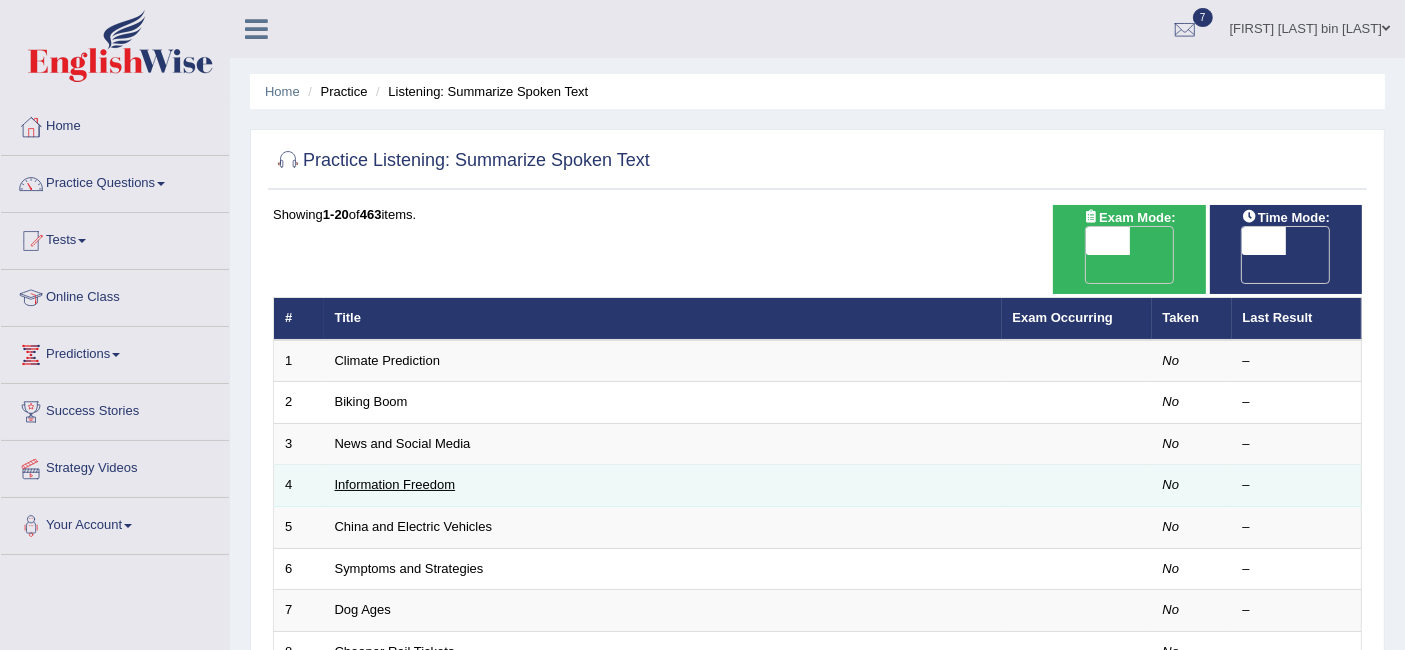 click on "Information Freedom" at bounding box center [395, 484] 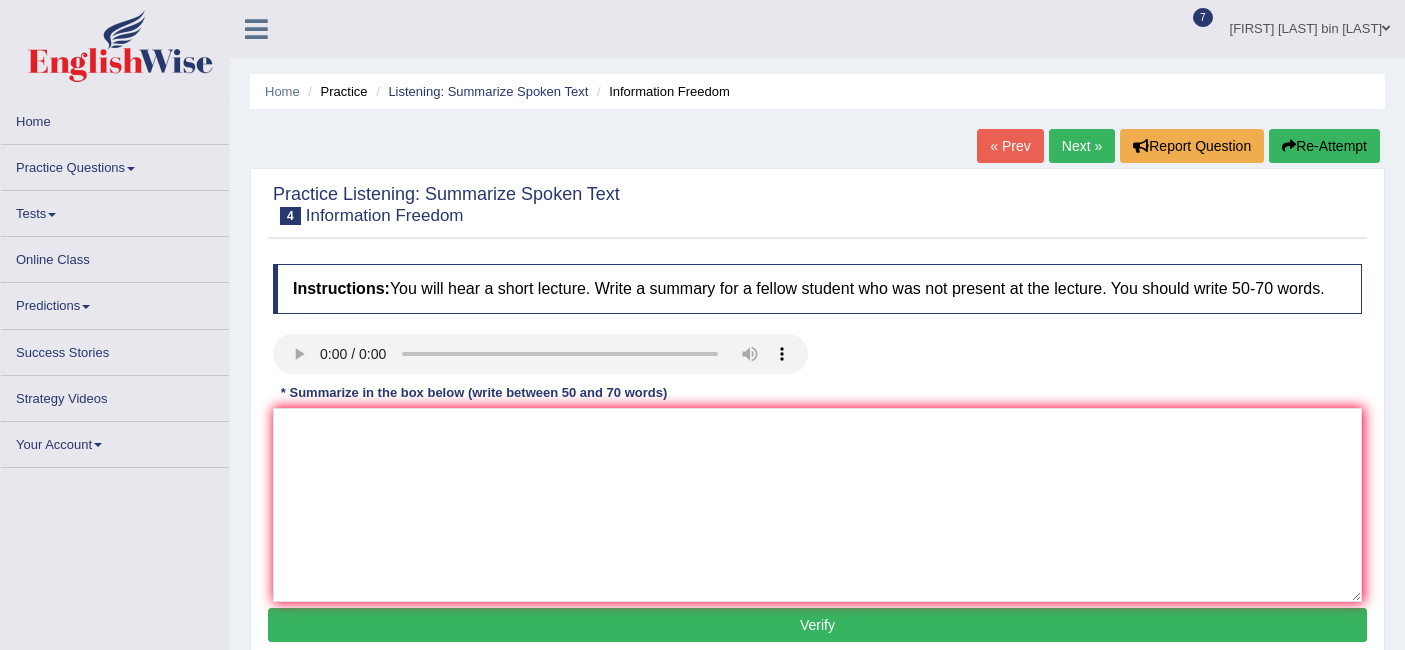 scroll, scrollTop: 0, scrollLeft: 0, axis: both 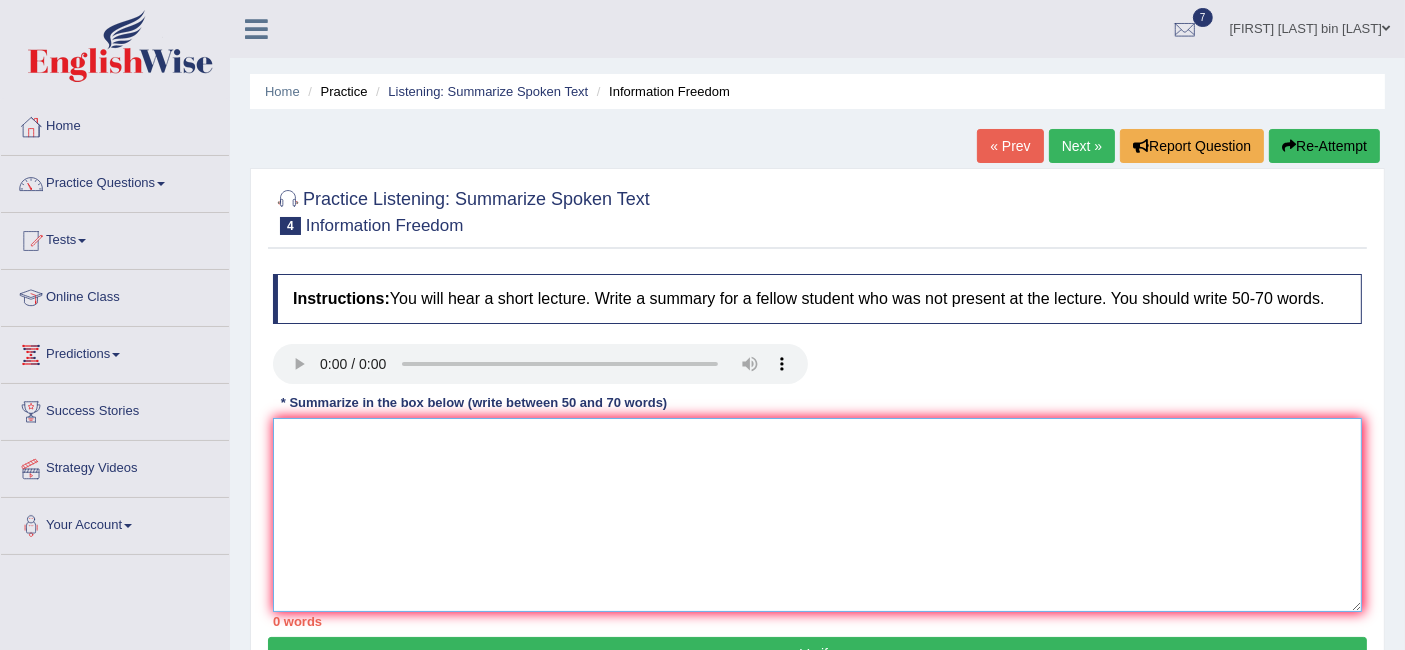 click at bounding box center (817, 515) 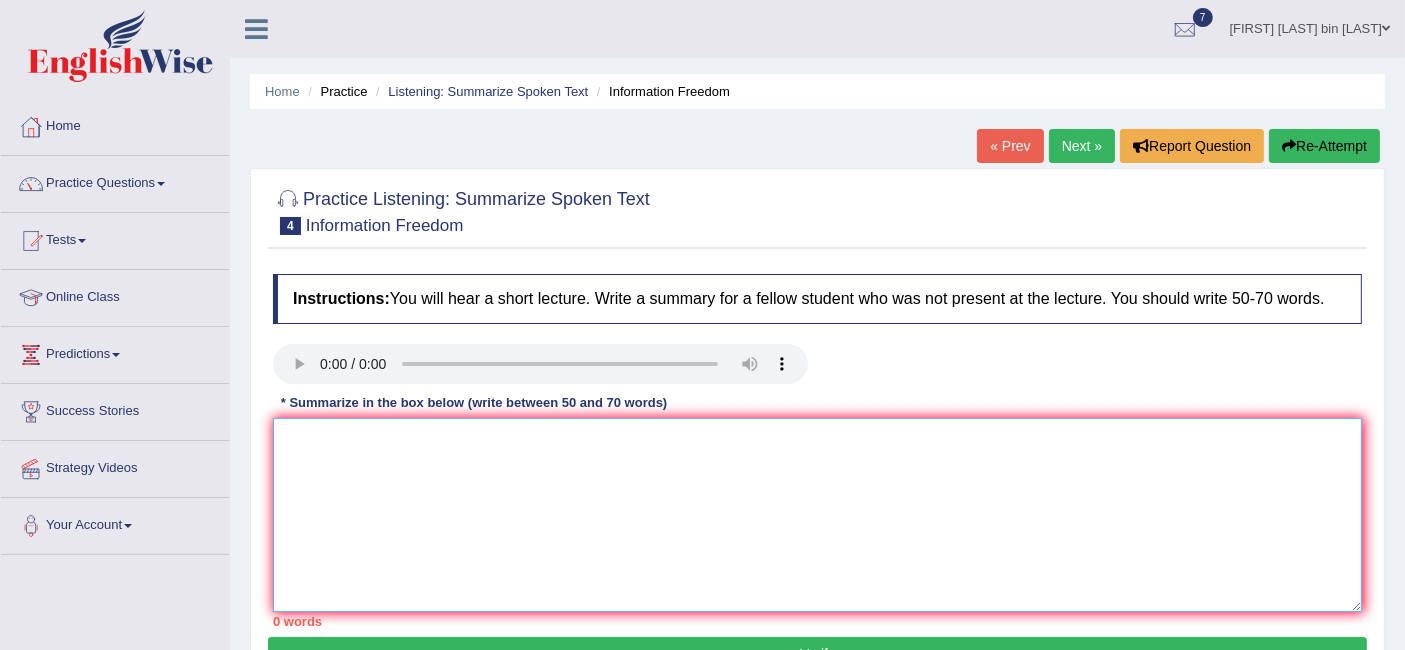 click at bounding box center (817, 515) 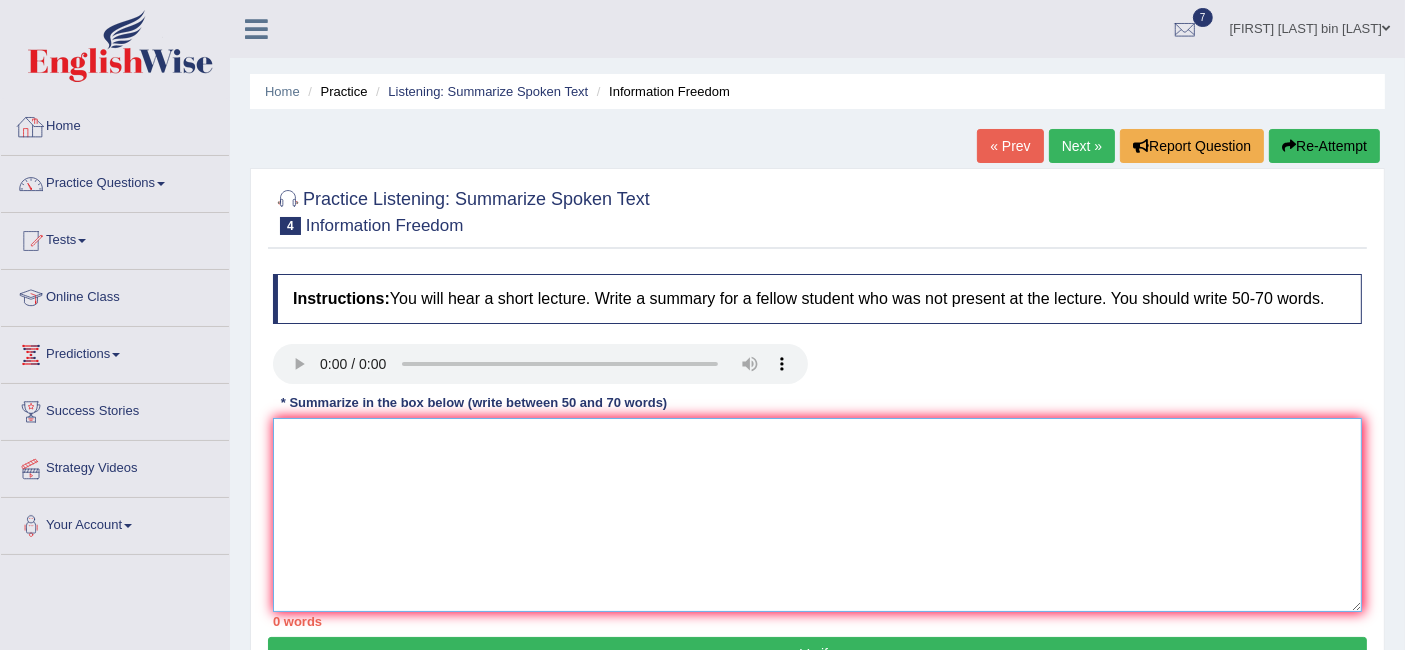 drag, startPoint x: 66, startPoint y: 118, endPoint x: 0, endPoint y: 175, distance: 87.20665 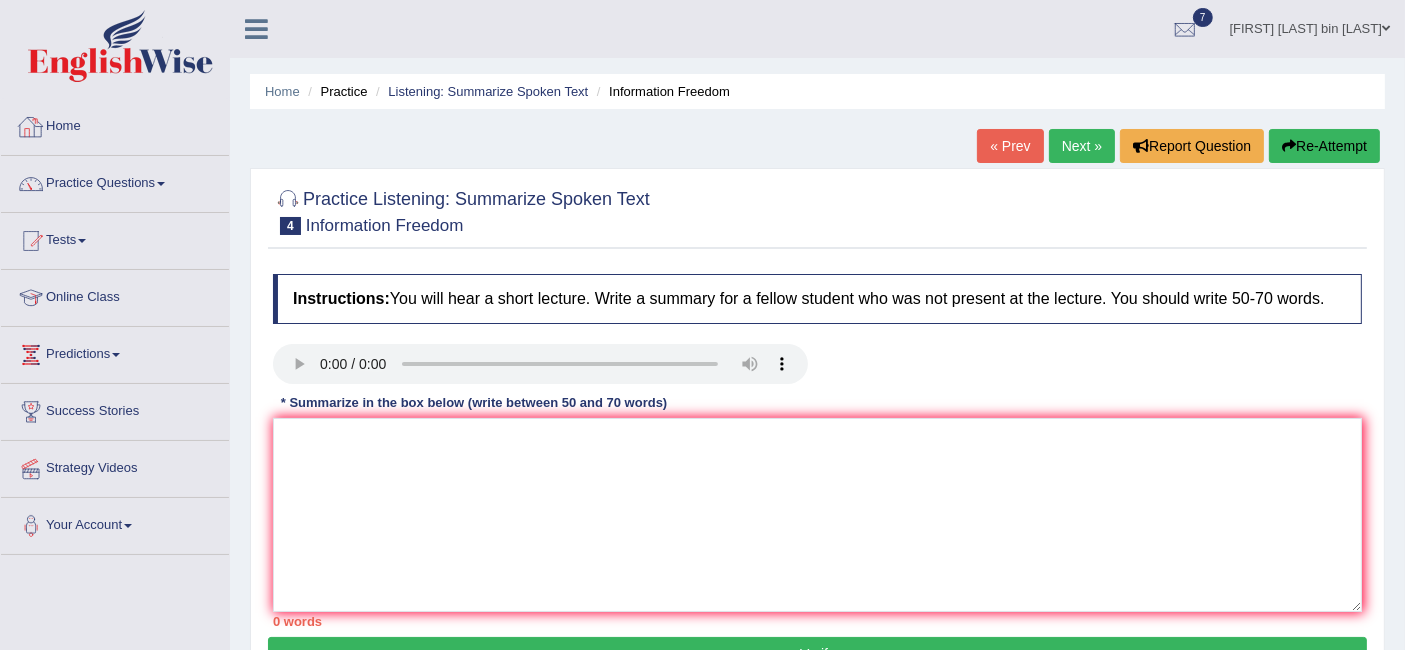 click on "Home
Practice Questions   Speaking Practice Read Aloud
Repeat Sentence
Describe Image
Re-tell Lecture
Answer Short Question
Summarize Group Discussion
Respond To A Situation
Writing Practice  Summarize Written Text
Write Essay
Reading Practice  Reading & Writing: Fill In The Blanks
Choose Multiple Answers
Re-order Paragraphs
Fill In The Blanks
Choose Single Answer
Listening Practice  Summarize Spoken Text
Highlight Incorrect Words
Highlight Correct Summary
Select Missing Word
Choose Single Answer
Choose Multiple Answers
Fill In The Blanks
Write From Dictation
Pronunciation
Tests  Take Practice Sectional Test
Take Mock Test
History
Online Class
Predictions  Latest Predictions
Success Stories
Strategy Videos
Your Account  Notifications
Microphone Setup
Change Password
Manage Subscription
Pearson Login Details
Update Profile" at bounding box center (115, 327) 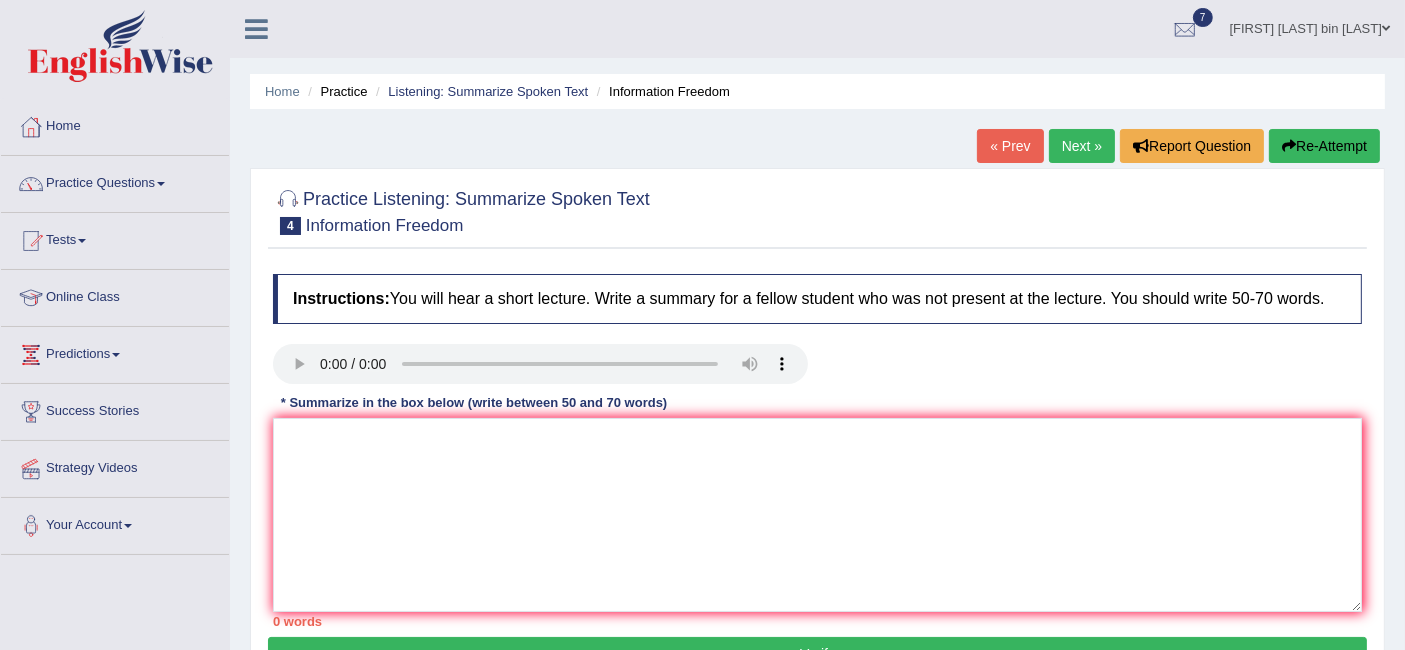 click on "Home" at bounding box center (115, 124) 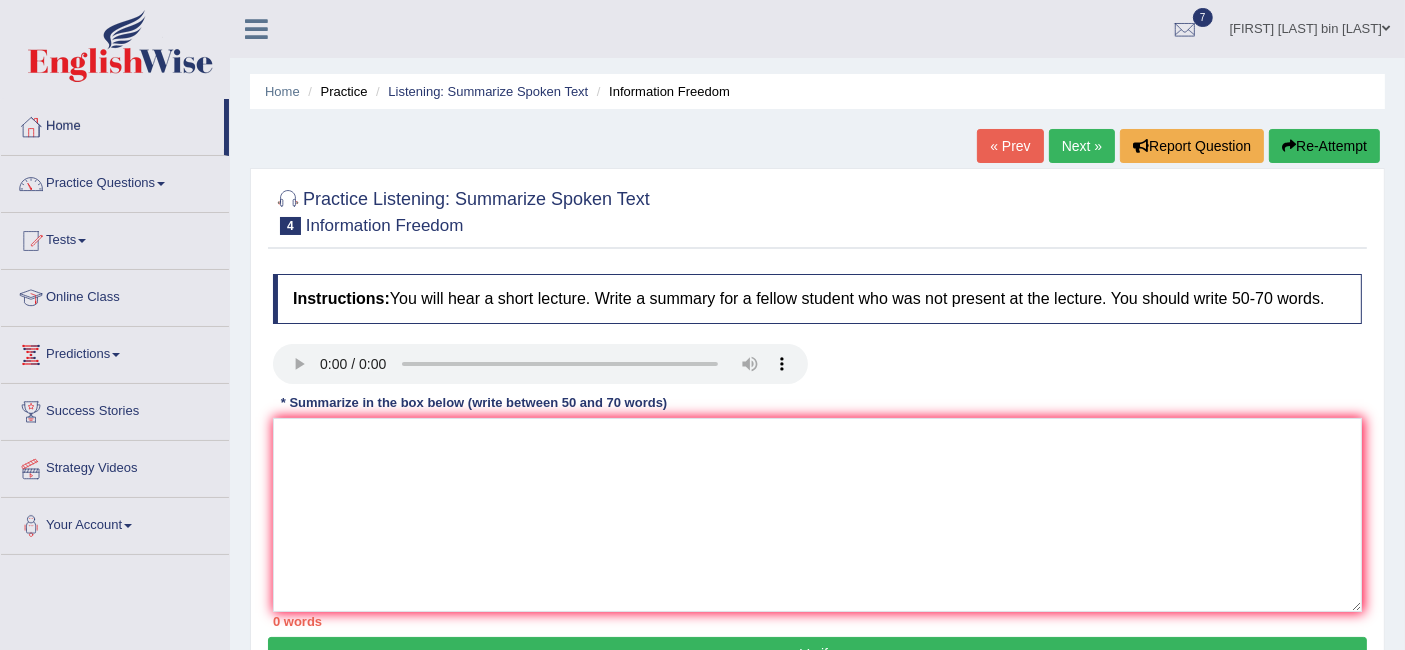 click on "Home" at bounding box center (112, 124) 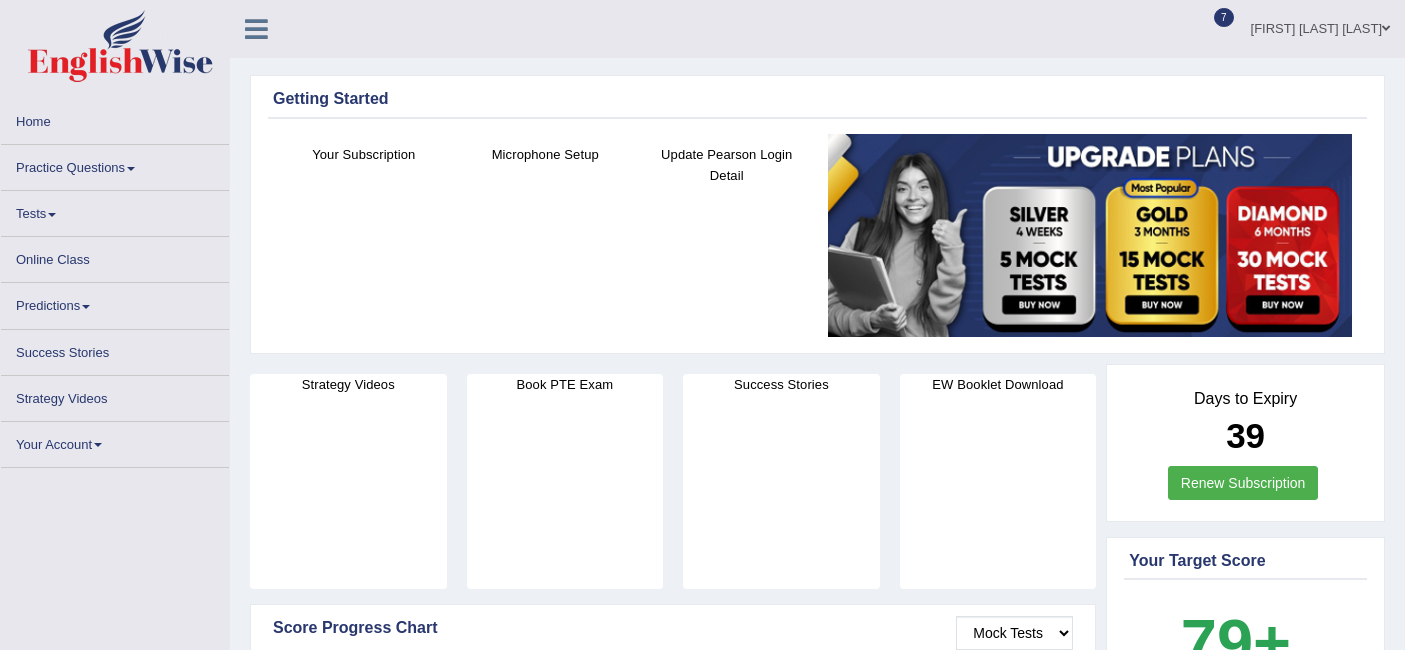 scroll, scrollTop: 0, scrollLeft: 0, axis: both 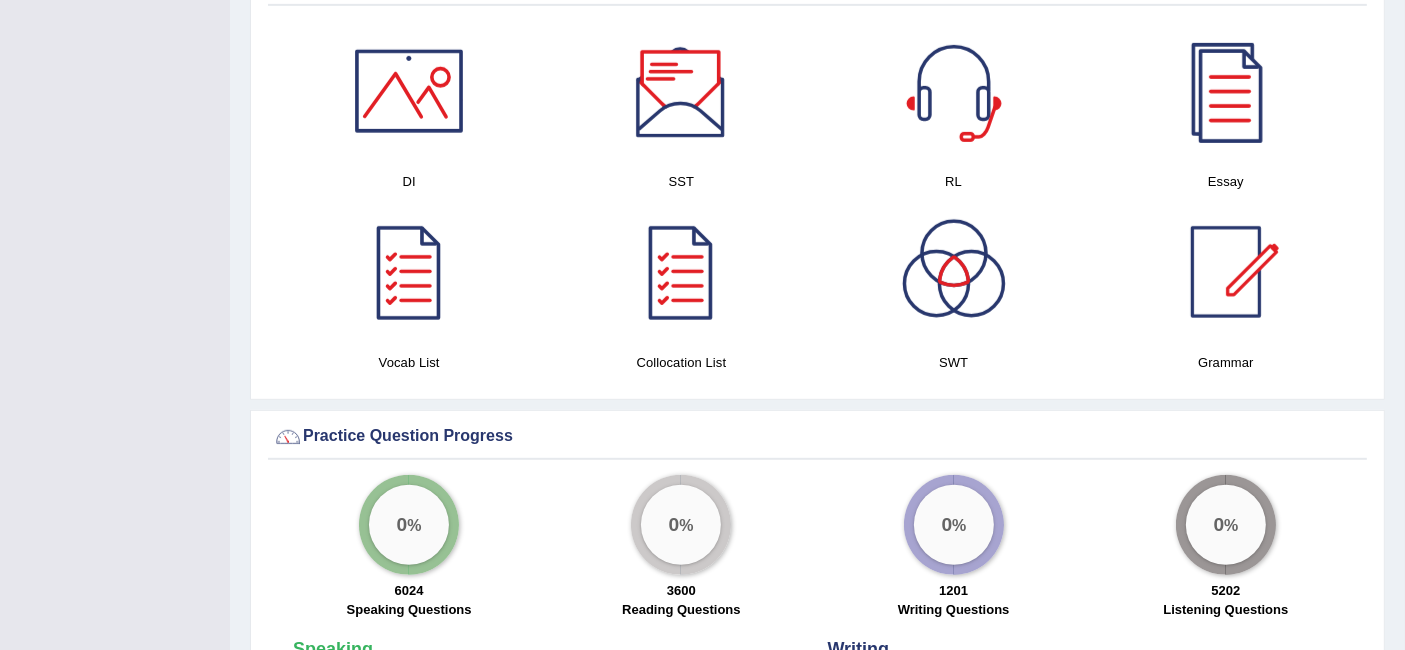click at bounding box center [681, 91] 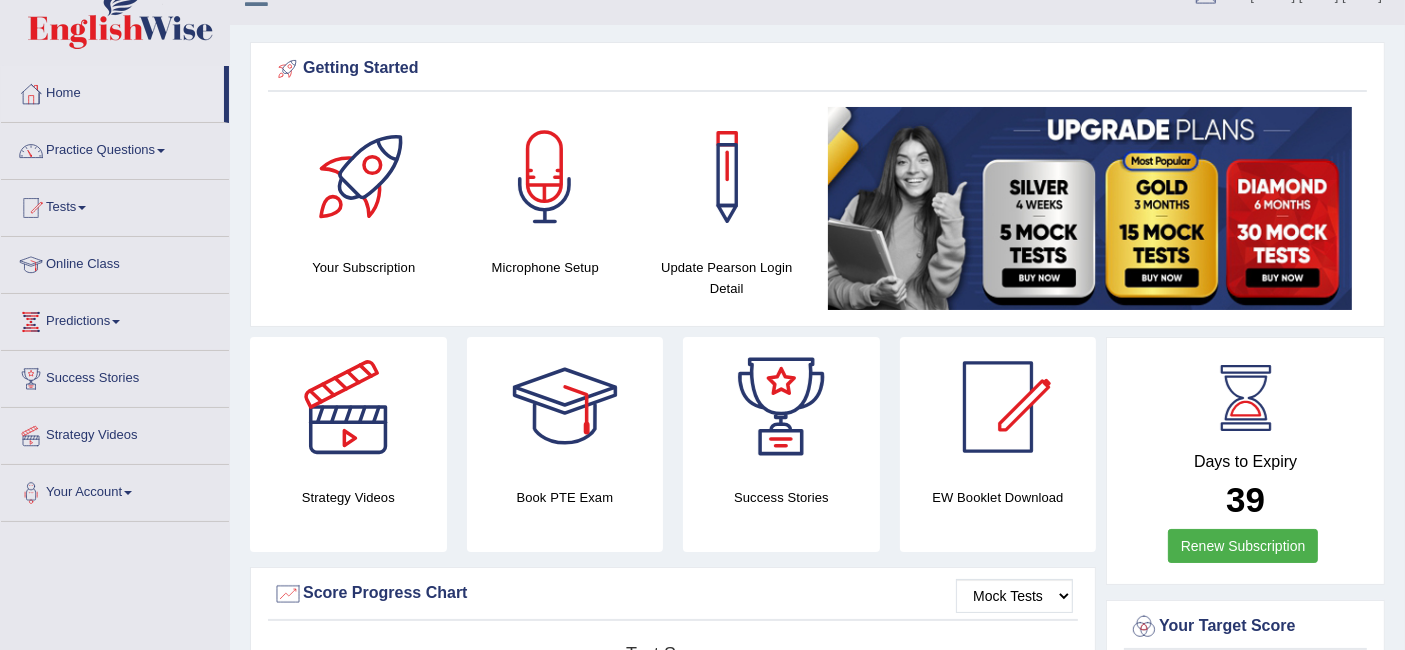 scroll, scrollTop: 0, scrollLeft: 0, axis: both 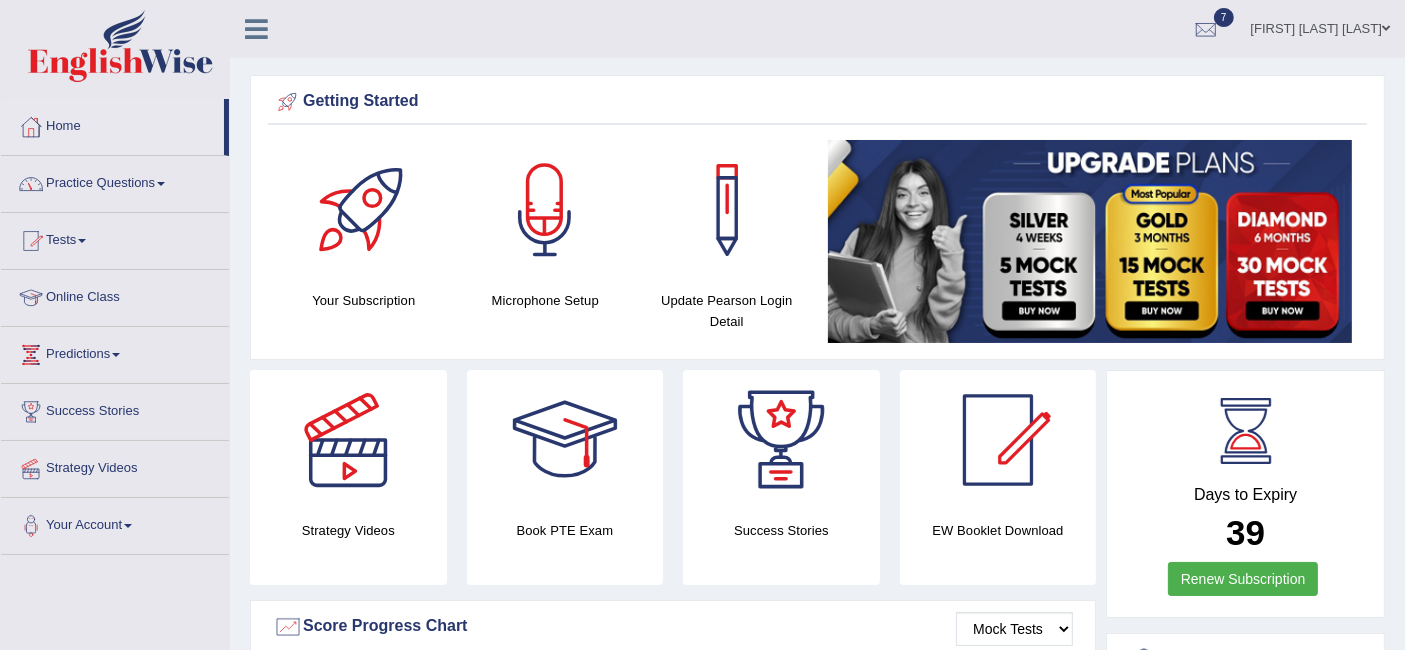 click on "Practice Questions" at bounding box center [115, 181] 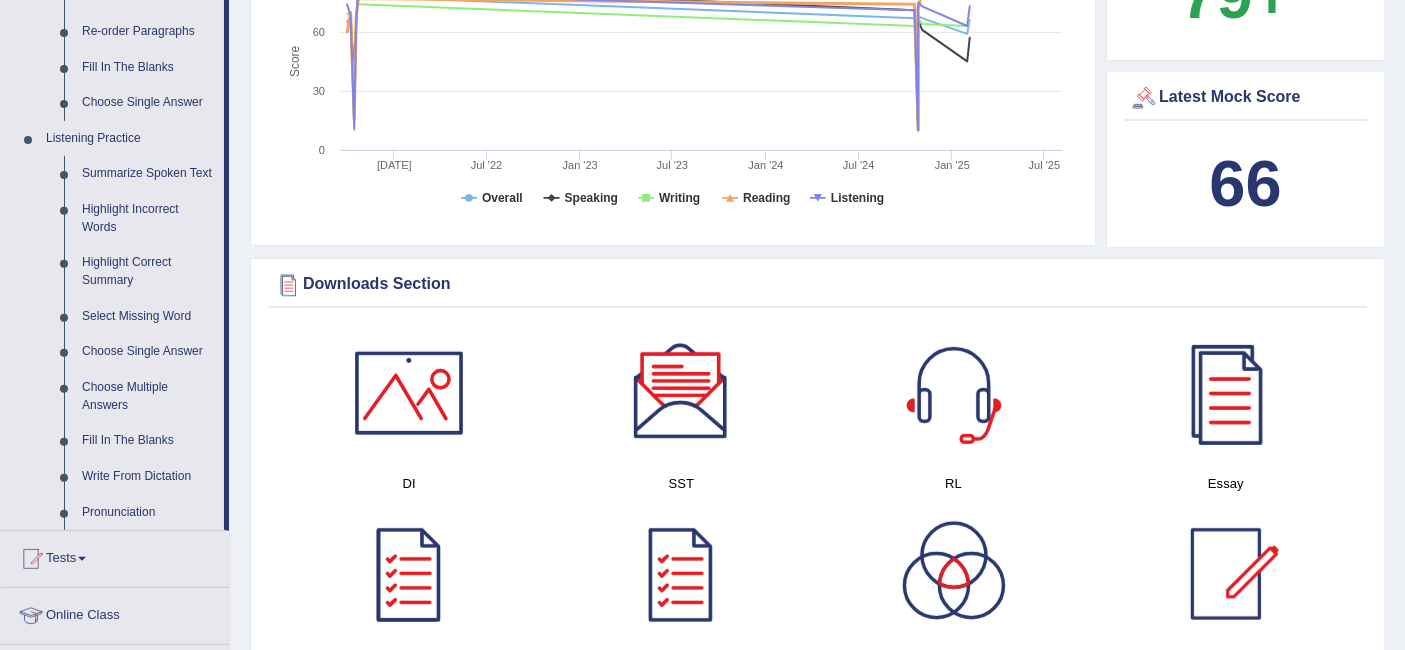 scroll, scrollTop: 754, scrollLeft: 0, axis: vertical 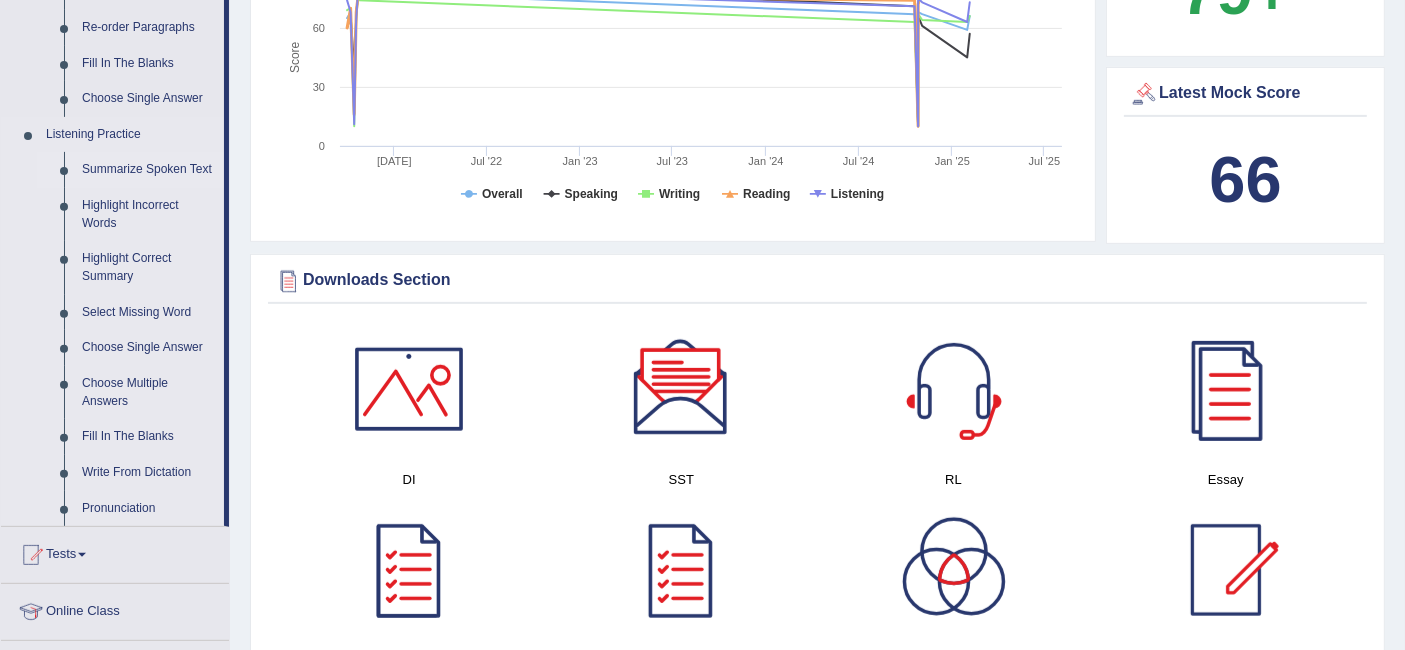 click on "Summarize Spoken Text" at bounding box center [148, 170] 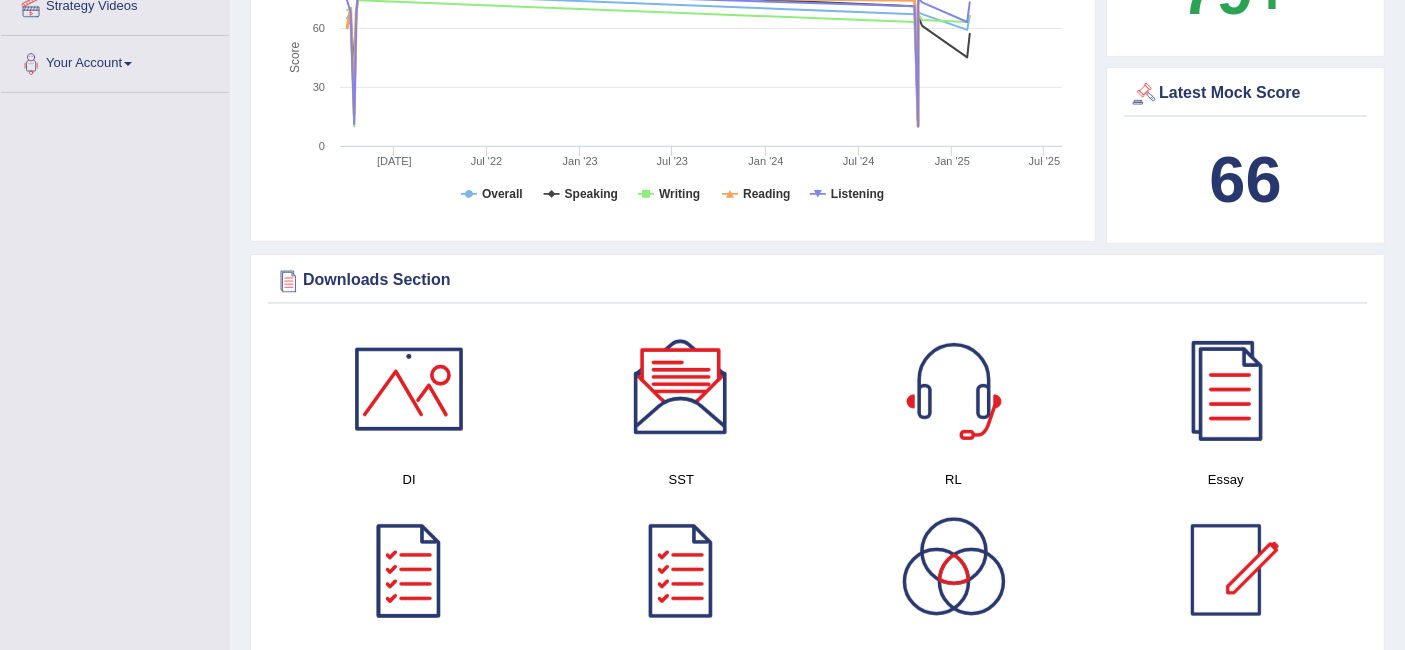 scroll, scrollTop: 390, scrollLeft: 0, axis: vertical 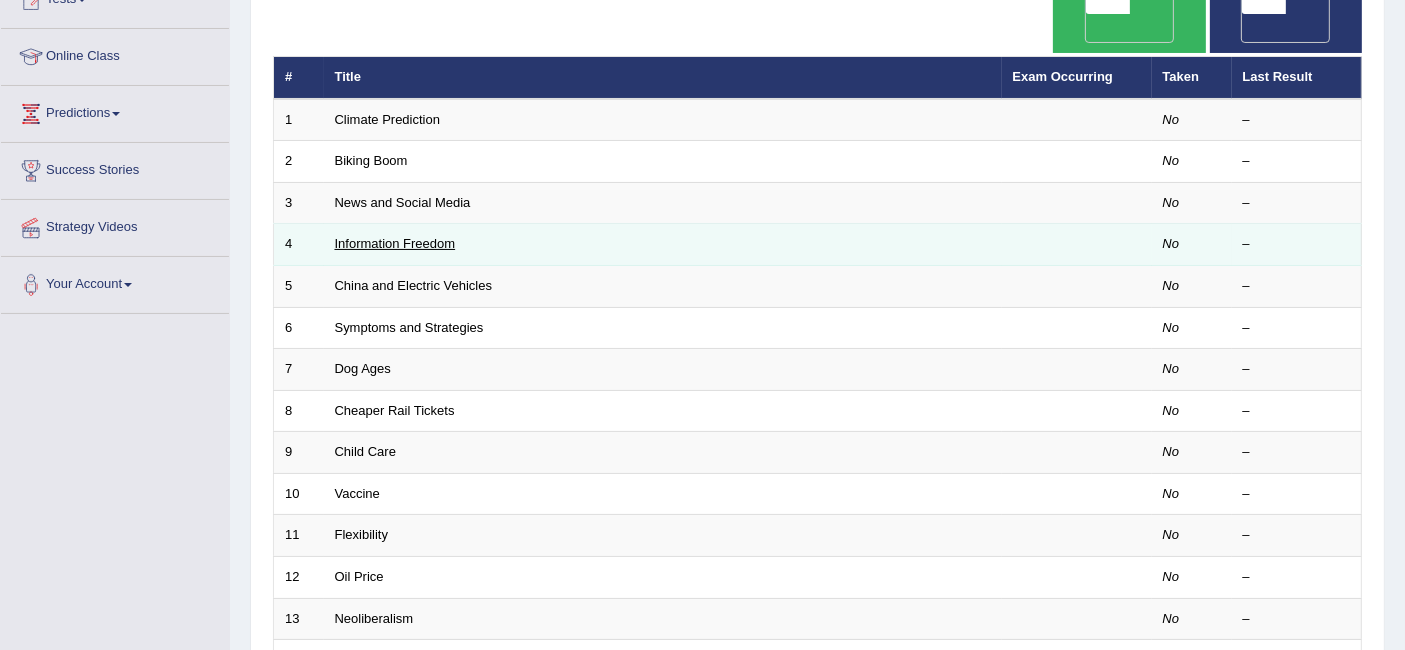 click on "Information Freedom" at bounding box center (395, 243) 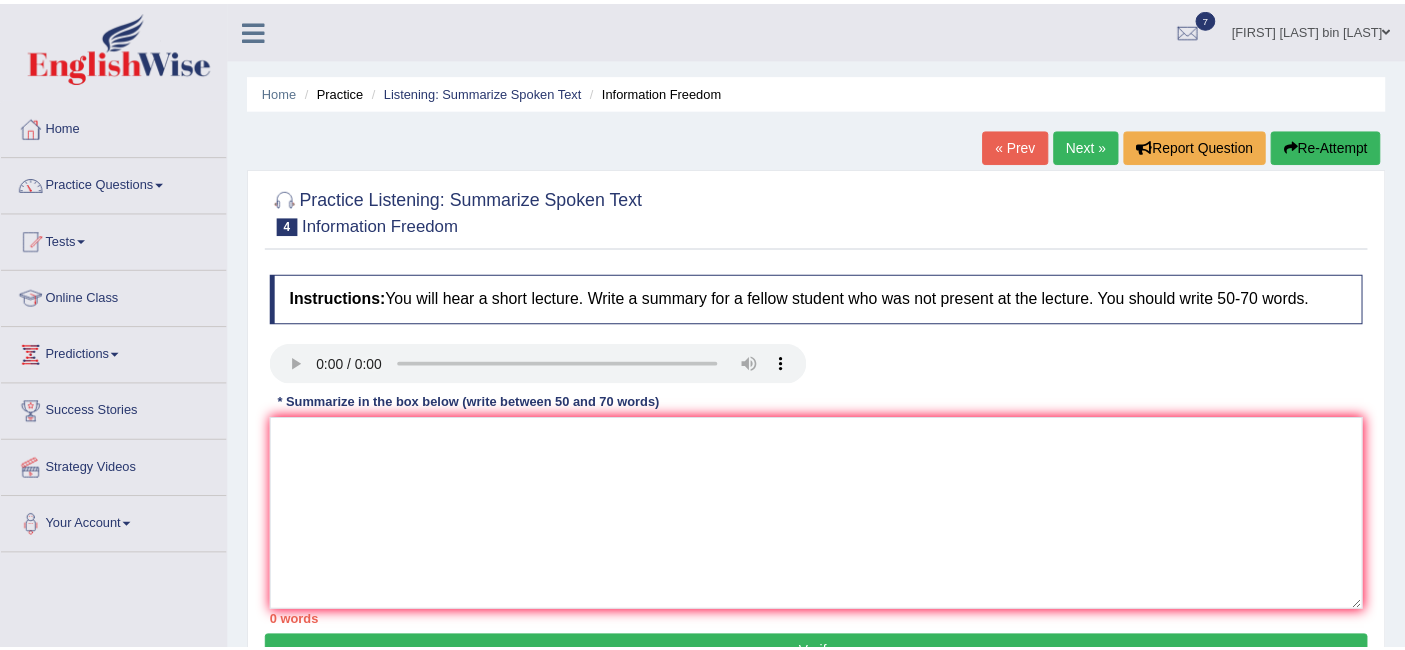 scroll, scrollTop: 0, scrollLeft: 0, axis: both 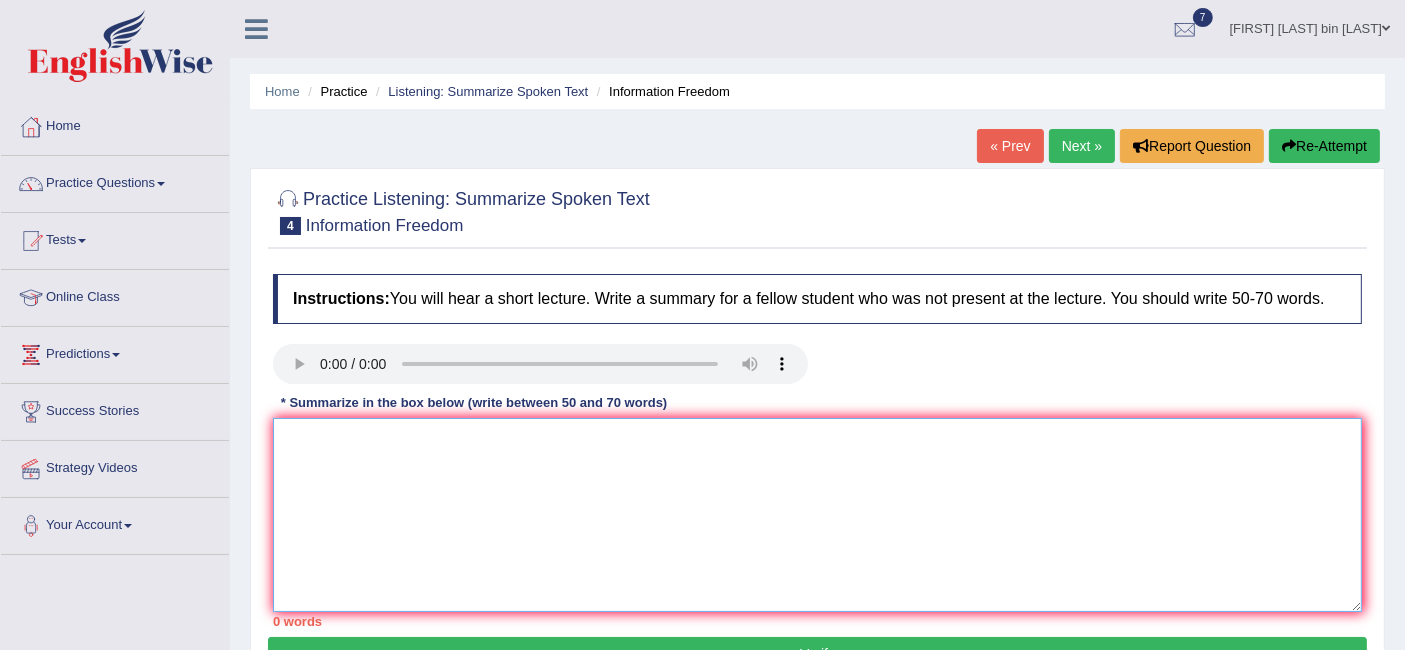 click at bounding box center (817, 515) 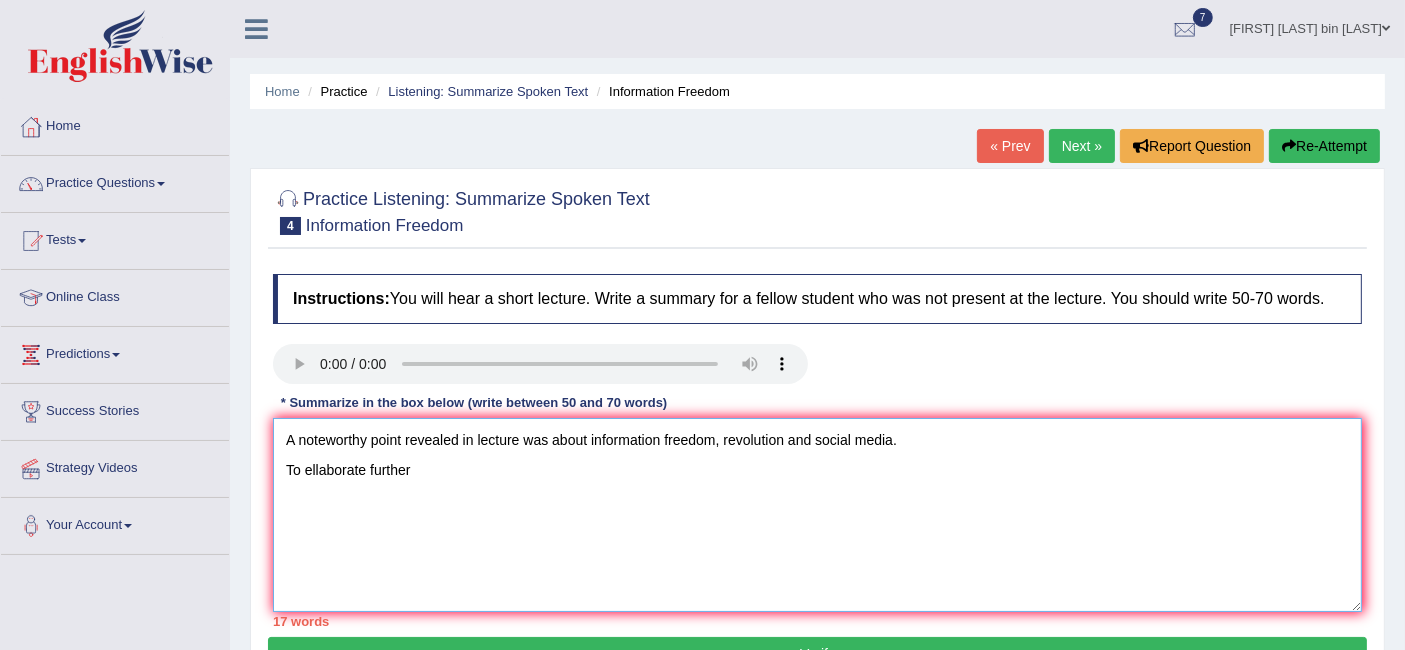 click on "A noteworthy point revealed in lecture was about information freedom, revolution and social media.
To ellaborate further" at bounding box center [817, 515] 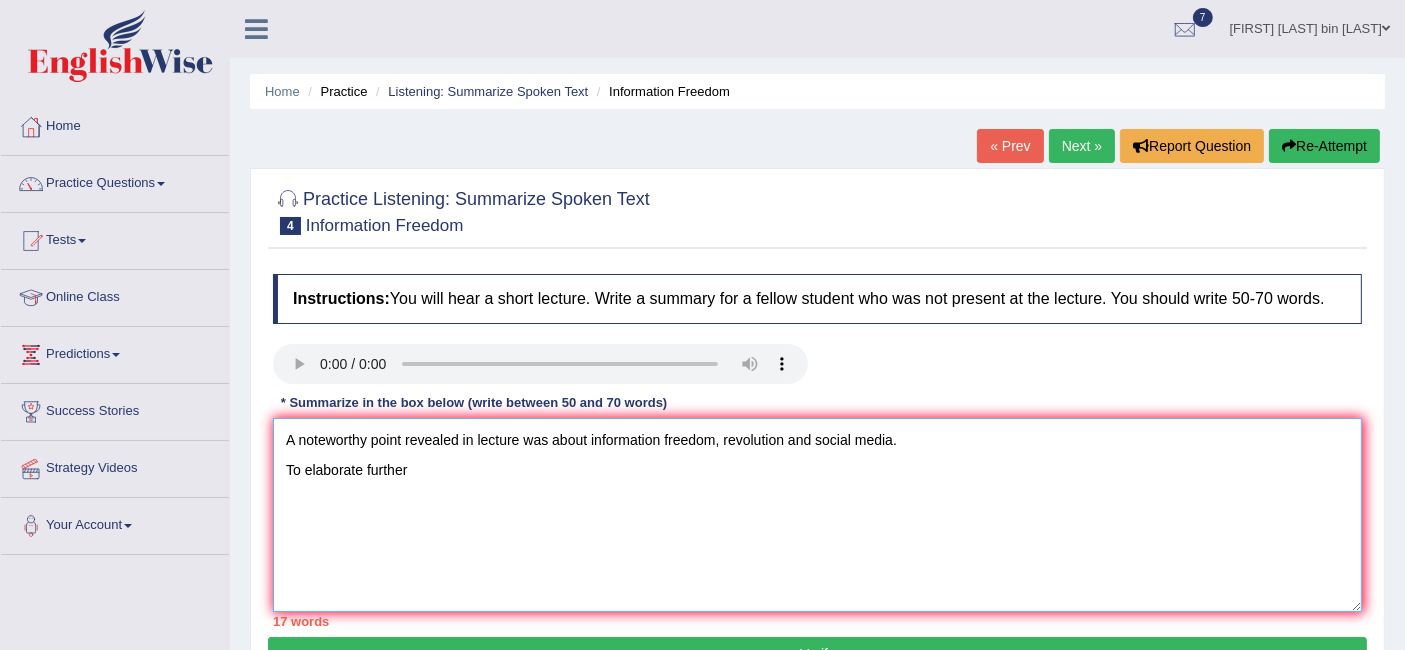 click on "A noteworthy point revealed in lecture was about information freedom, revolution and social media.
To elaborate further" at bounding box center (817, 515) 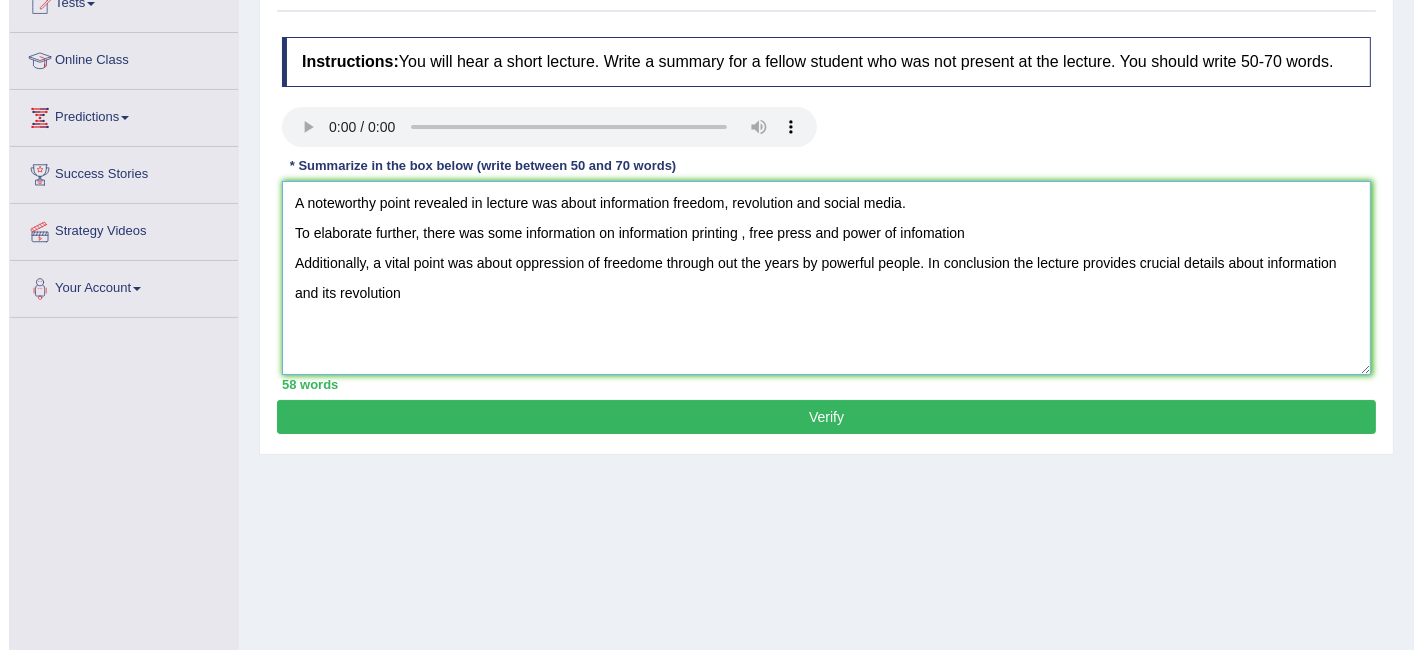 scroll, scrollTop: 268, scrollLeft: 0, axis: vertical 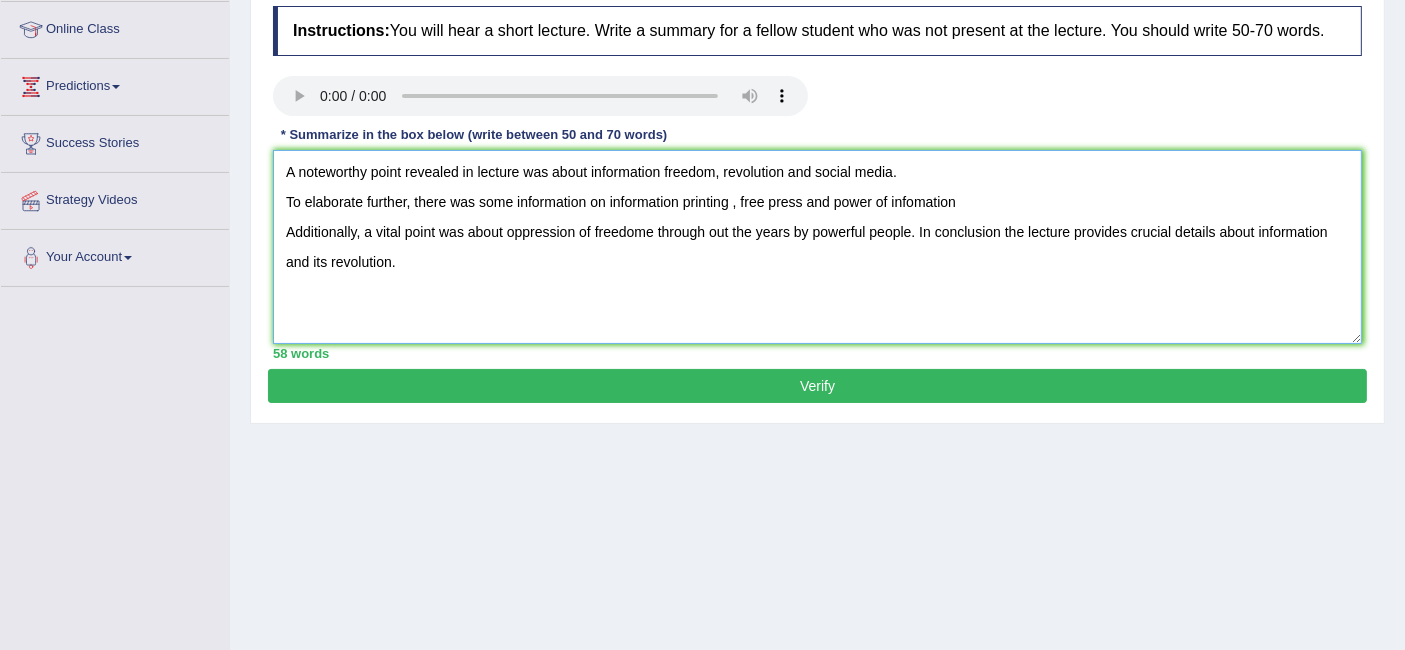 click on "A noteworthy point revealed in lecture was about information freedom, revolution and social media.
To elaborate further, there was some information on information printing , free press and power of infomation
Additionally, a vital point was about oppression of freedome through out the years by powerful people. In conclusion the lecture provides crucial details about information and its revolution." at bounding box center (817, 247) 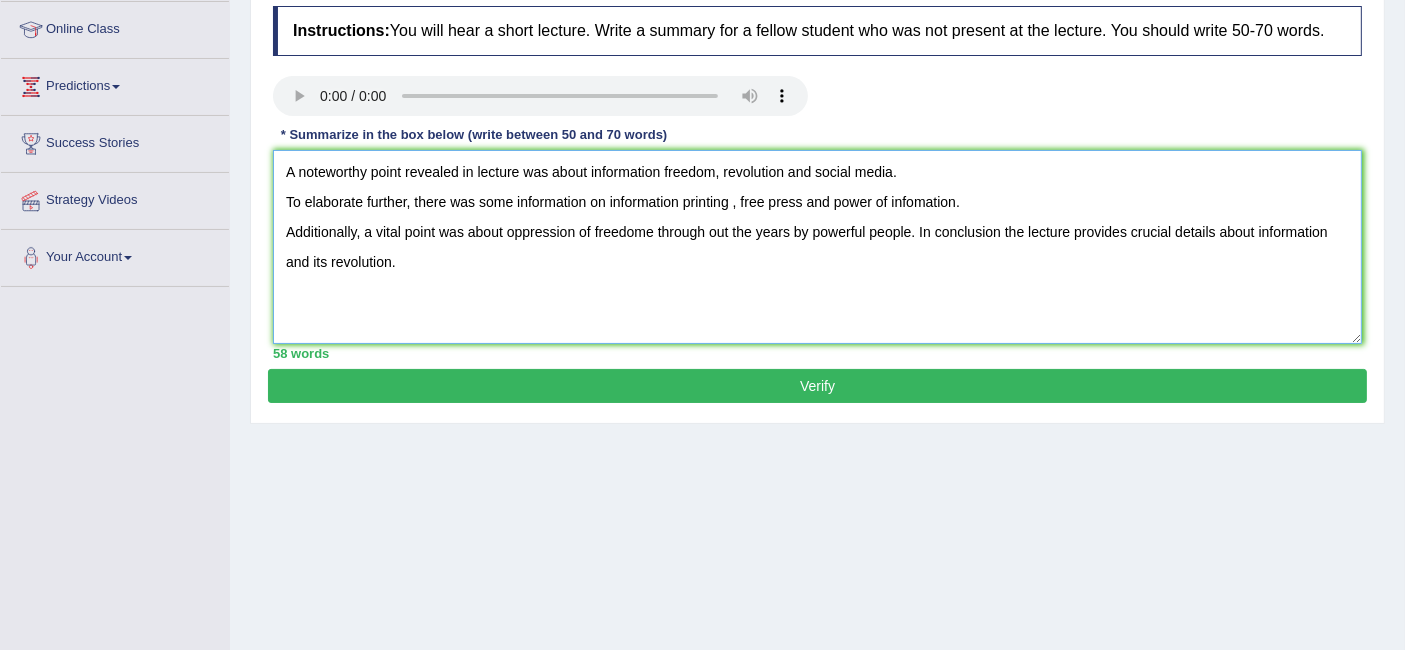 click on "A noteworthy point revealed in lecture was about information freedom, revolution and social media.
To elaborate further, there was some information on information printing , free press and power of infomation.
Additionally, a vital point was about oppression of freedome through out the years by powerful people. In conclusion the lecture provides crucial details about information and its revolution." at bounding box center [817, 247] 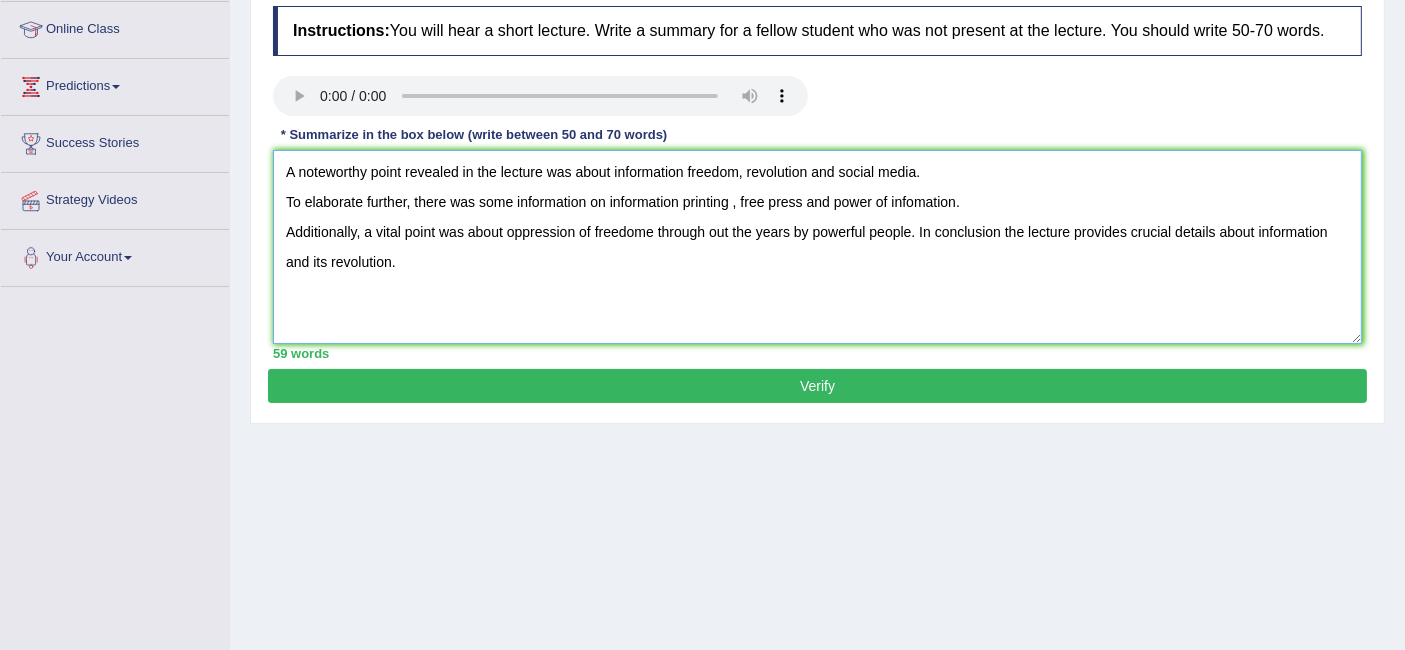 click on "A noteworthy point revealed in the lecture was about information freedom, revolution and social media.
To elaborate further, there was some information on information printing , free press and power of infomation.
Additionally, a vital point was about oppression of freedome through out the years by powerful people. In conclusion the lecture provides crucial details about information and its revolution." at bounding box center [817, 247] 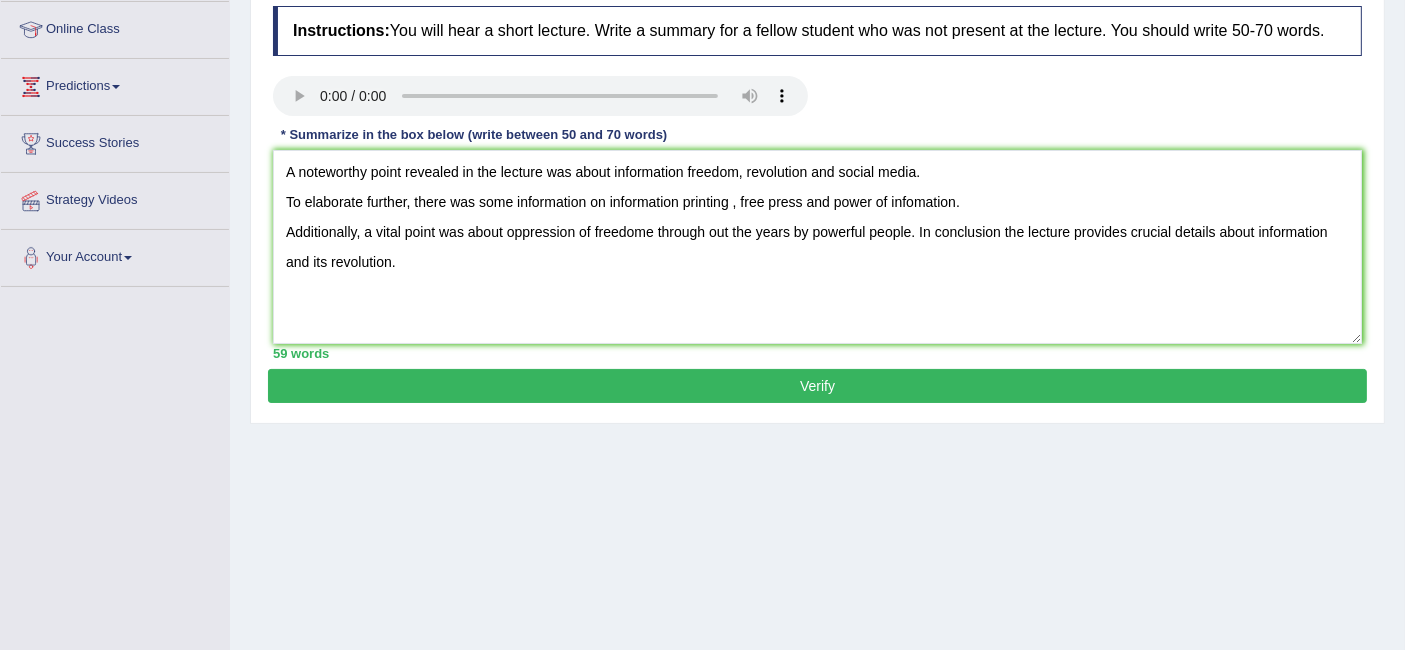 click on "Verify" at bounding box center (817, 386) 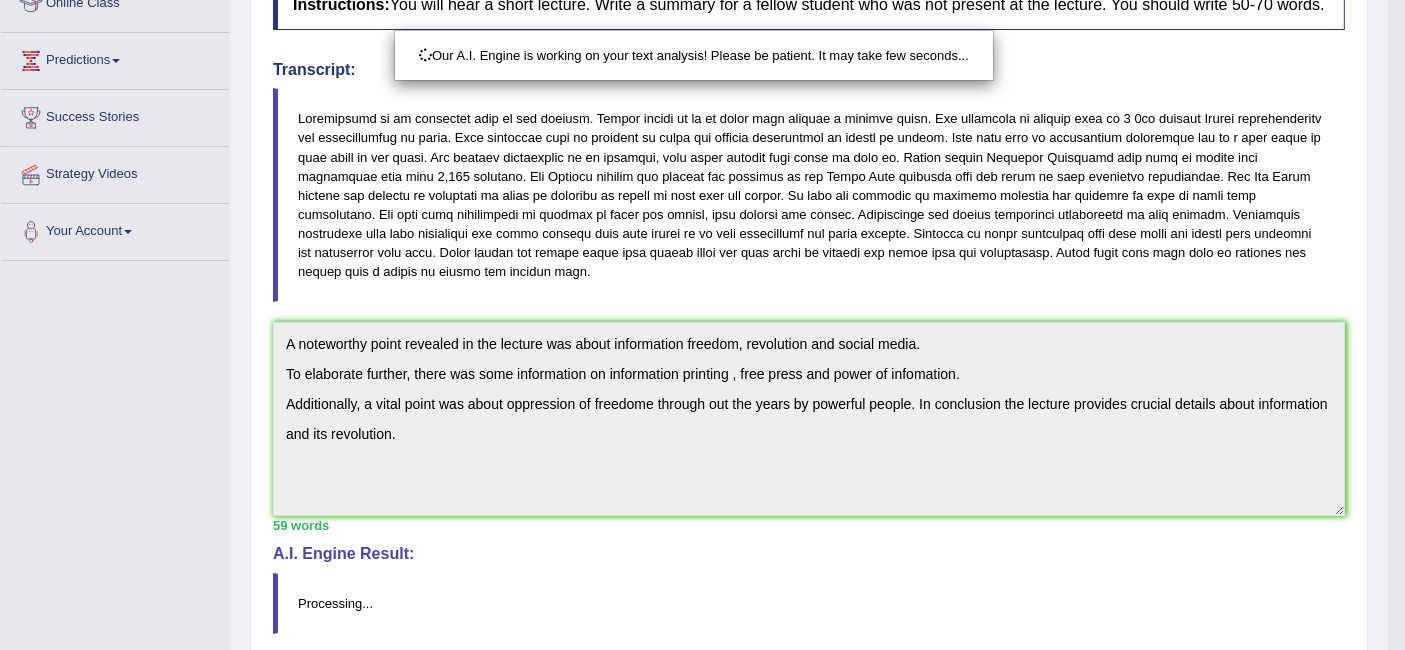 scroll, scrollTop: 295, scrollLeft: 0, axis: vertical 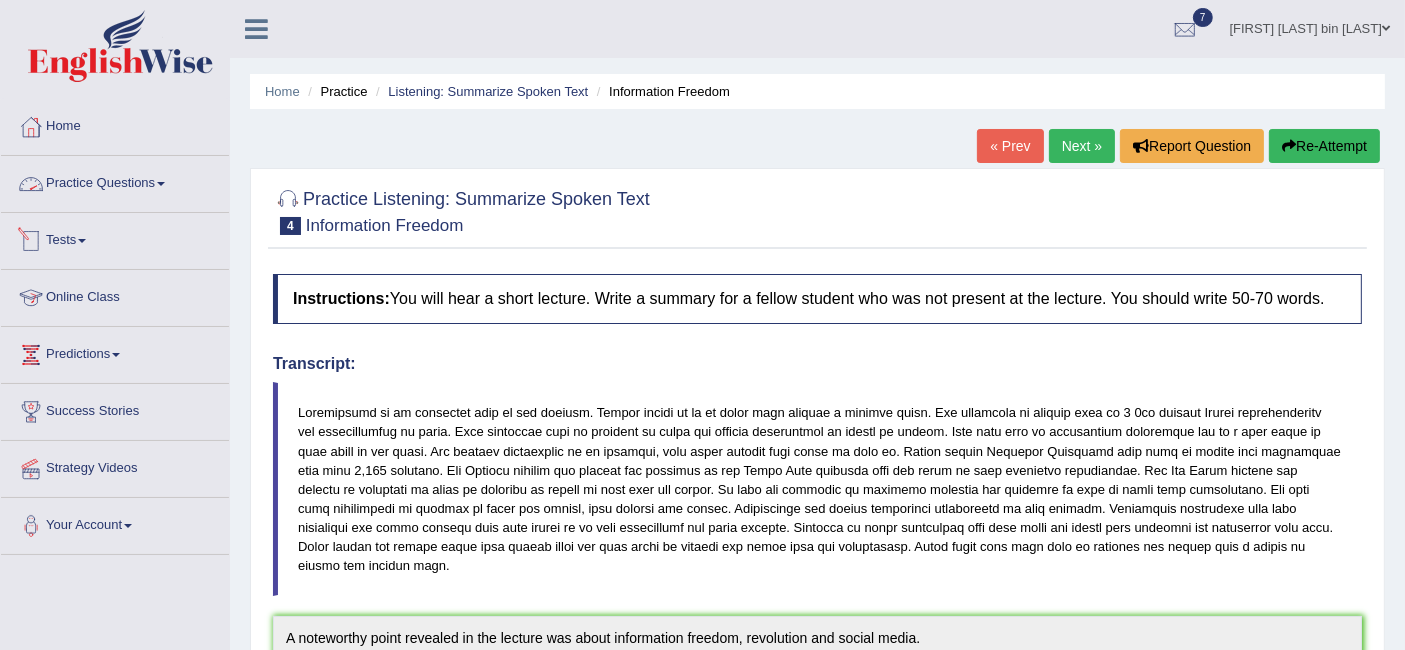 click on "Practice Questions" at bounding box center [115, 181] 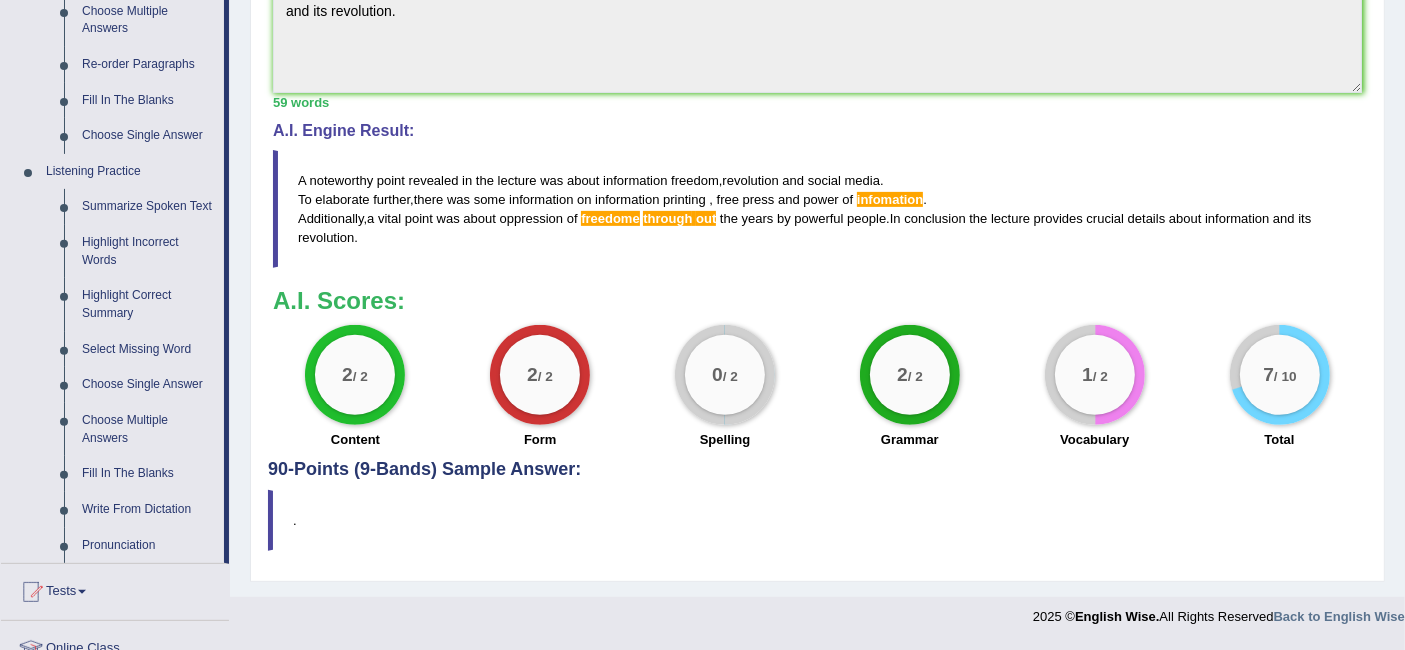 scroll, scrollTop: 715, scrollLeft: 0, axis: vertical 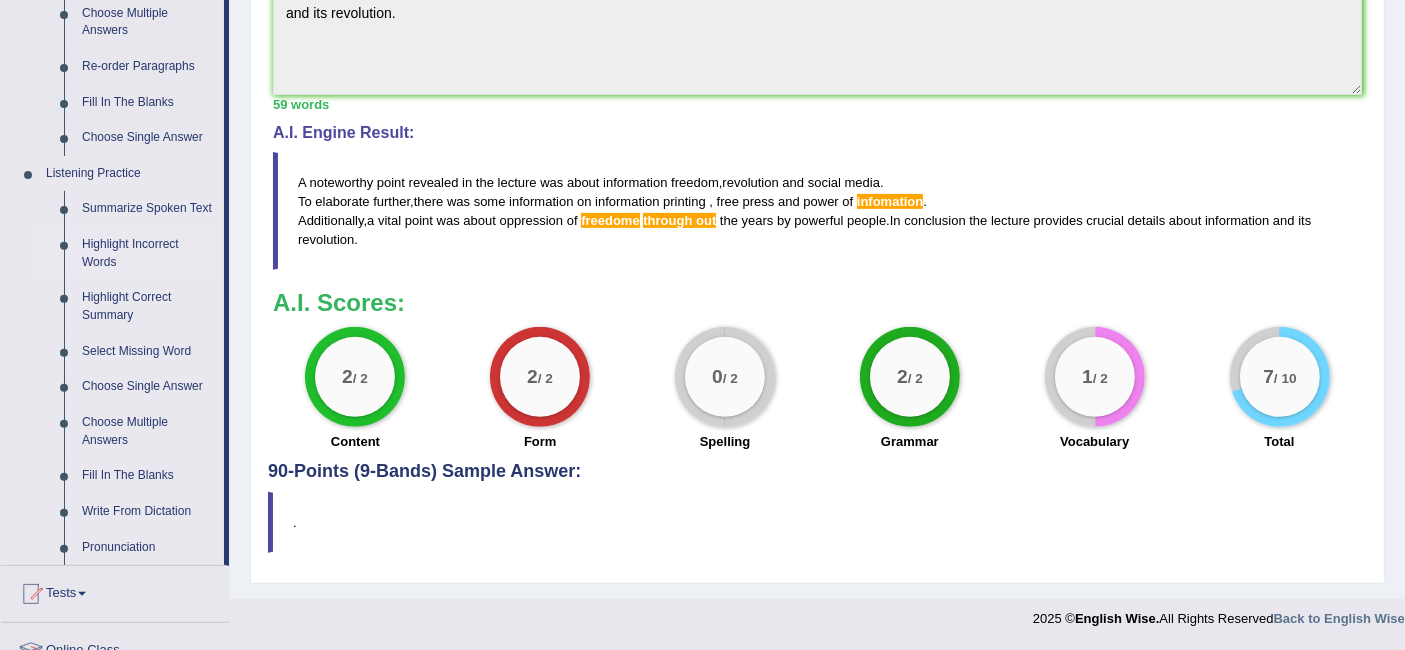 click on "Highlight Incorrect Words" at bounding box center (148, 253) 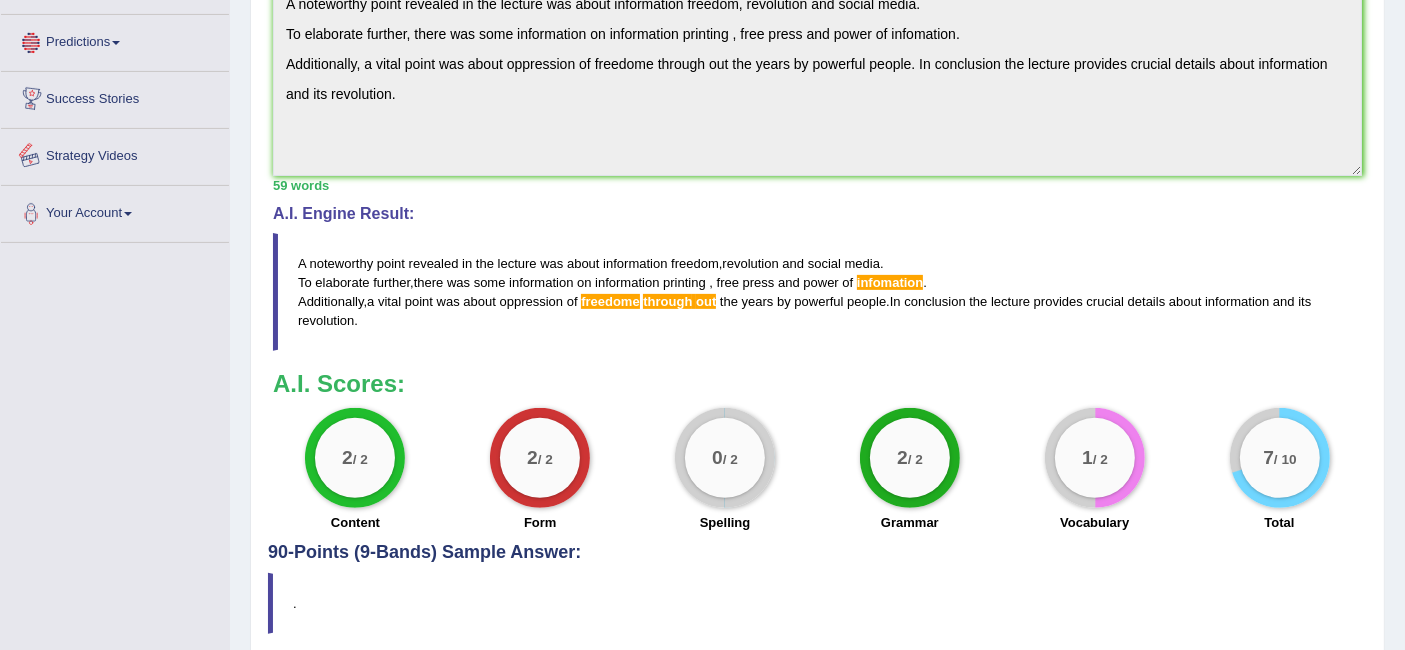 scroll, scrollTop: 971, scrollLeft: 0, axis: vertical 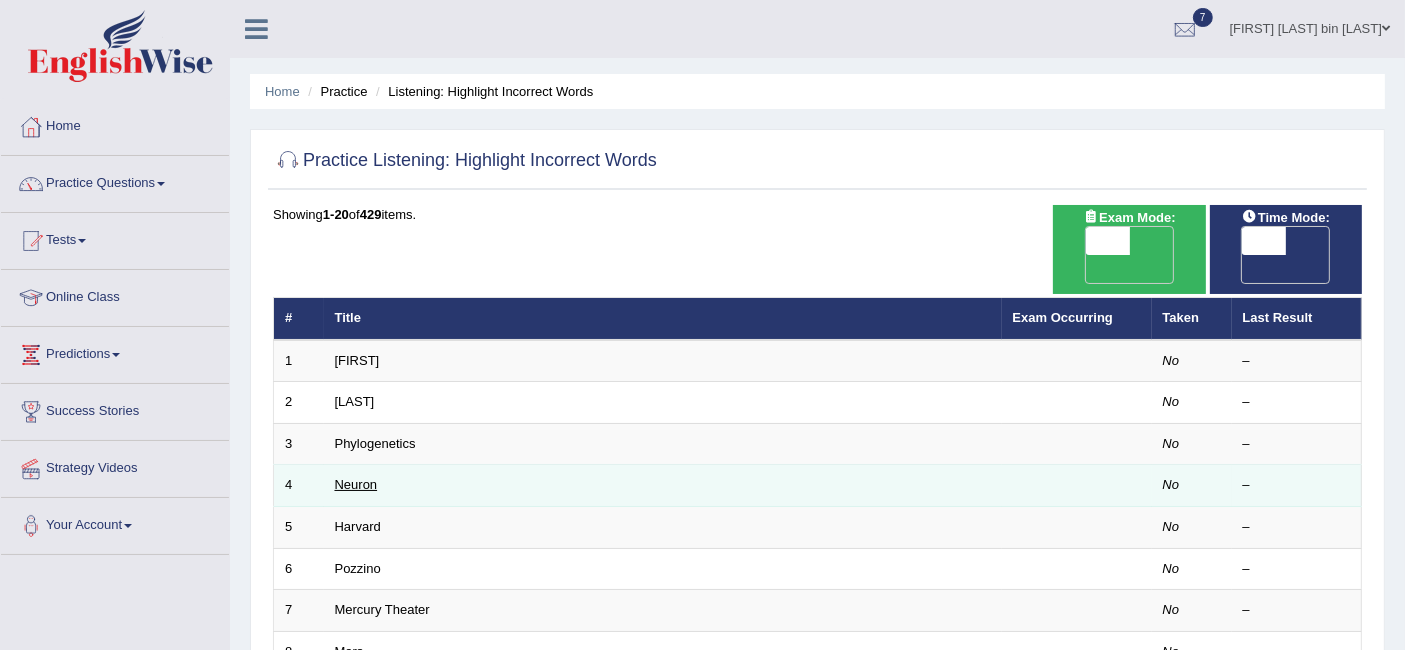 click on "Neuron" at bounding box center [356, 484] 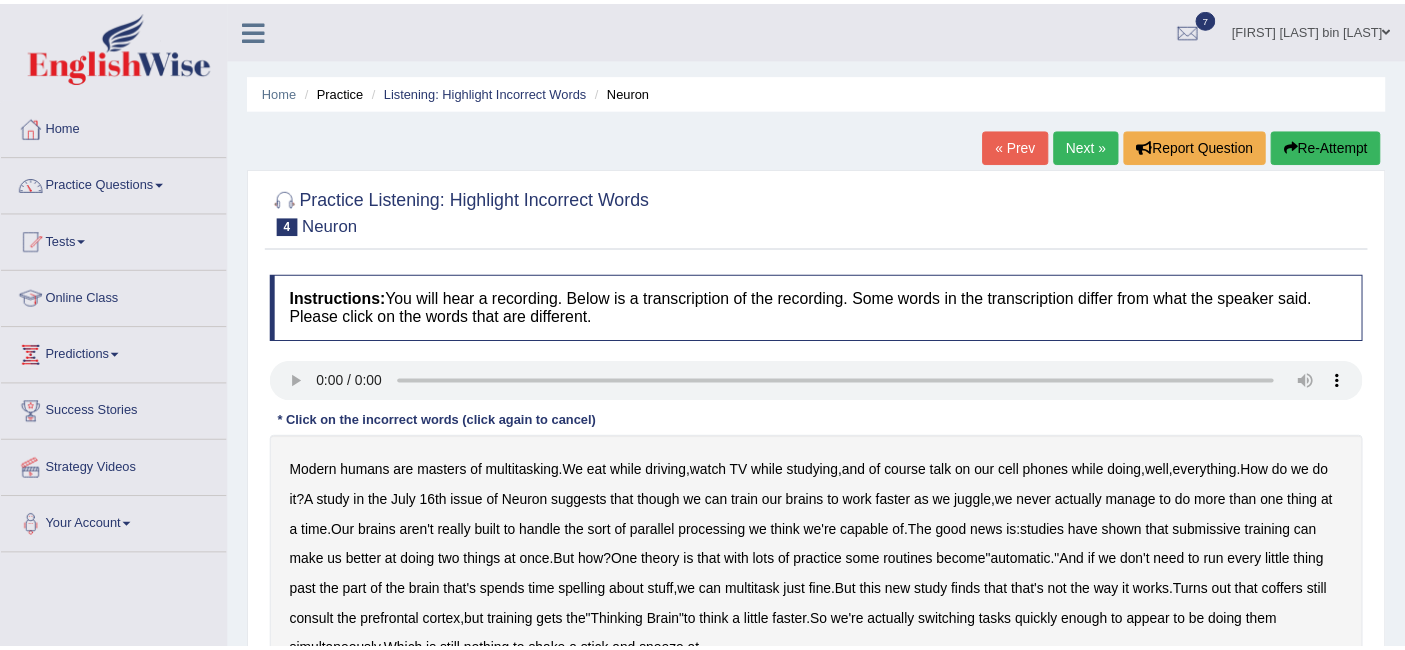 scroll, scrollTop: 0, scrollLeft: 0, axis: both 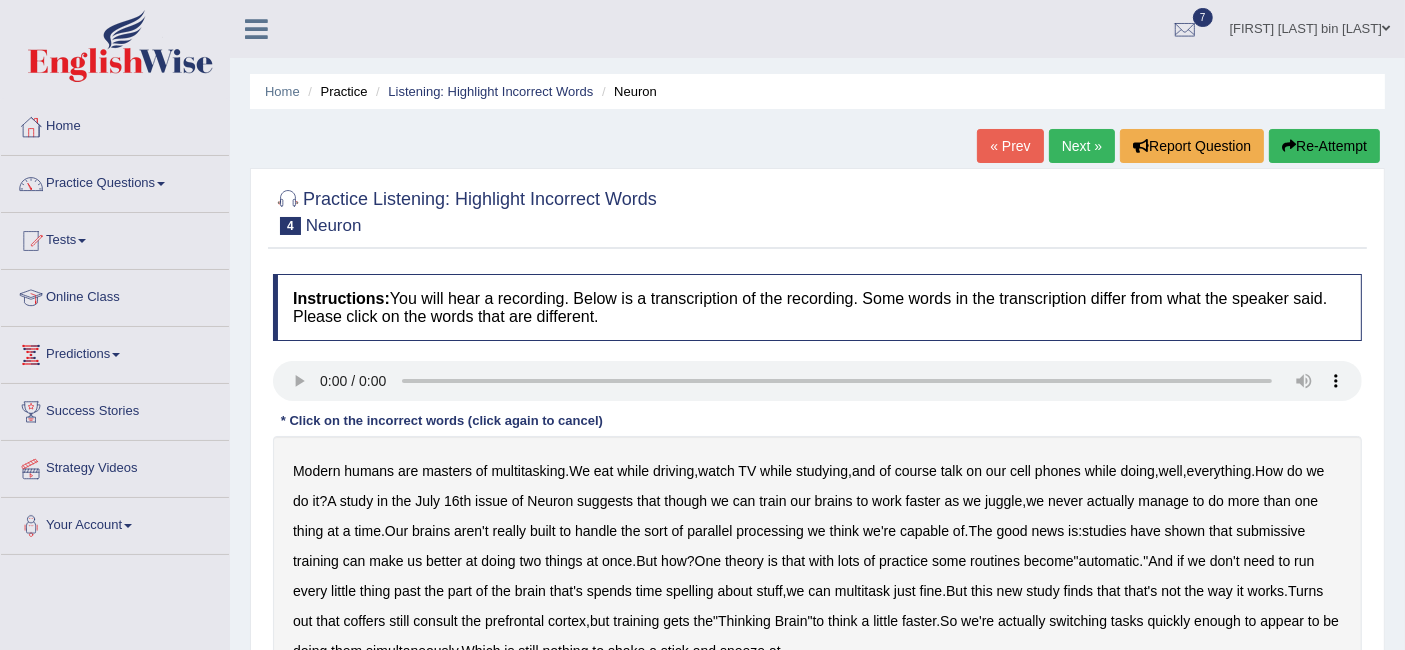 click on "course" at bounding box center [916, 471] 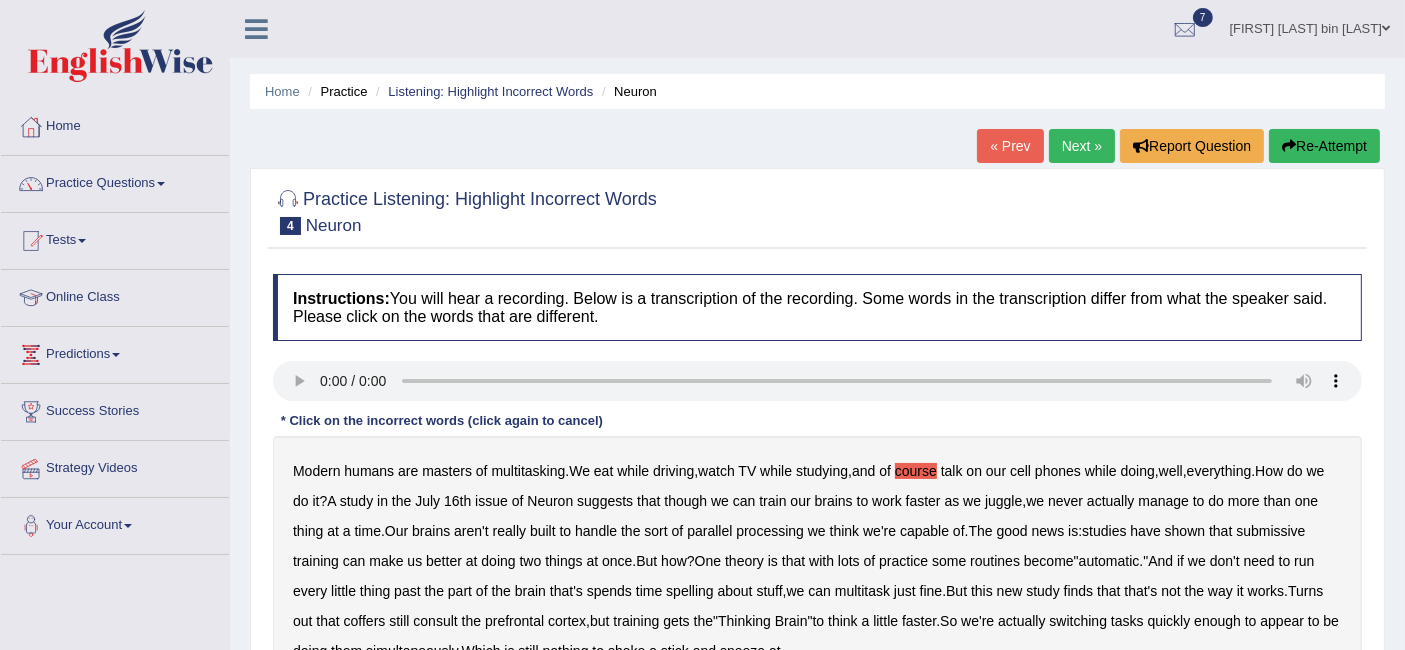 click on "of" at bounding box center [885, 471] 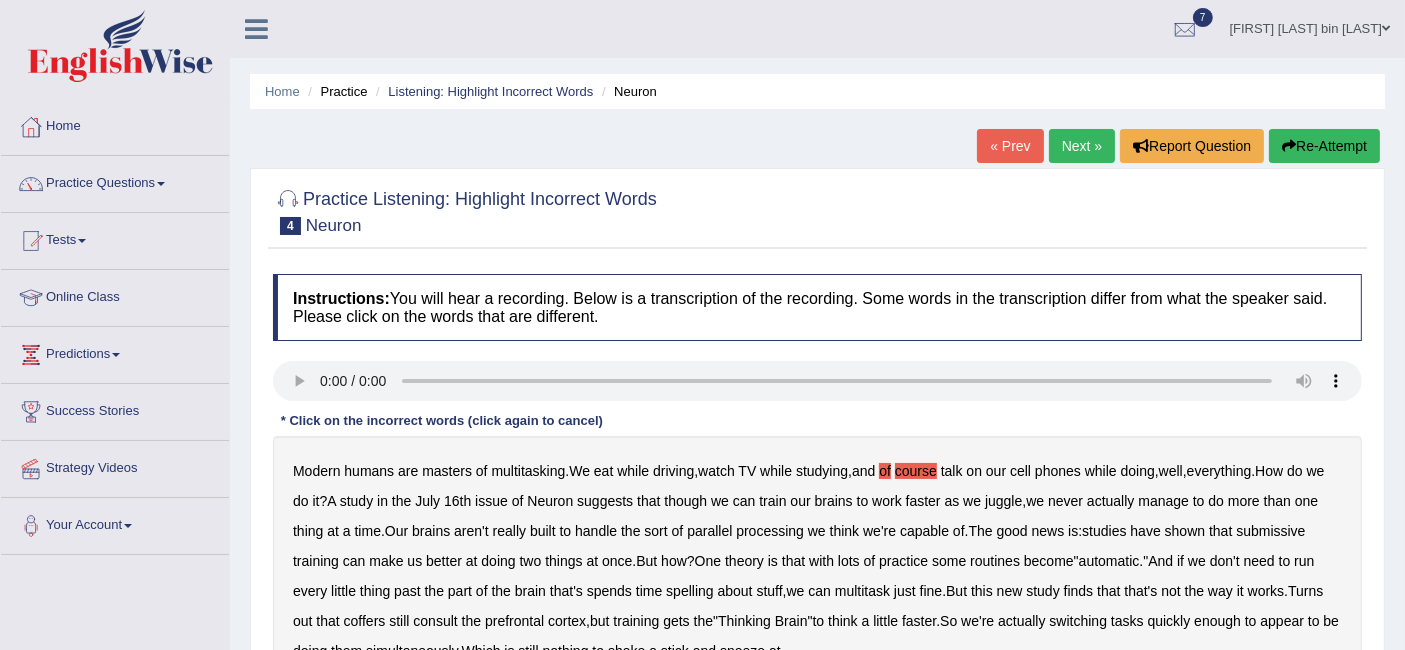 click on "of" at bounding box center [885, 471] 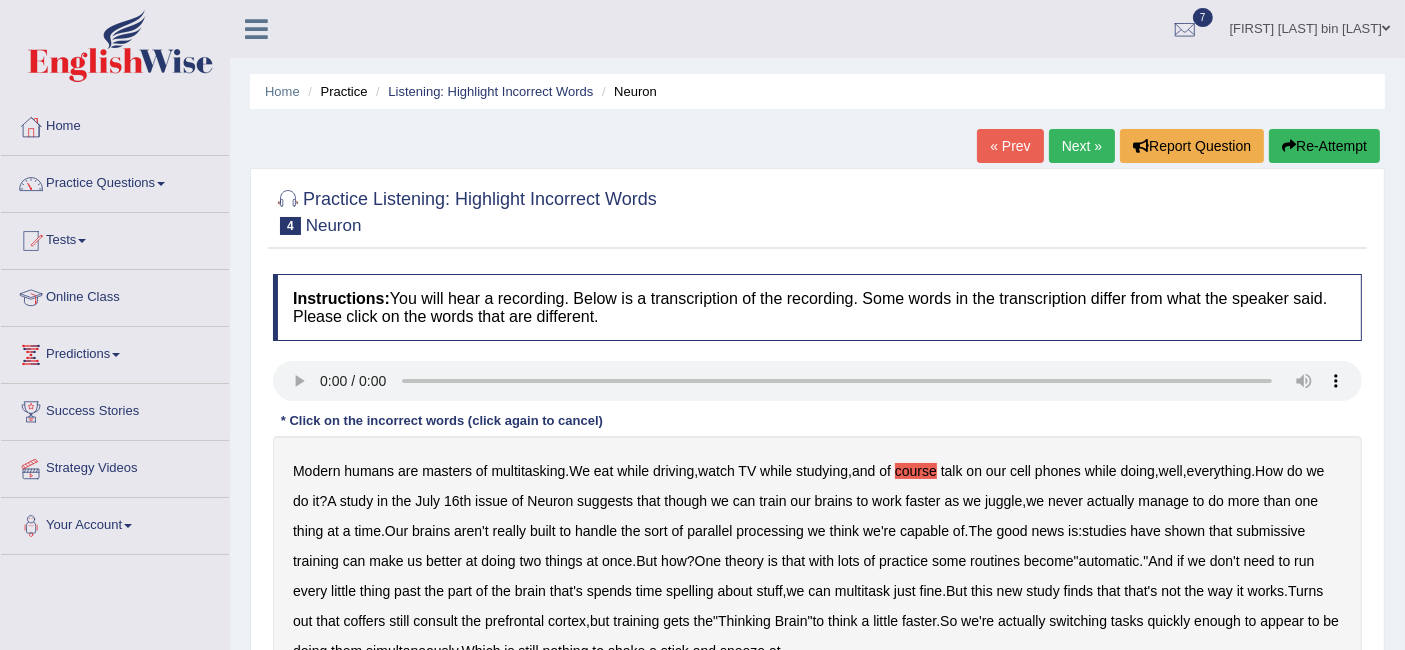click on "course" at bounding box center (916, 471) 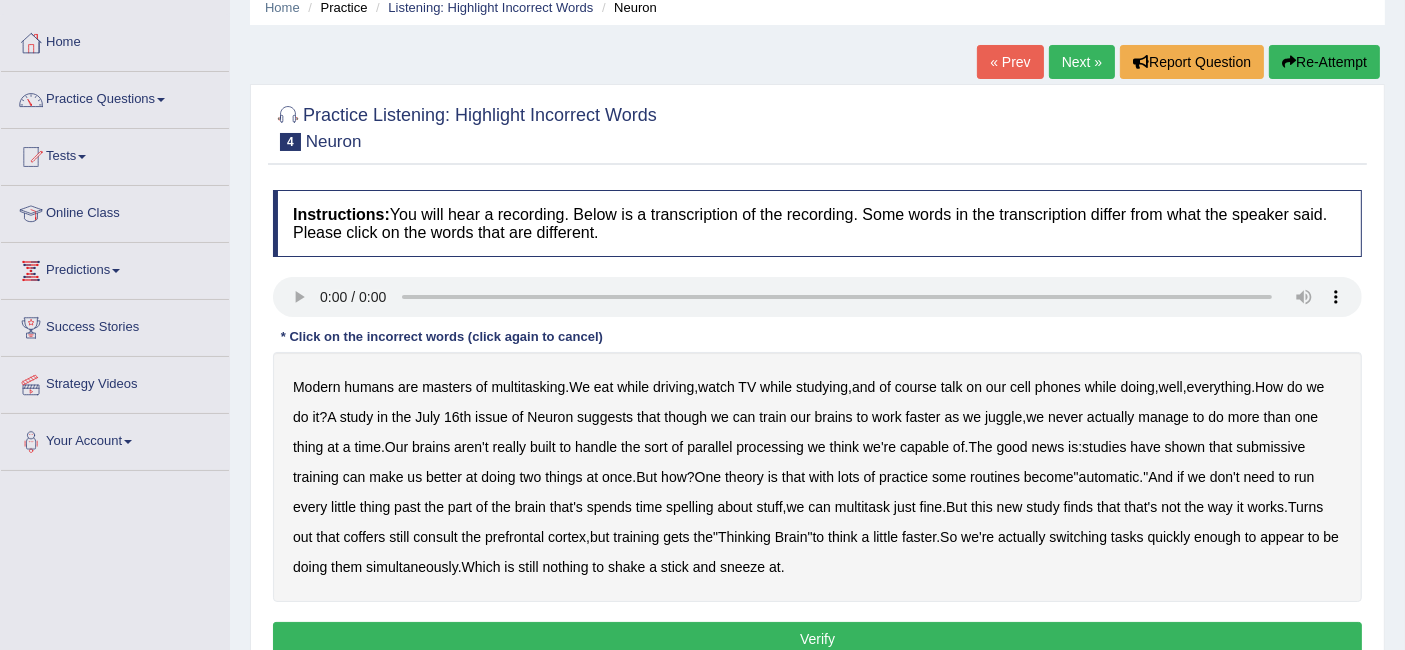 scroll, scrollTop: 85, scrollLeft: 0, axis: vertical 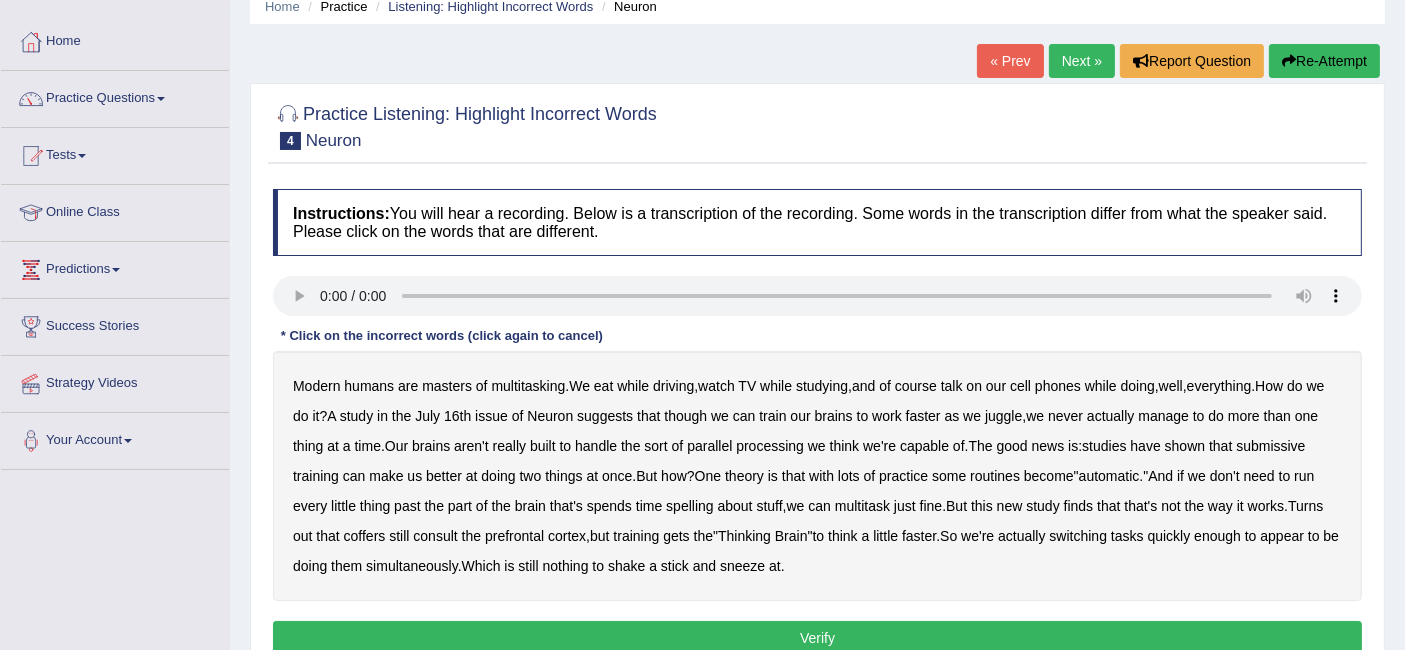 click on "submissive" at bounding box center [1270, 446] 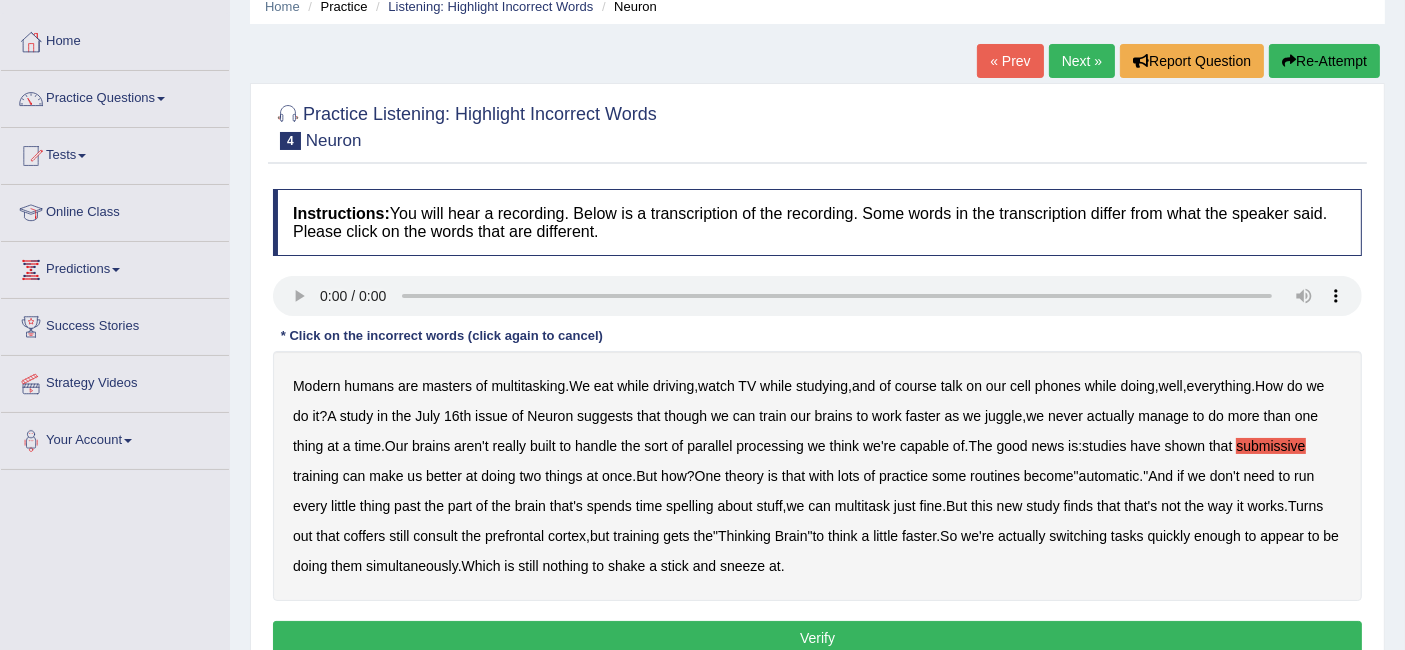 click on "time" at bounding box center (649, 506) 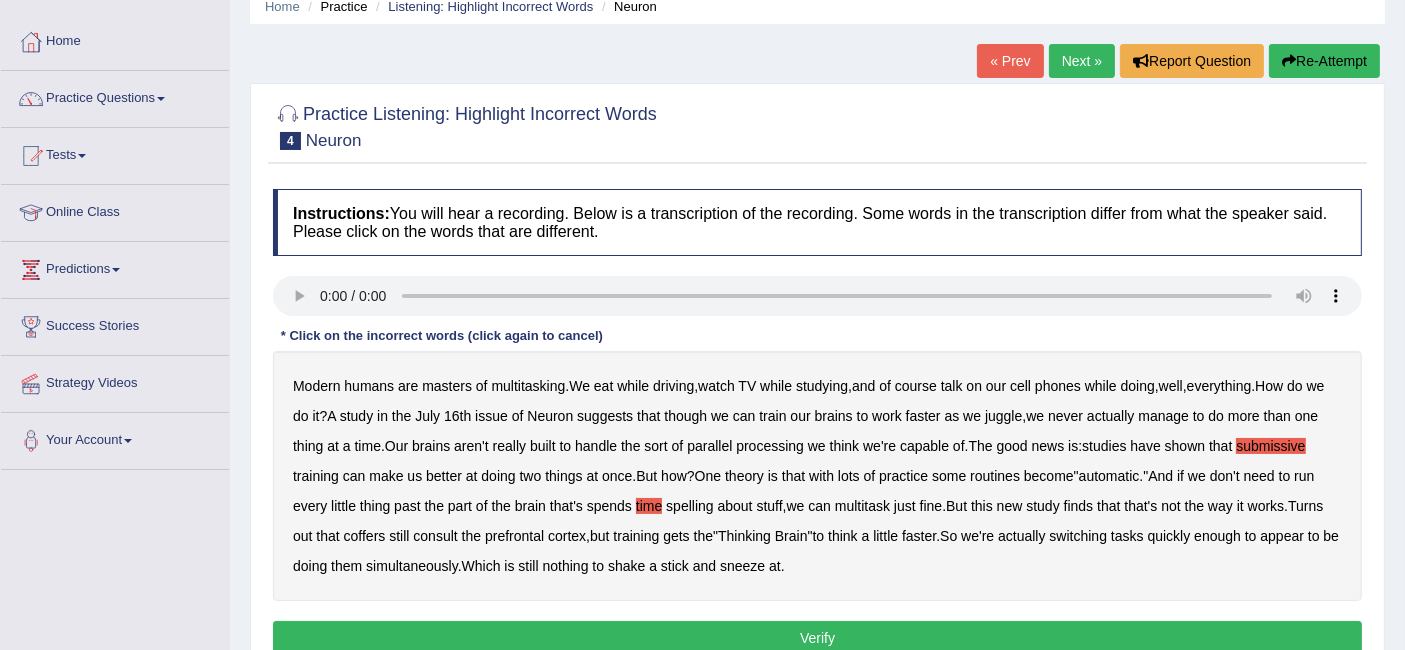 click on "spelling" at bounding box center (689, 506) 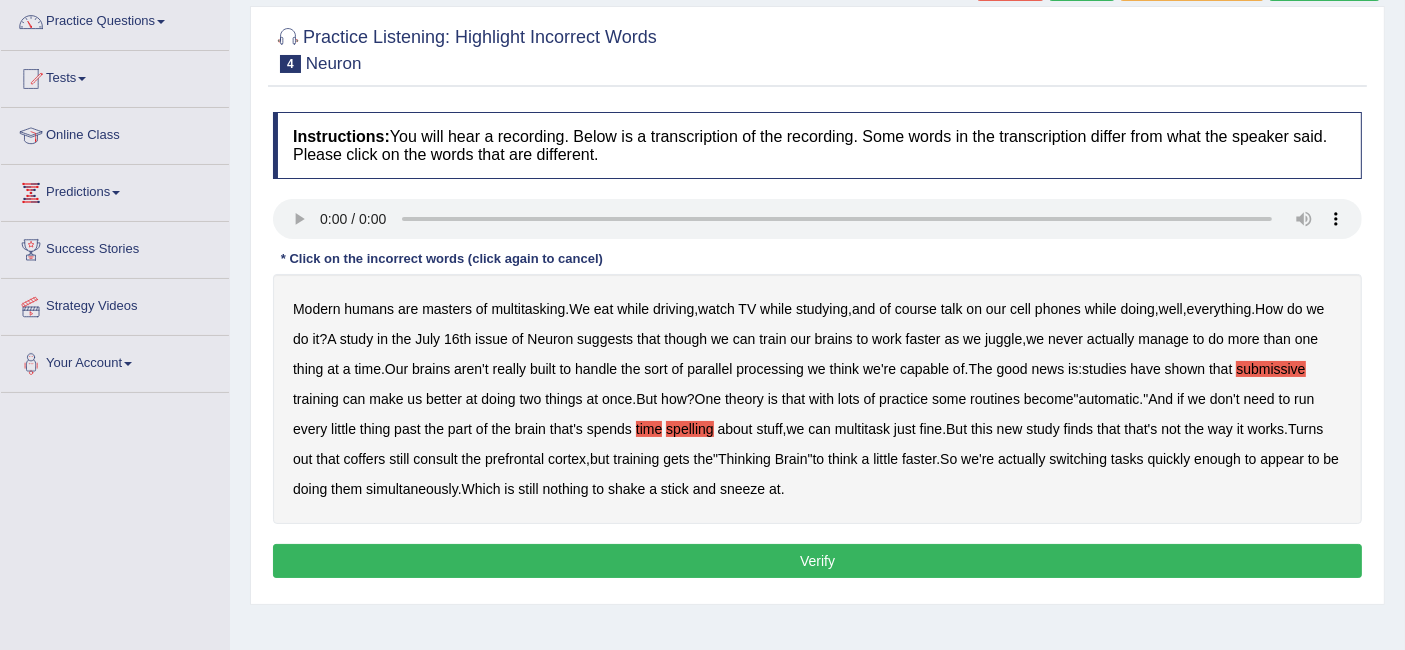 scroll, scrollTop: 165, scrollLeft: 0, axis: vertical 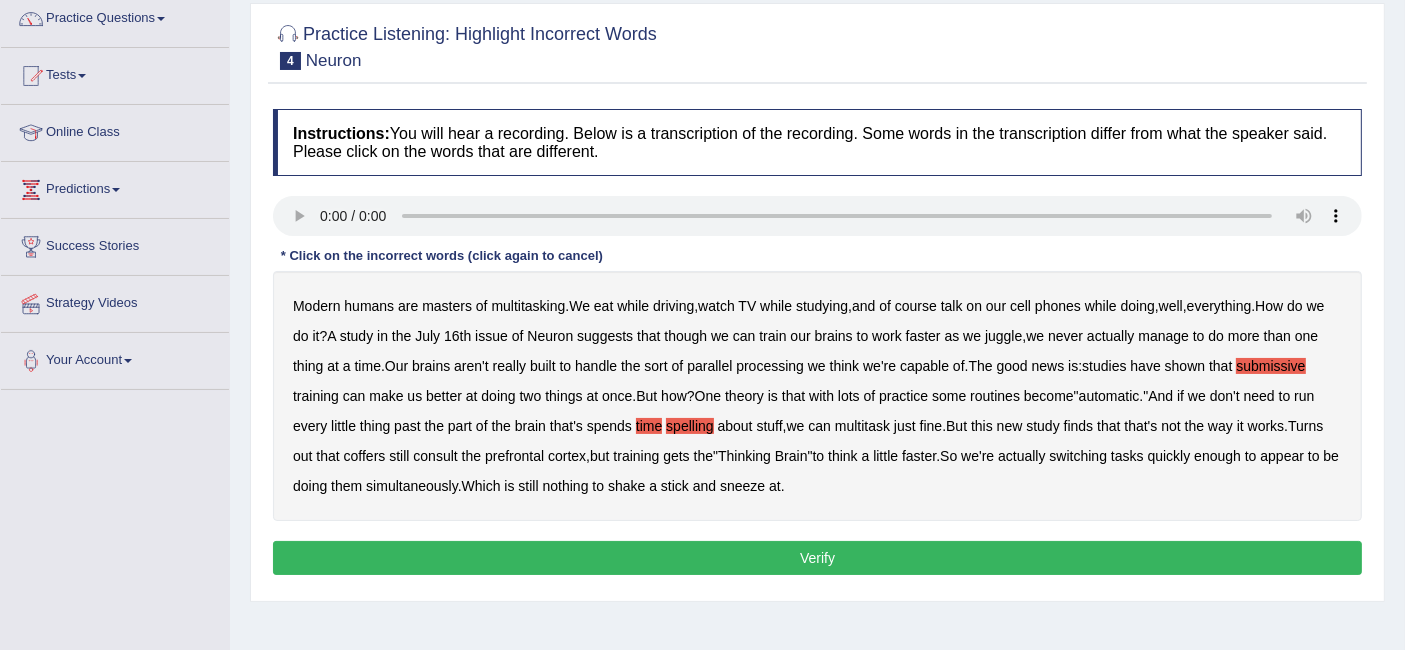 click on "Verify" at bounding box center [817, 558] 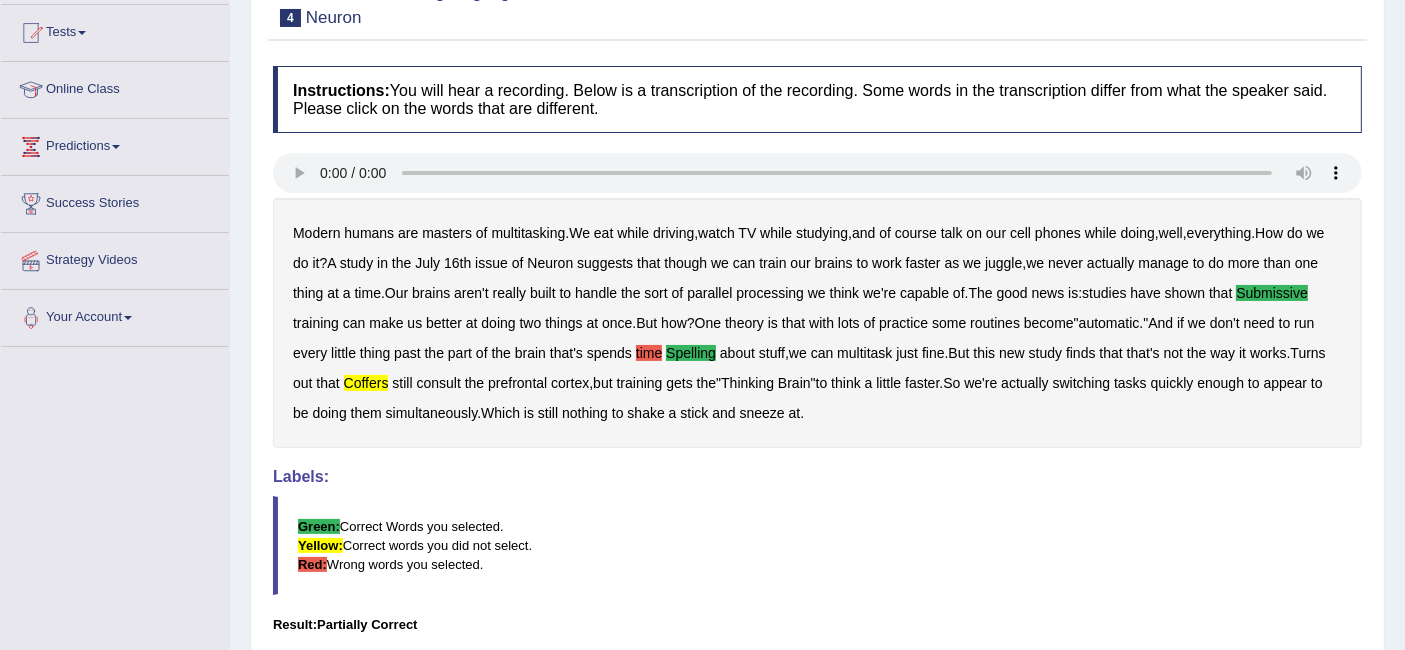 scroll, scrollTop: 0, scrollLeft: 0, axis: both 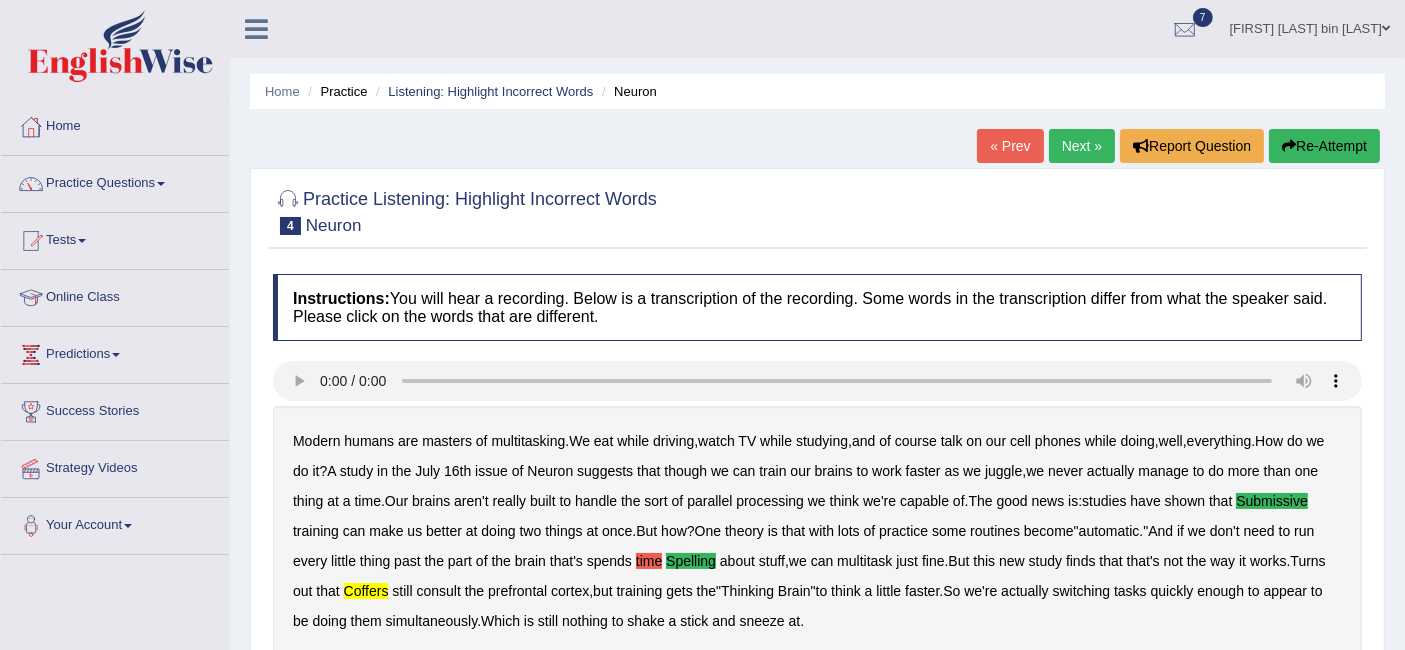 click on "Next »" at bounding box center [1082, 146] 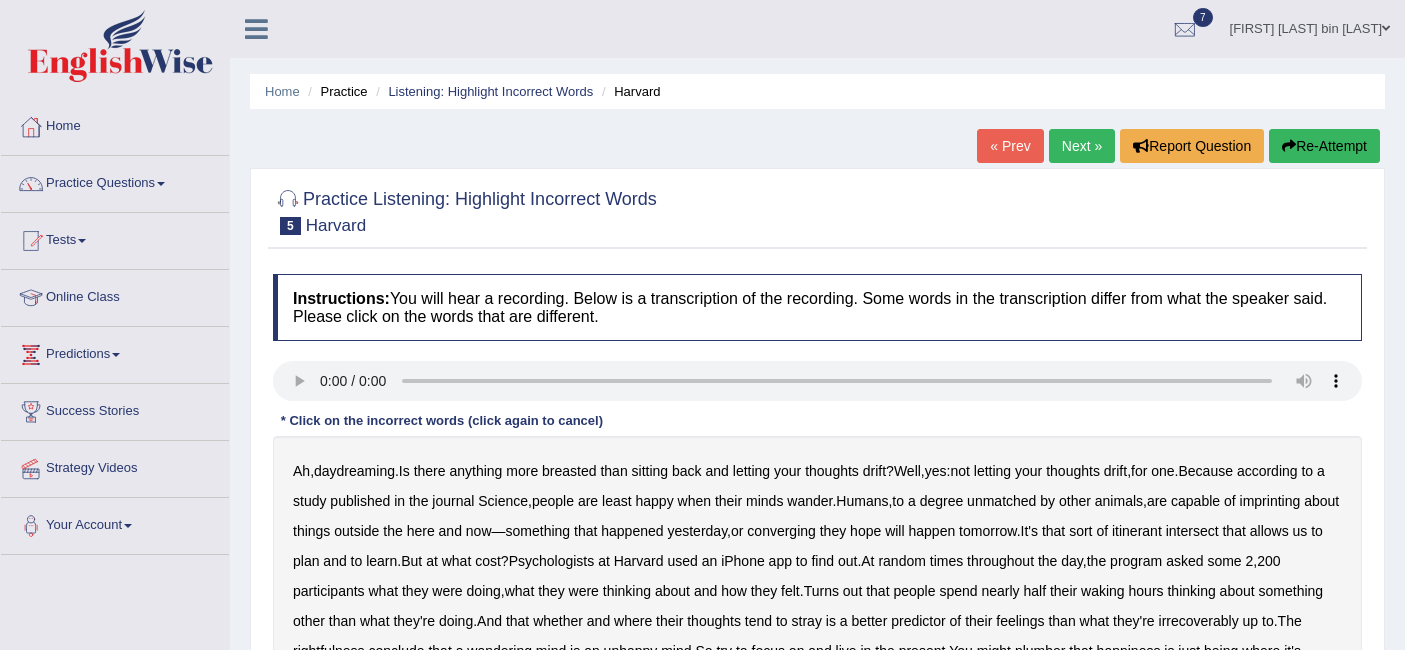 scroll, scrollTop: 0, scrollLeft: 0, axis: both 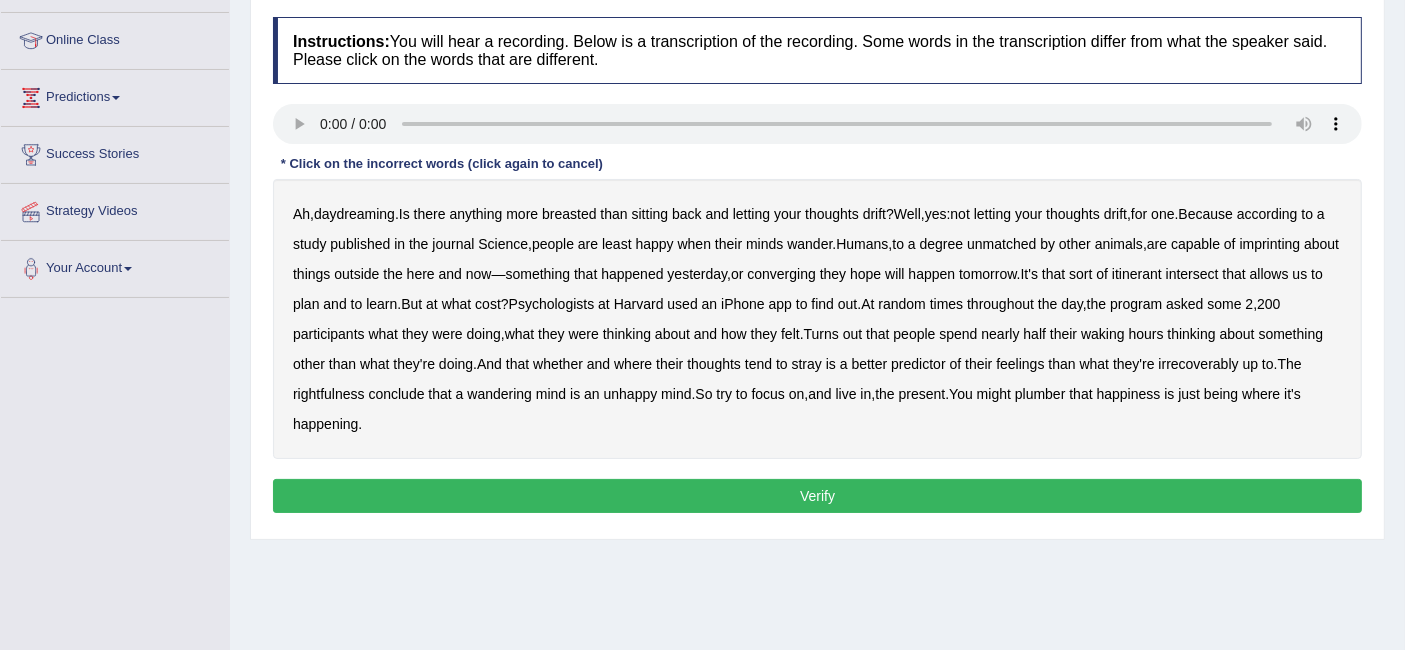 click on "breasted" at bounding box center (569, 214) 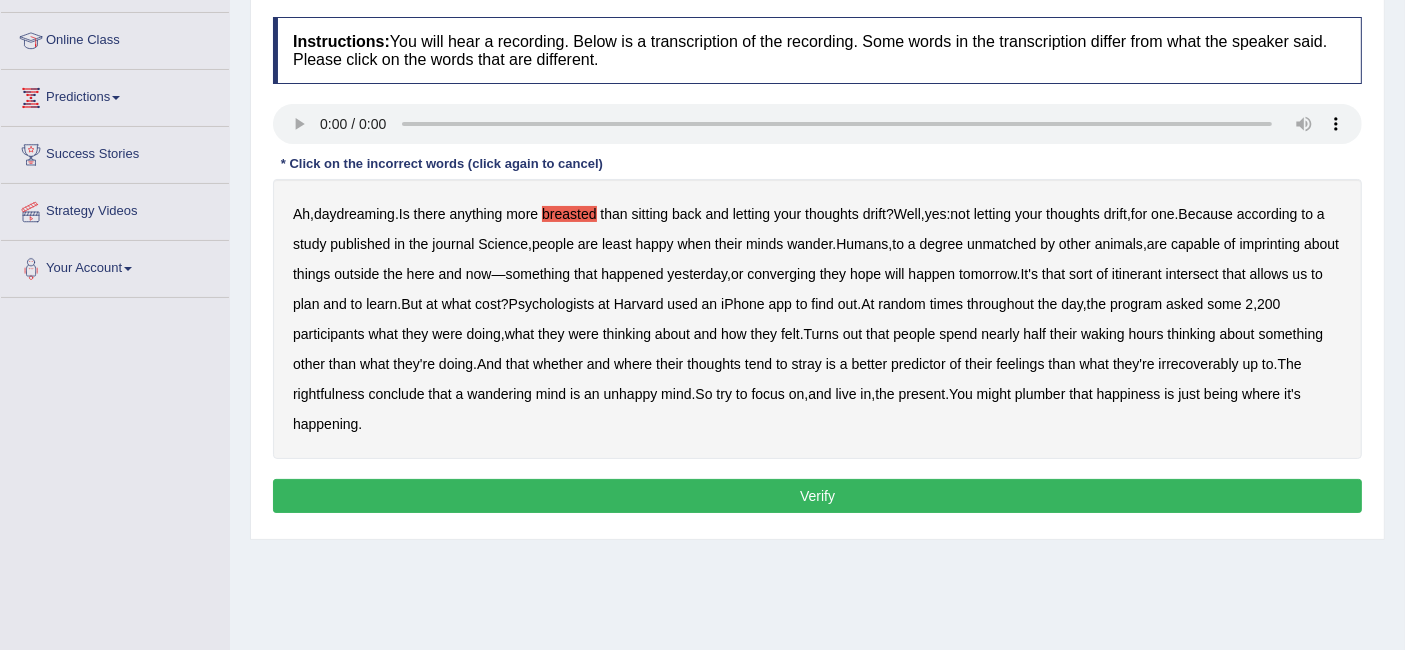 click on "imprinting" at bounding box center (1270, 244) 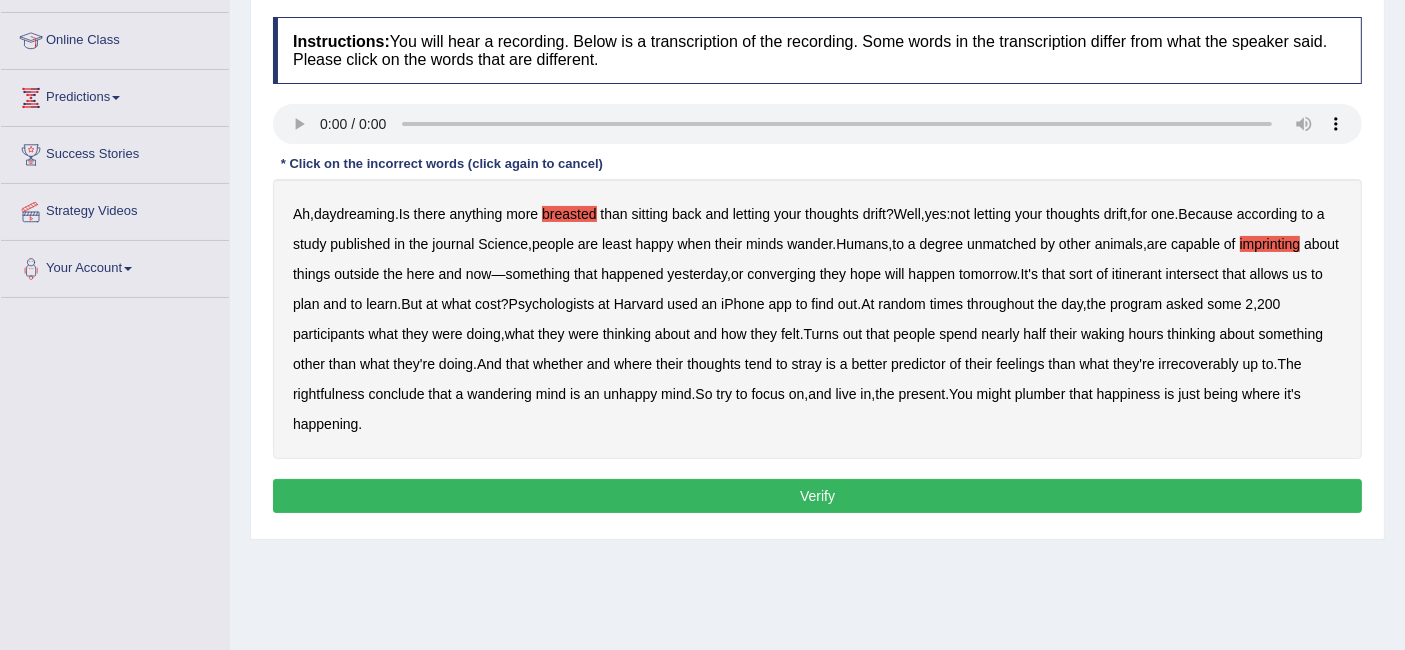 click on "converging" at bounding box center (781, 274) 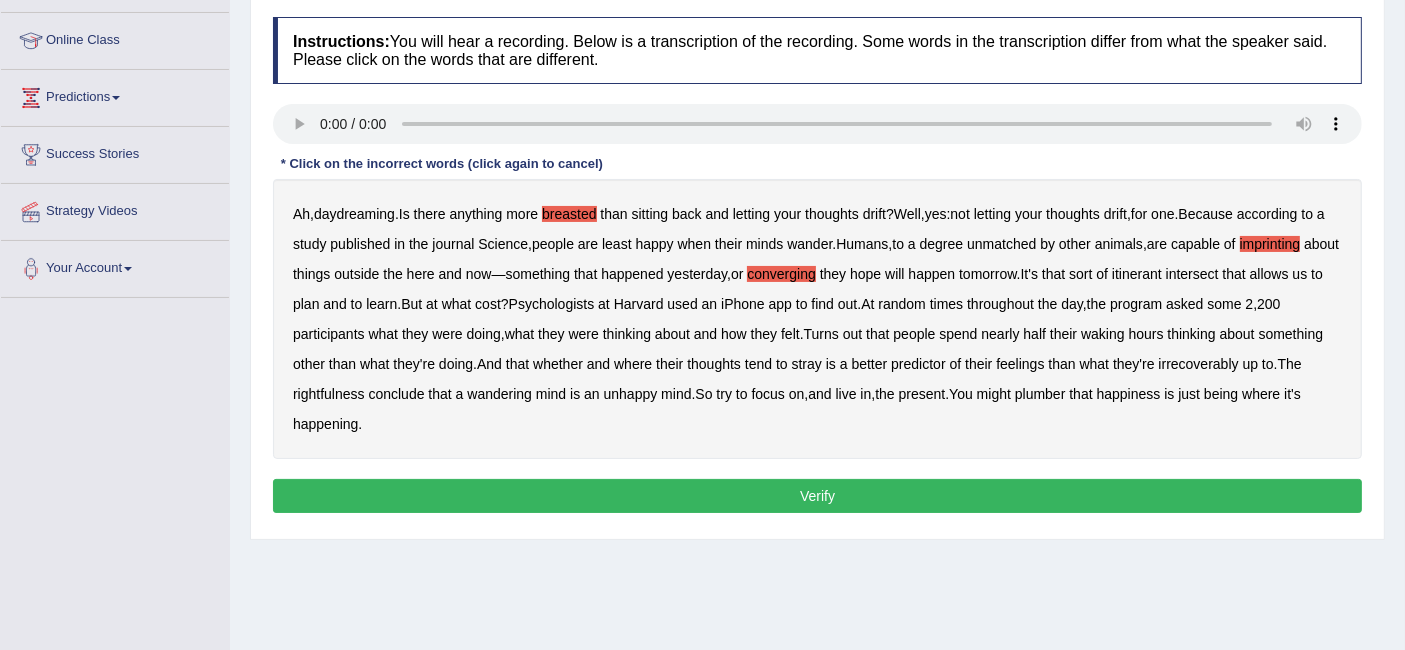 click on "rightfulness" at bounding box center (329, 394) 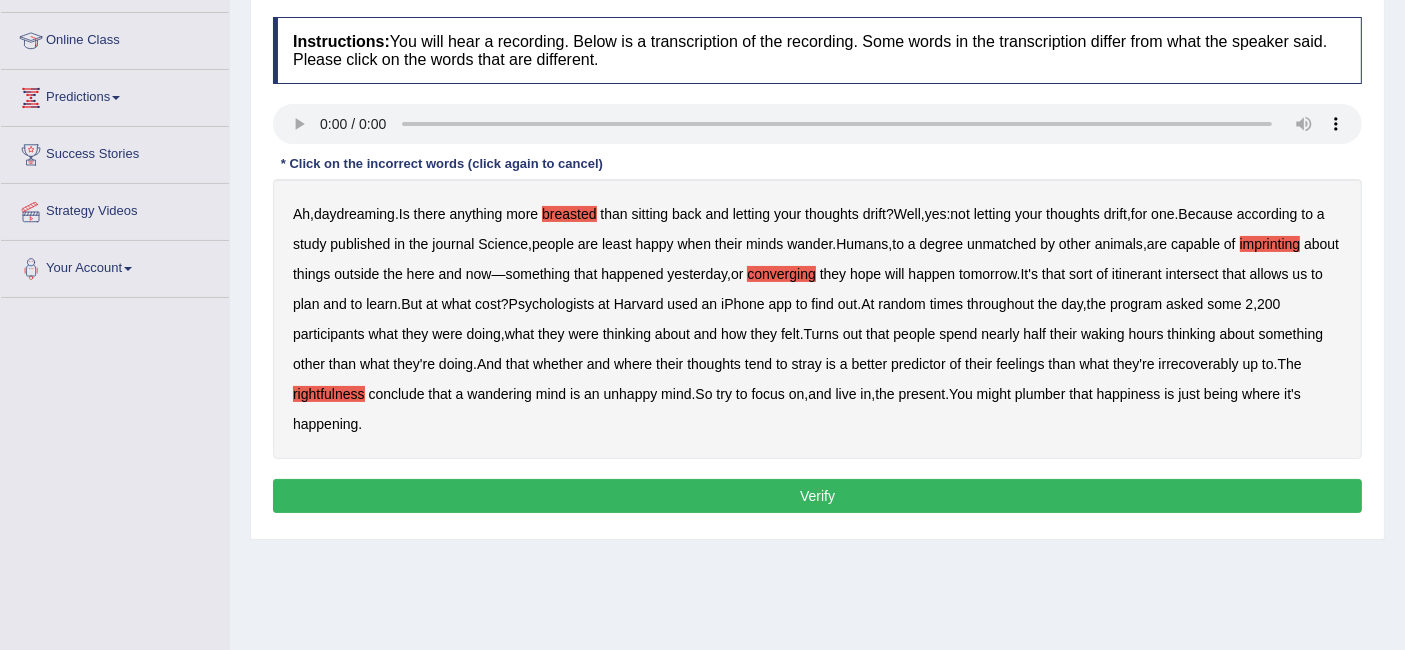 click on "plumber" at bounding box center (1040, 394) 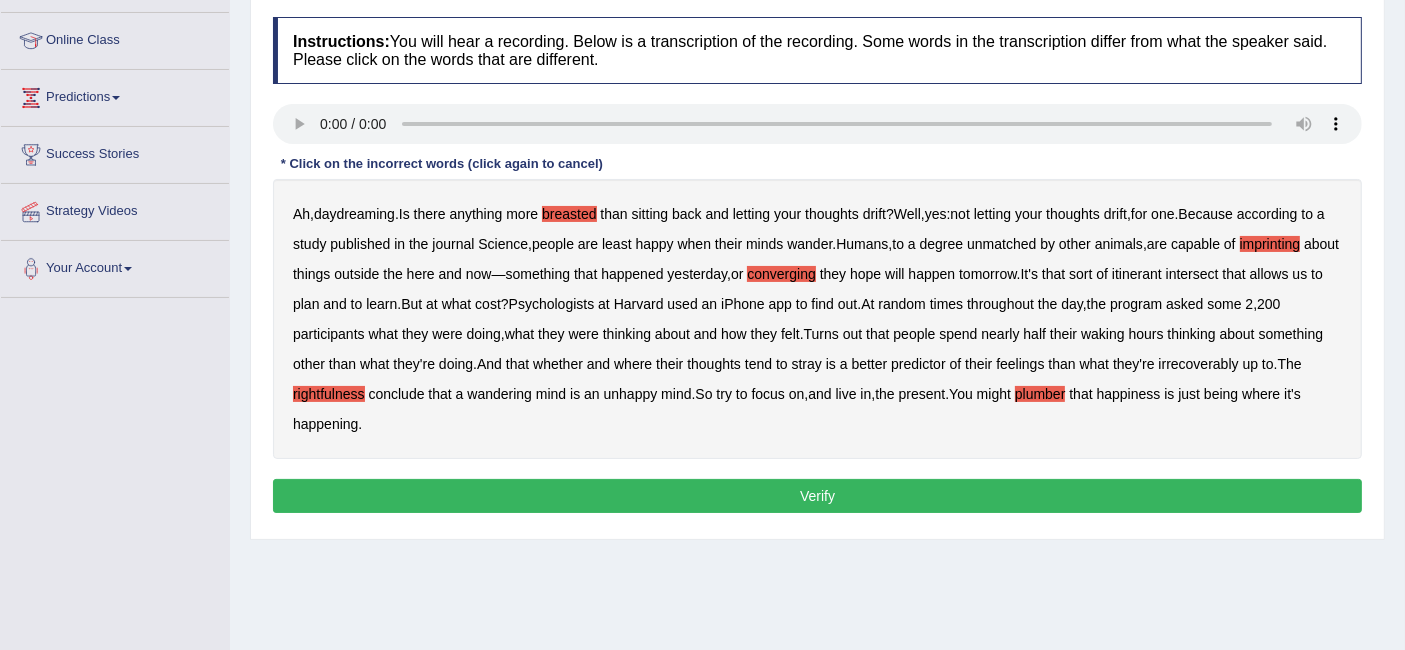 click on "Verify" at bounding box center [817, 496] 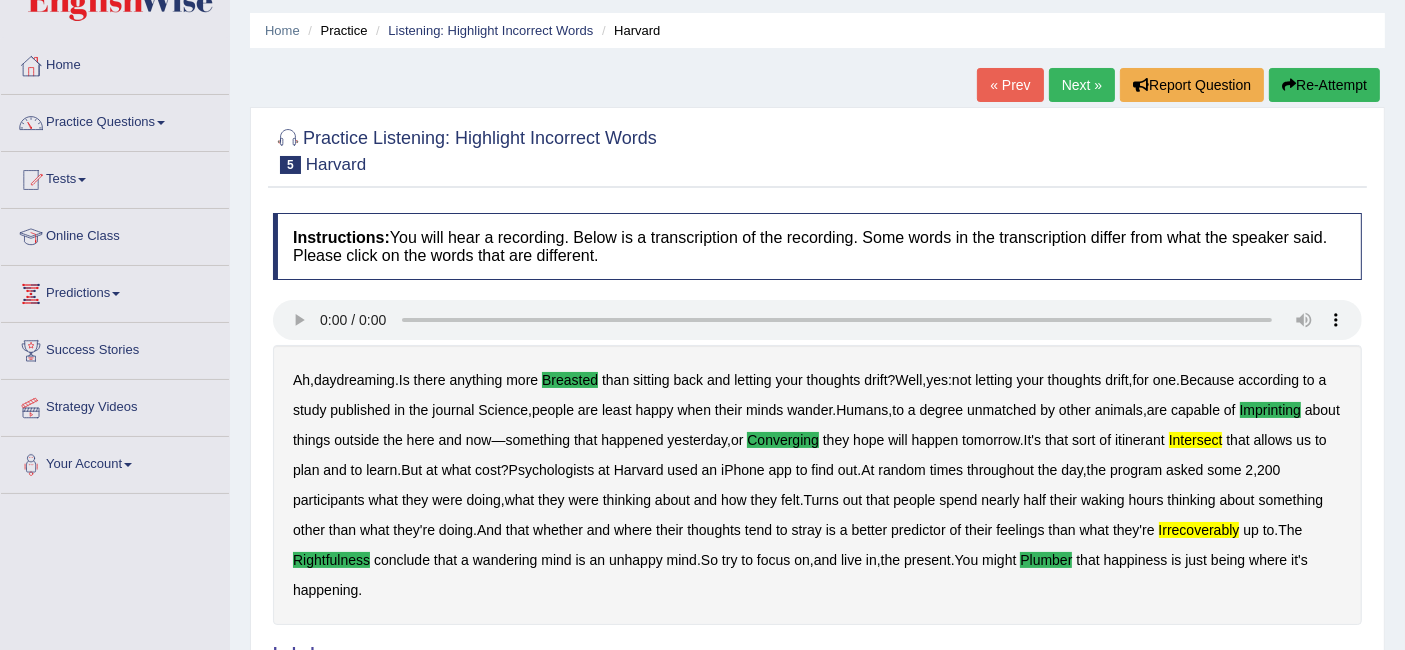 scroll, scrollTop: 60, scrollLeft: 0, axis: vertical 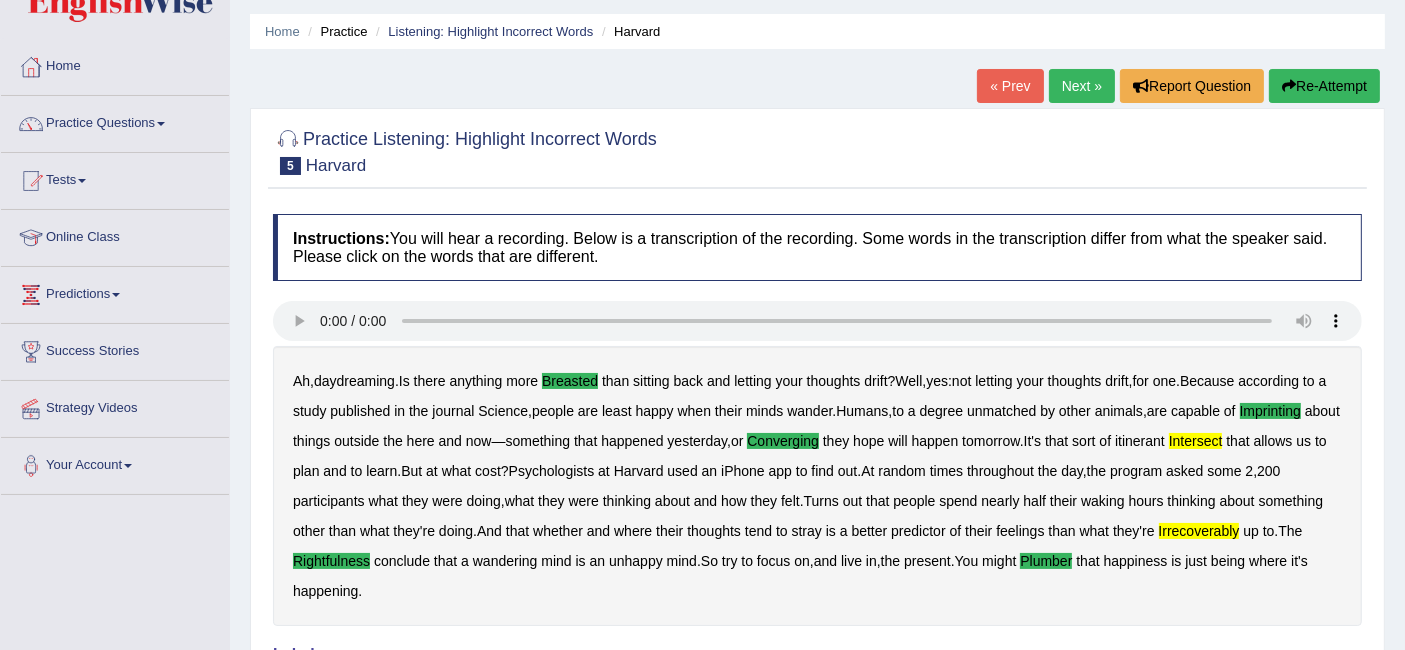 click on "Home
Practice
Listening: Highlight Incorrect Words
Harvard
« Prev Next »  Report Question  Re-Attempt
Practice Listening: Highlight Incorrect Words
5
Harvard
Instructions:  You will hear a recording. Below is a transcription of the recording. Some words in the transcription differ from what the speaker said. Please click on the words that are different.
Transcript: * Click on the incorrect words (click again to cancel) Ah ,  daydreaming .  Is   there   anything   more   breasted   than   sitting   back   and   letting   your   thoughts   drift ?  Well ,  yes :  not   letting   your   thoughts   drift ,  for   one .  Because   according   to   a   study   published   in   the   journal   Science ,  people   are   least   happy   when   their   minds   wander .  Humans ,  to   a   degree   unmatched   by   other   ," at bounding box center [817, 449] 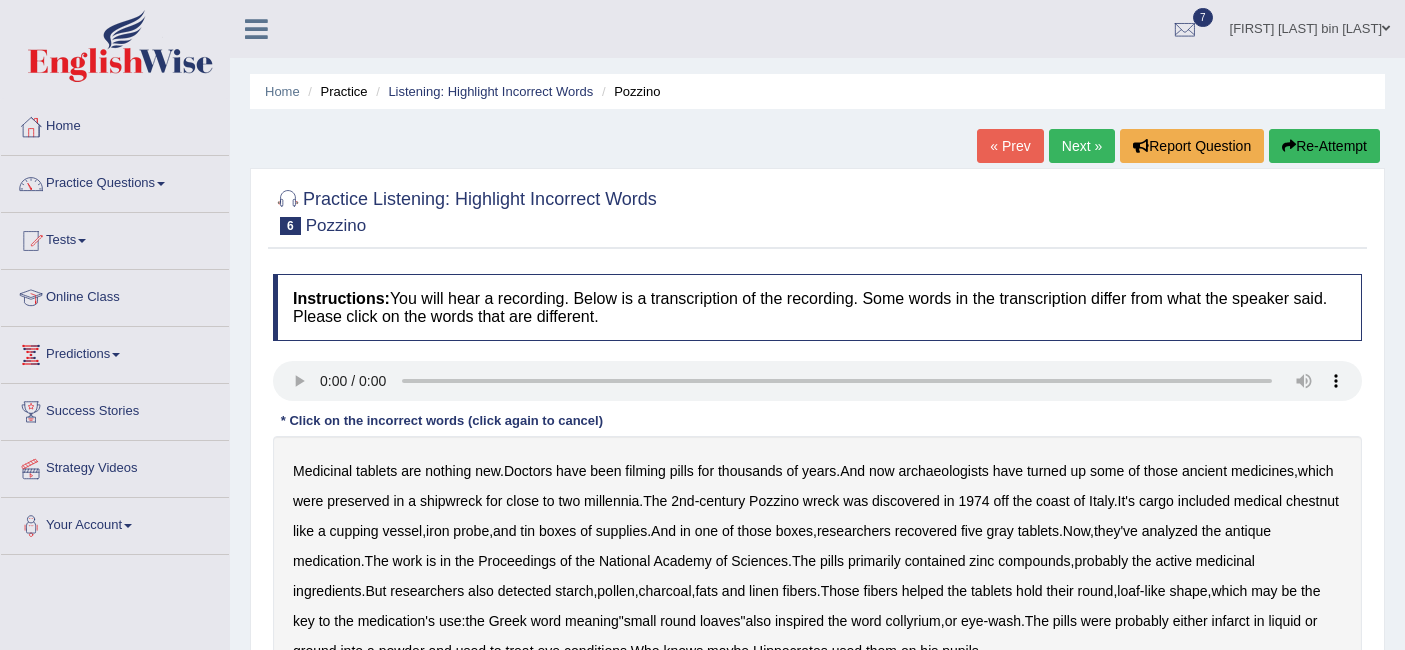 scroll, scrollTop: 0, scrollLeft: 0, axis: both 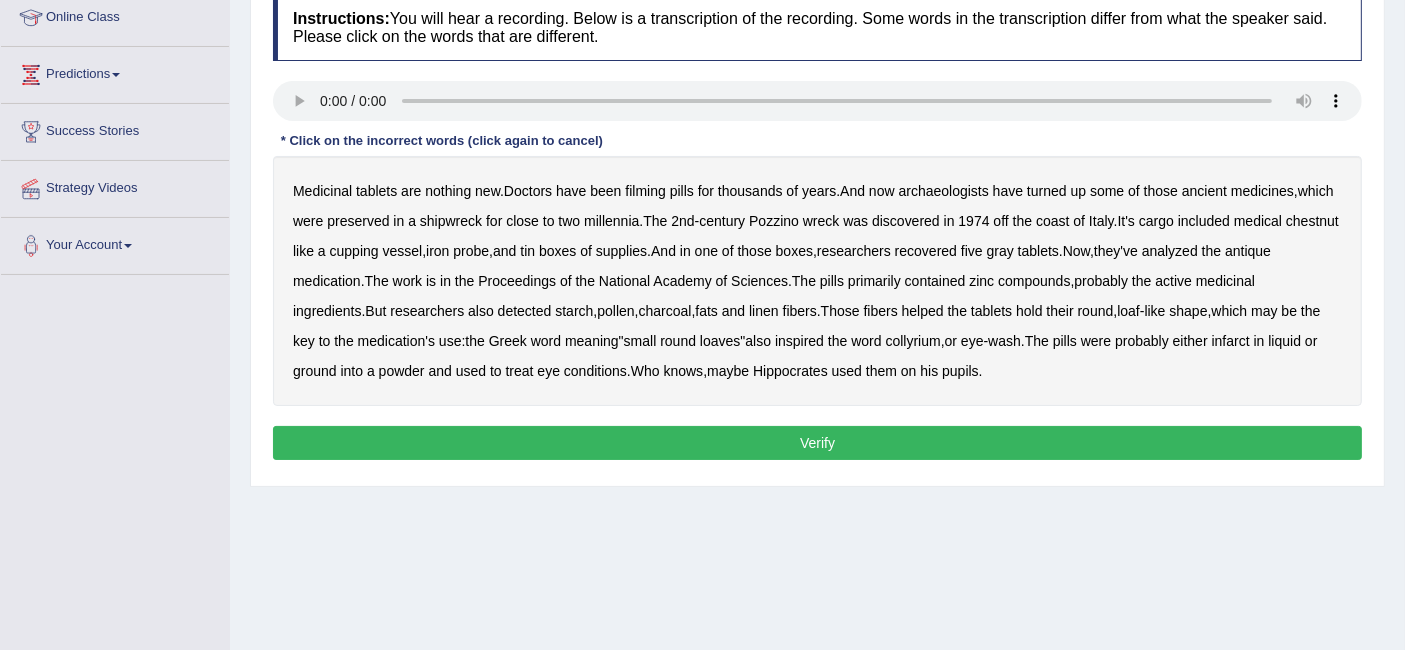 click on "filming" at bounding box center (645, 191) 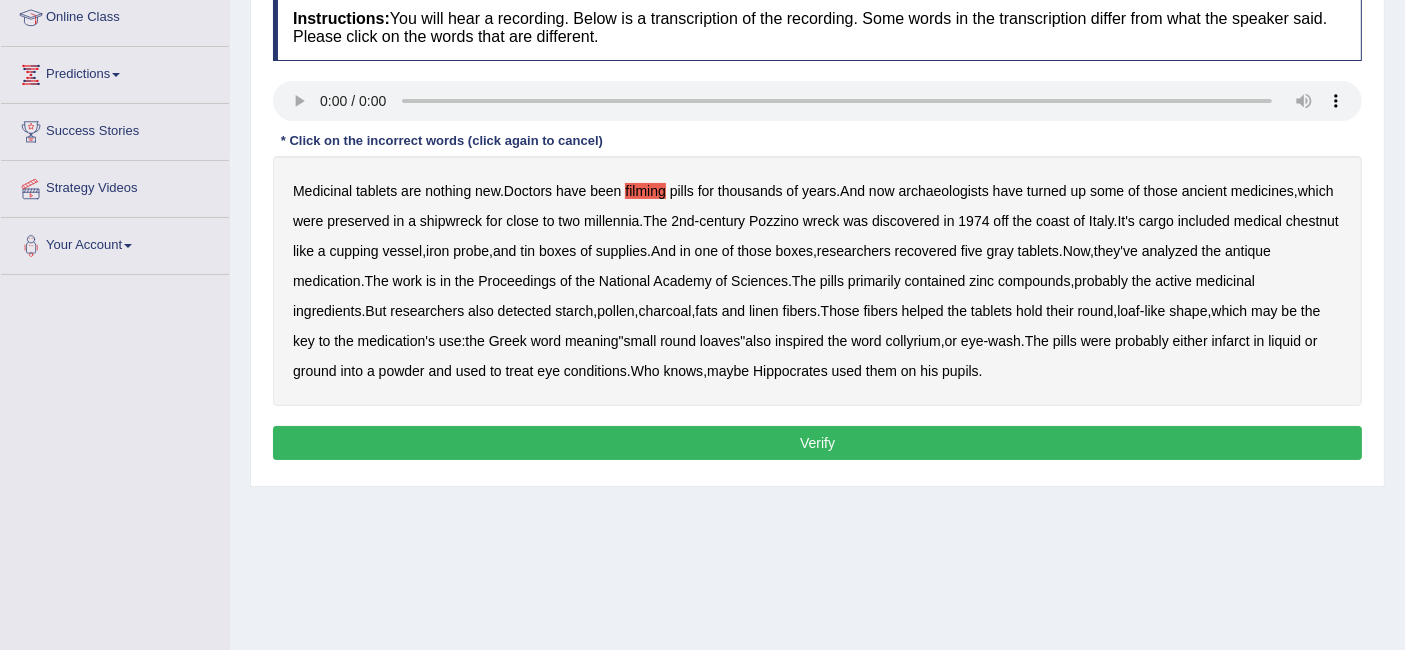 click on "chestnut" at bounding box center (1312, 221) 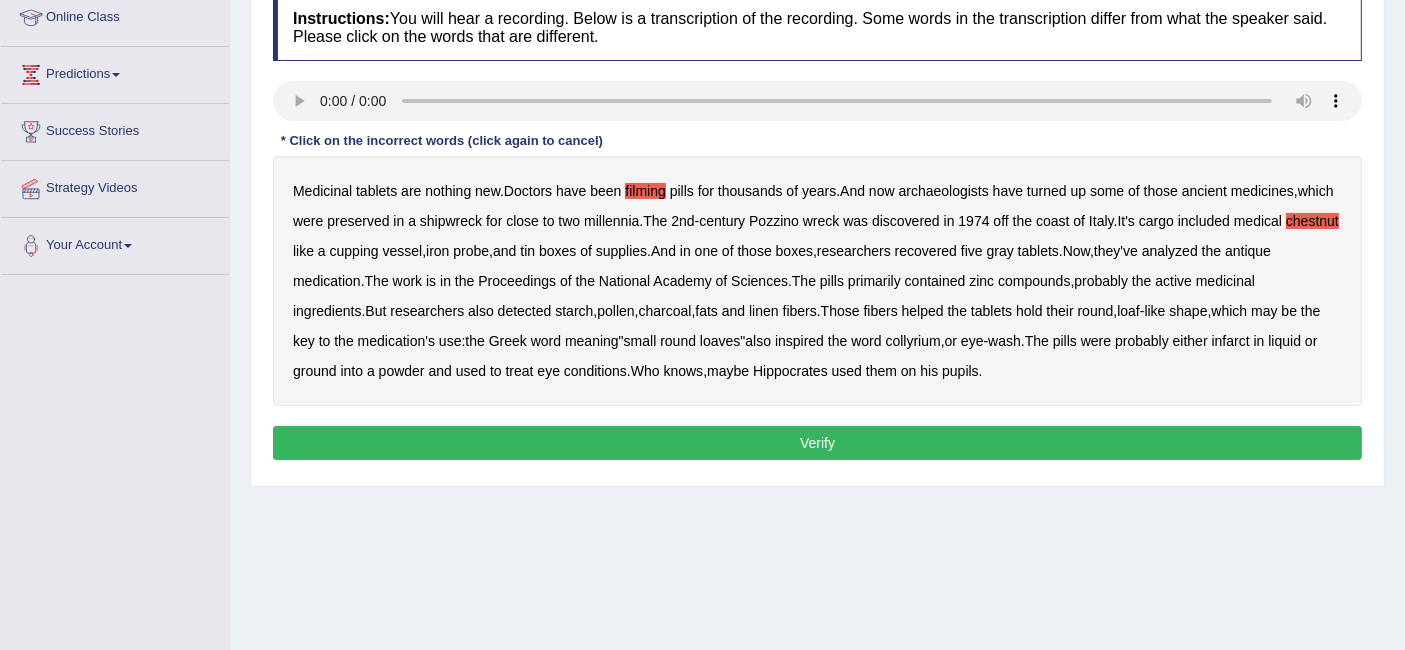 click on "infarct" at bounding box center (1231, 341) 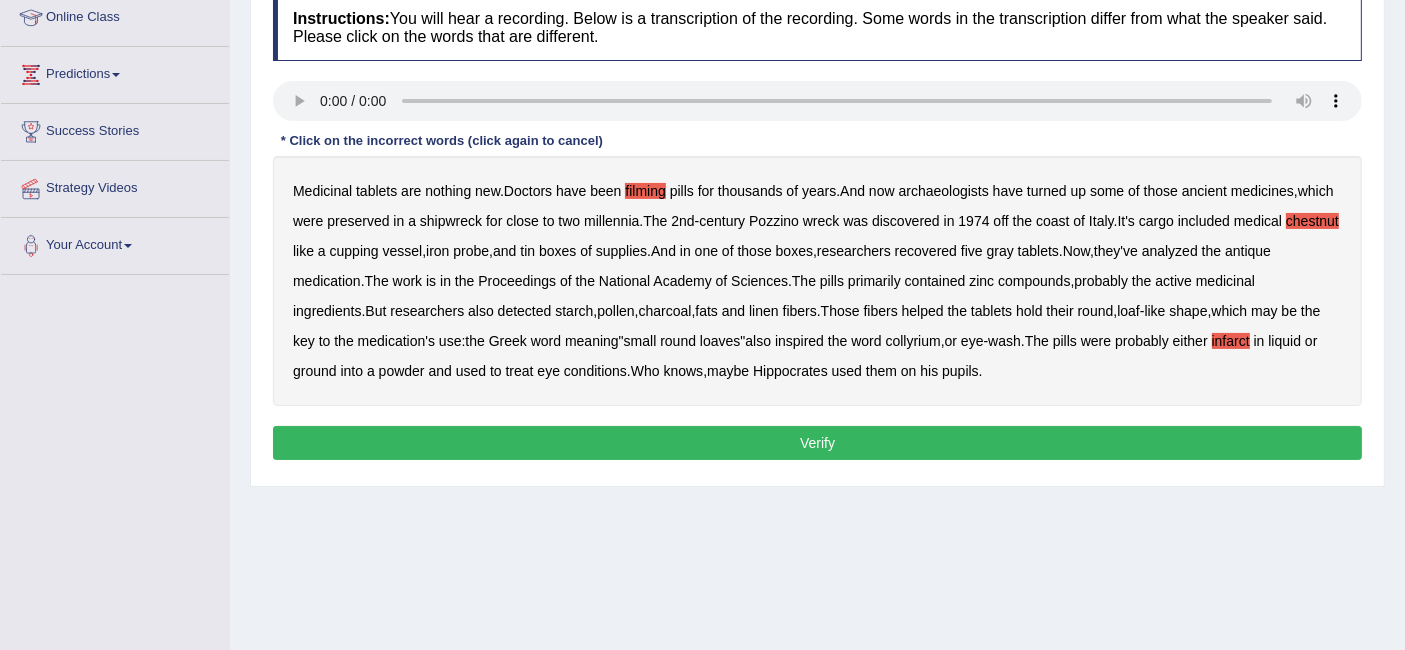 click on "Verify" at bounding box center (817, 443) 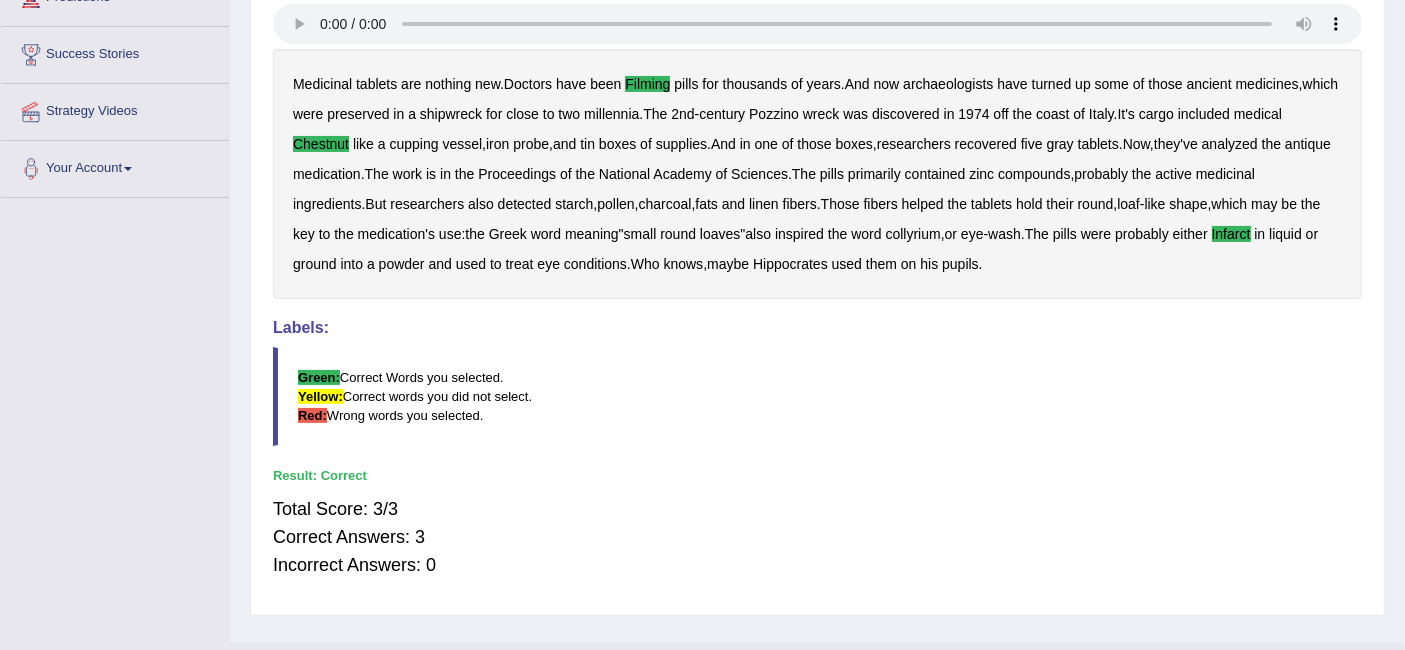 scroll, scrollTop: 0, scrollLeft: 0, axis: both 